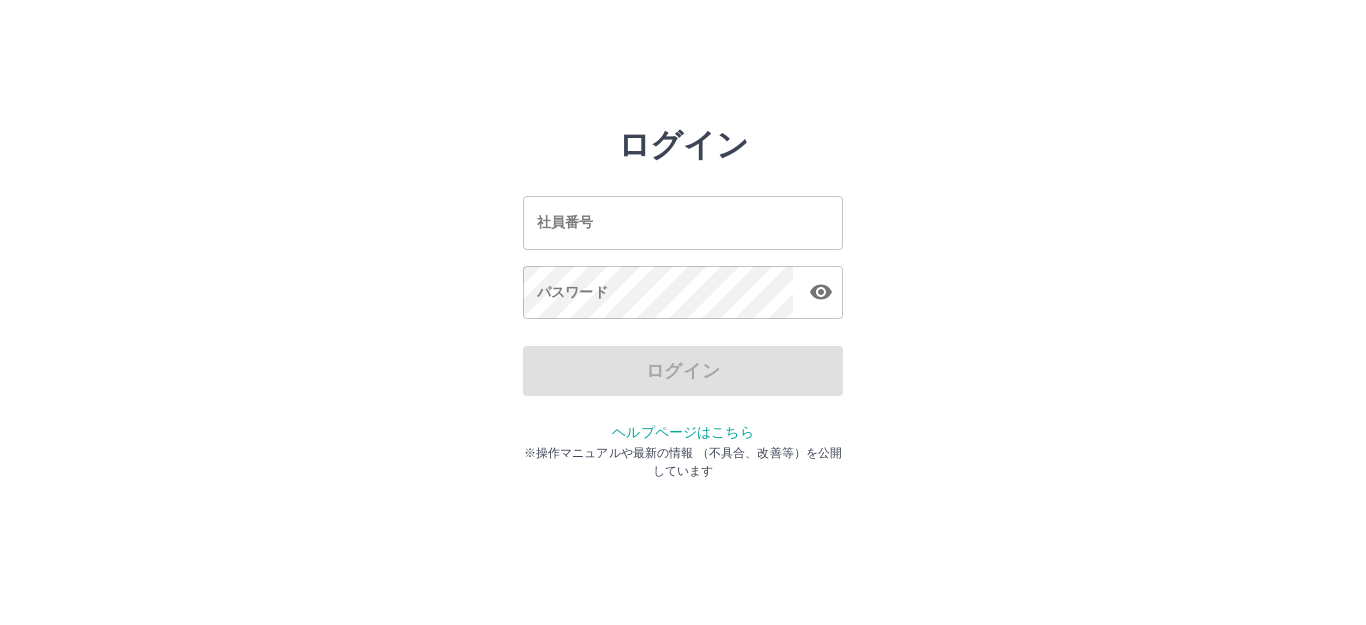 scroll, scrollTop: 0, scrollLeft: 0, axis: both 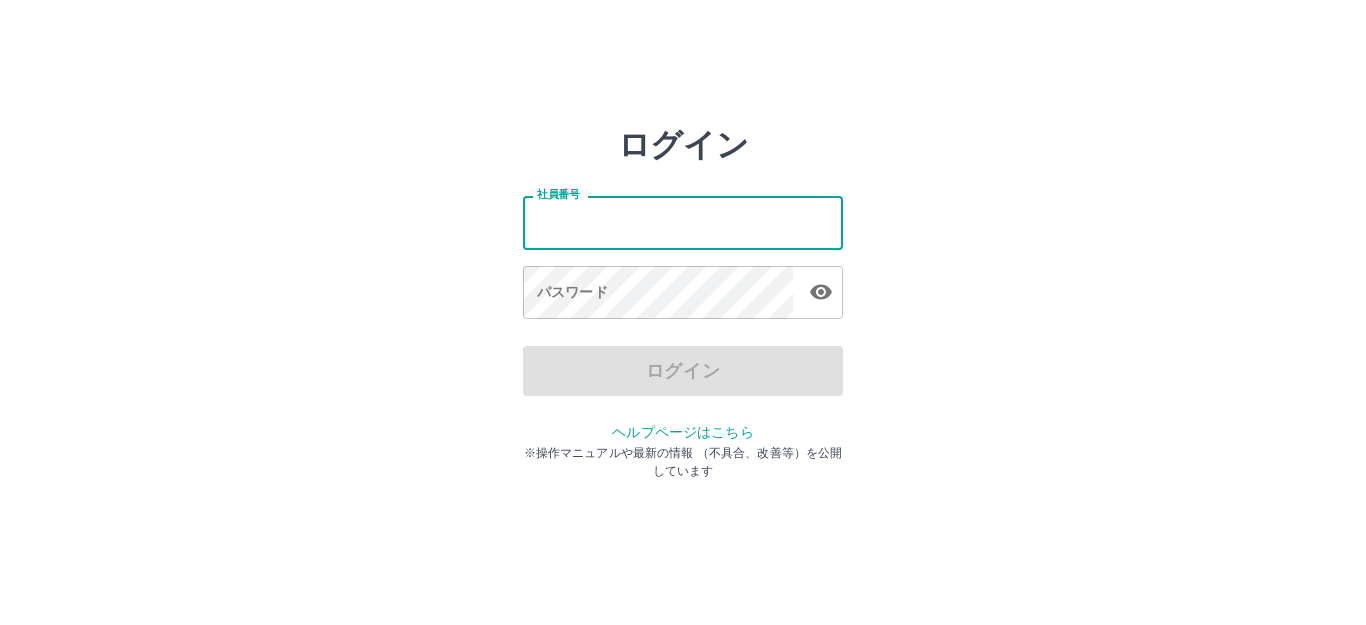 click on "社員番号" at bounding box center [683, 222] 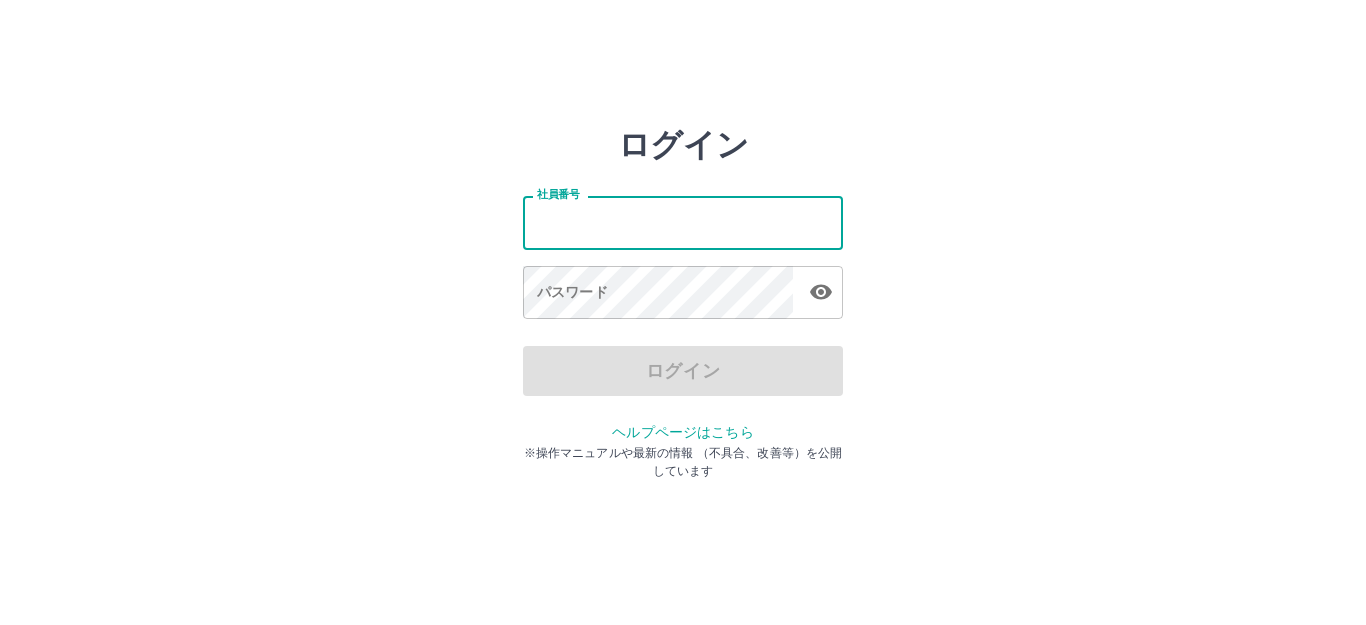 type on "*******" 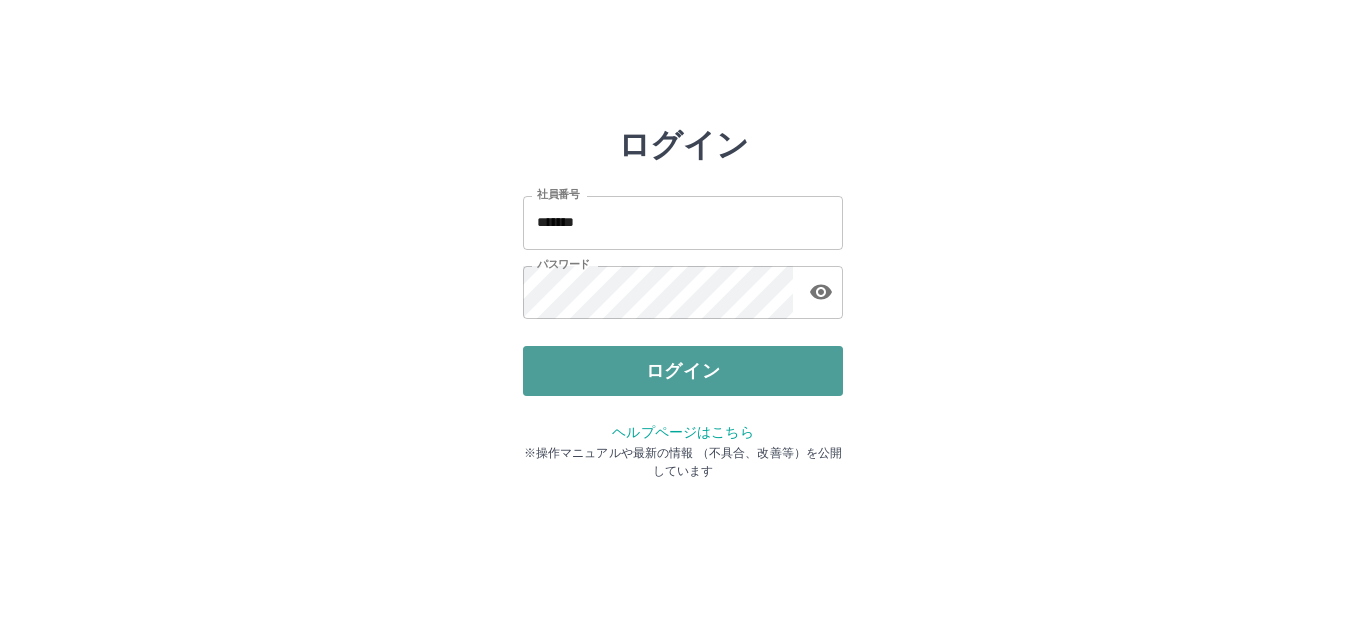 click on "ログイン" at bounding box center (683, 371) 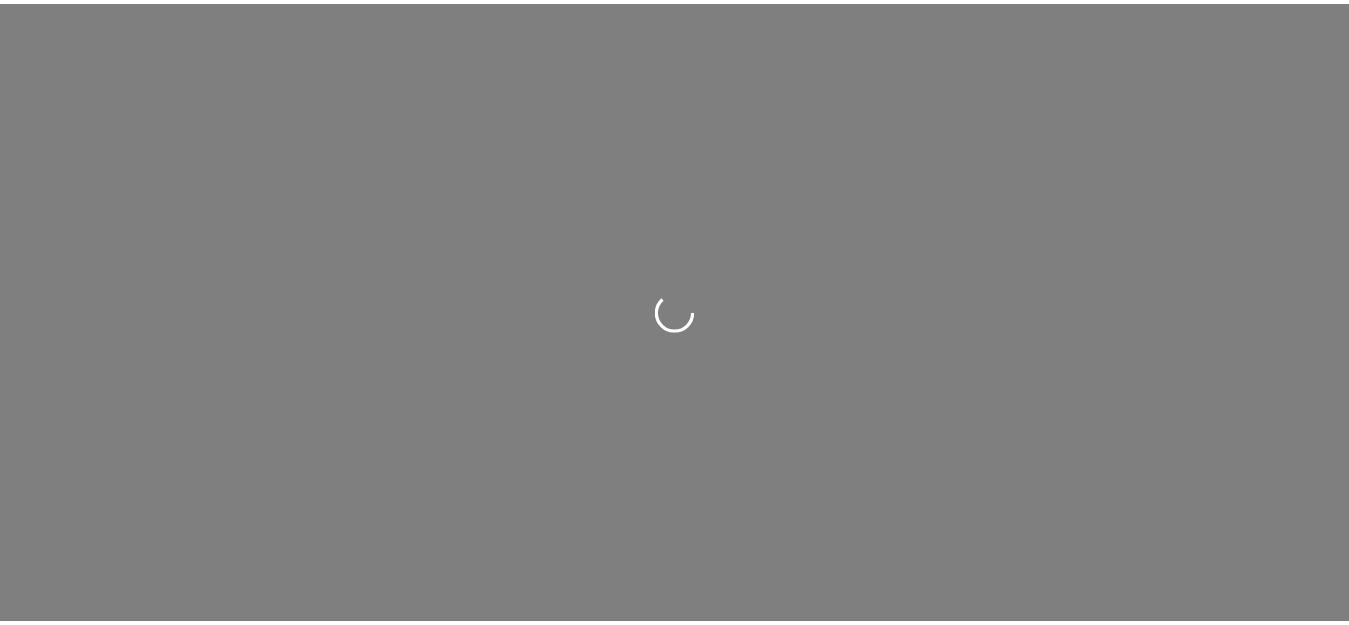 scroll, scrollTop: 0, scrollLeft: 0, axis: both 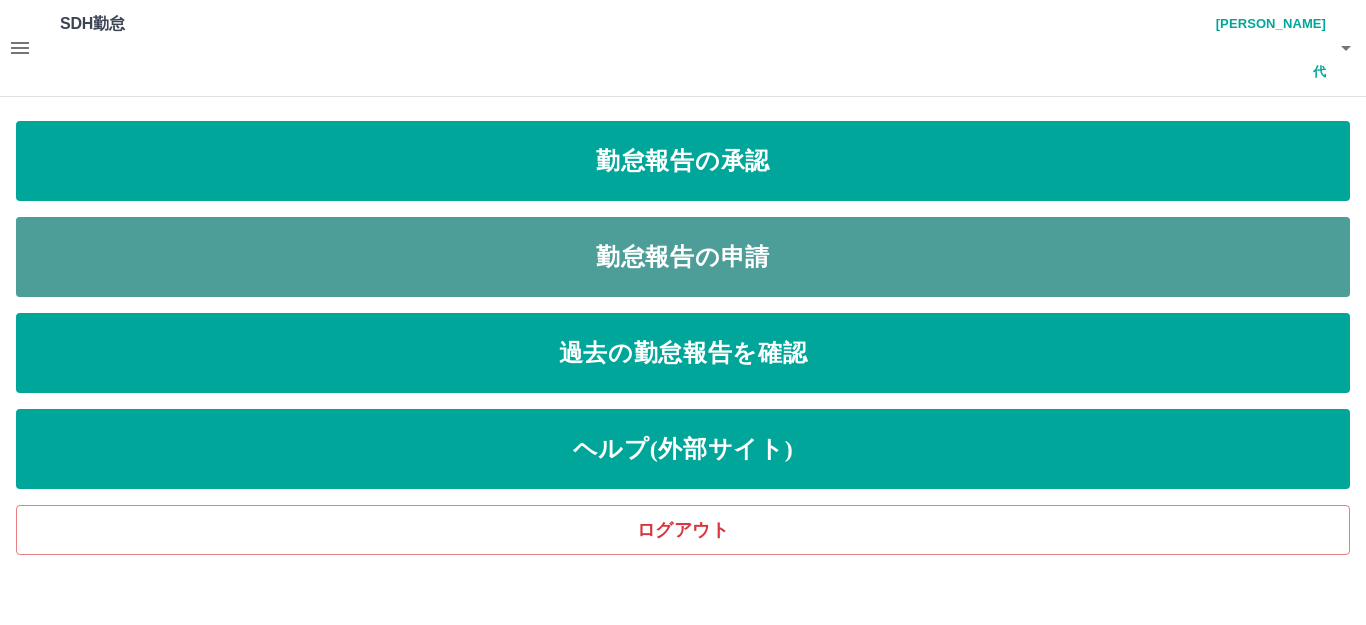 click on "勤怠報告の申請" at bounding box center [683, 257] 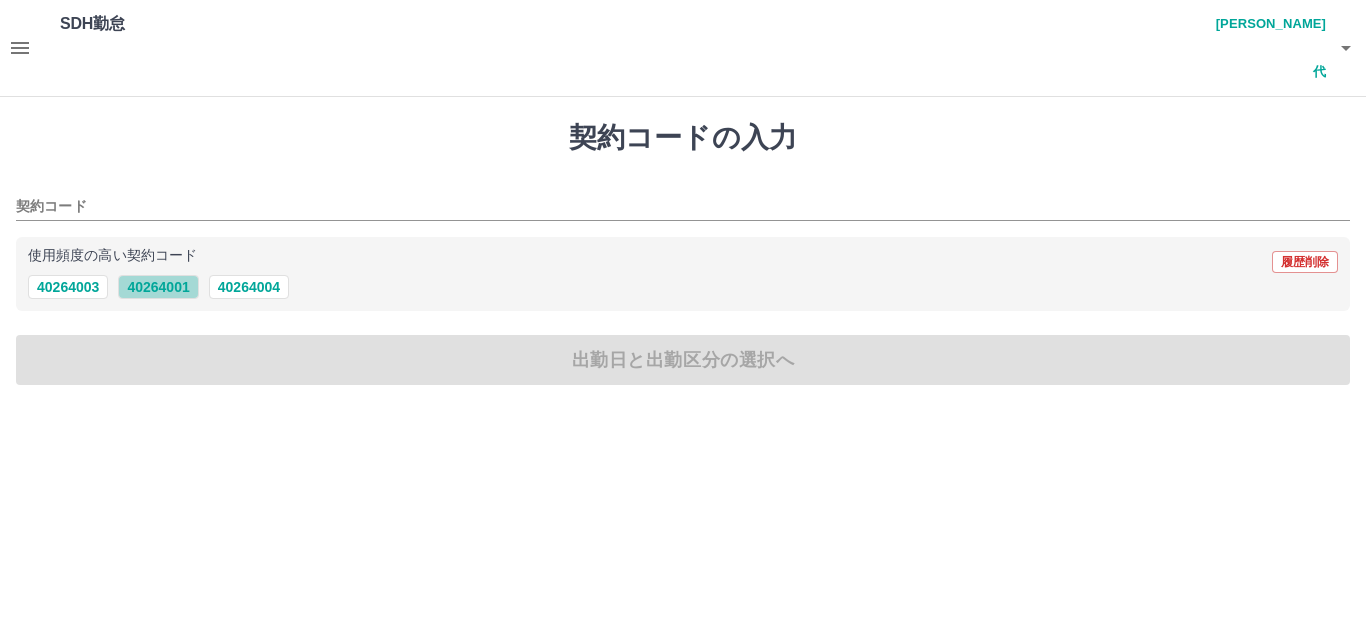 click on "40264001" at bounding box center (158, 287) 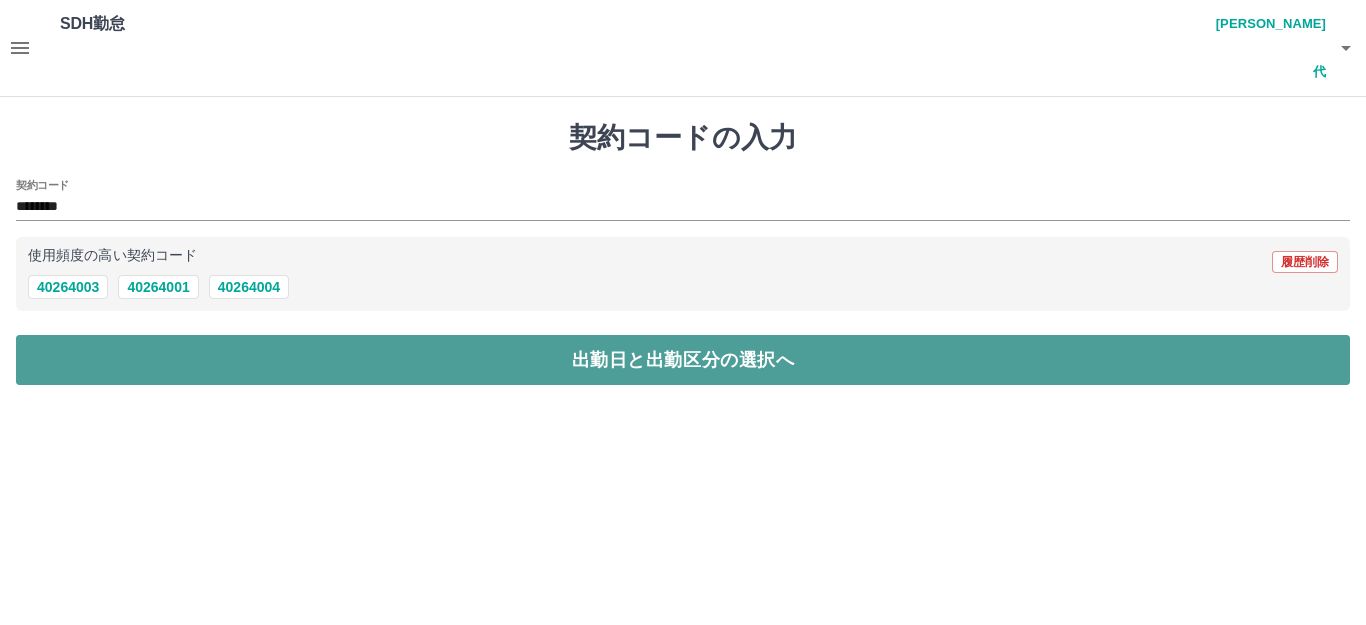 click on "出勤日と出勤区分の選択へ" at bounding box center (683, 360) 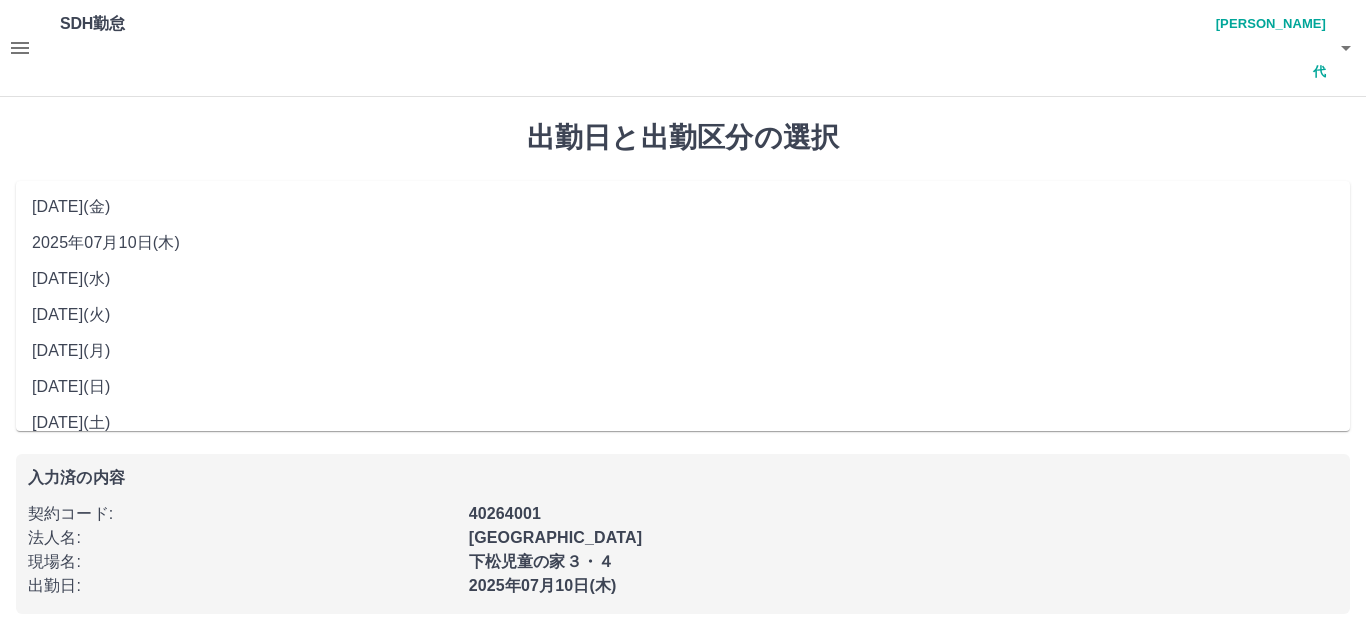 click on "**********" at bounding box center (683, 215) 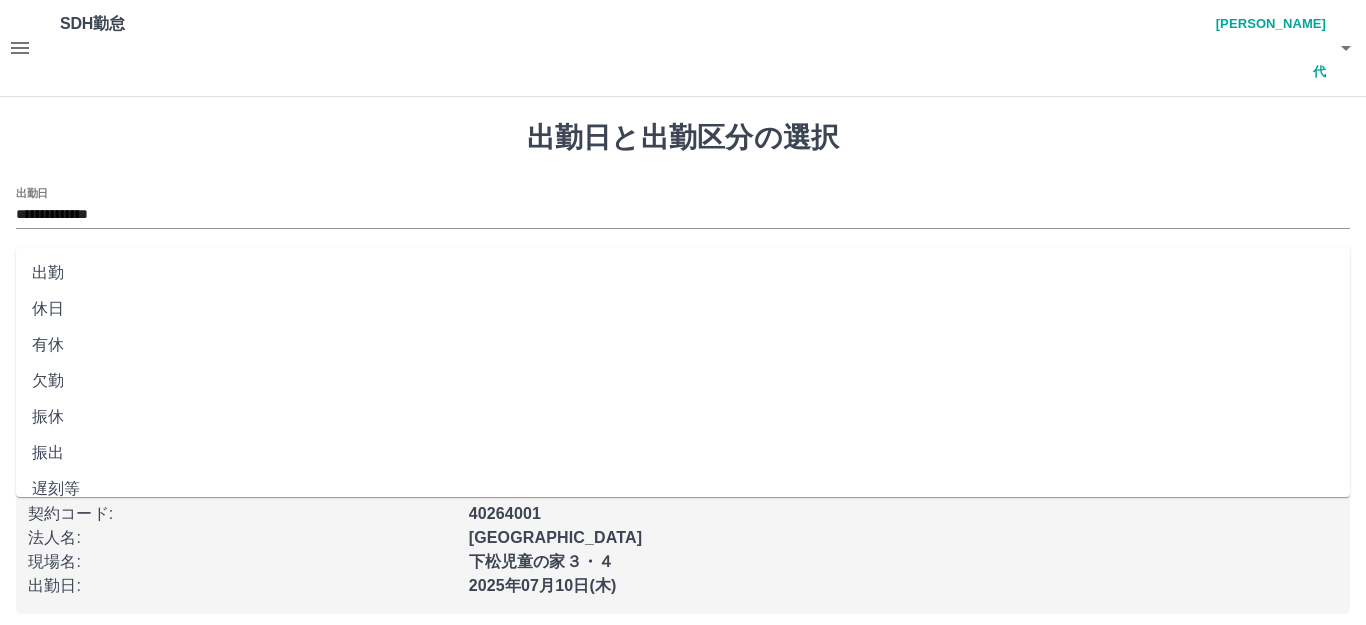 click on "出勤区分" at bounding box center (683, 281) 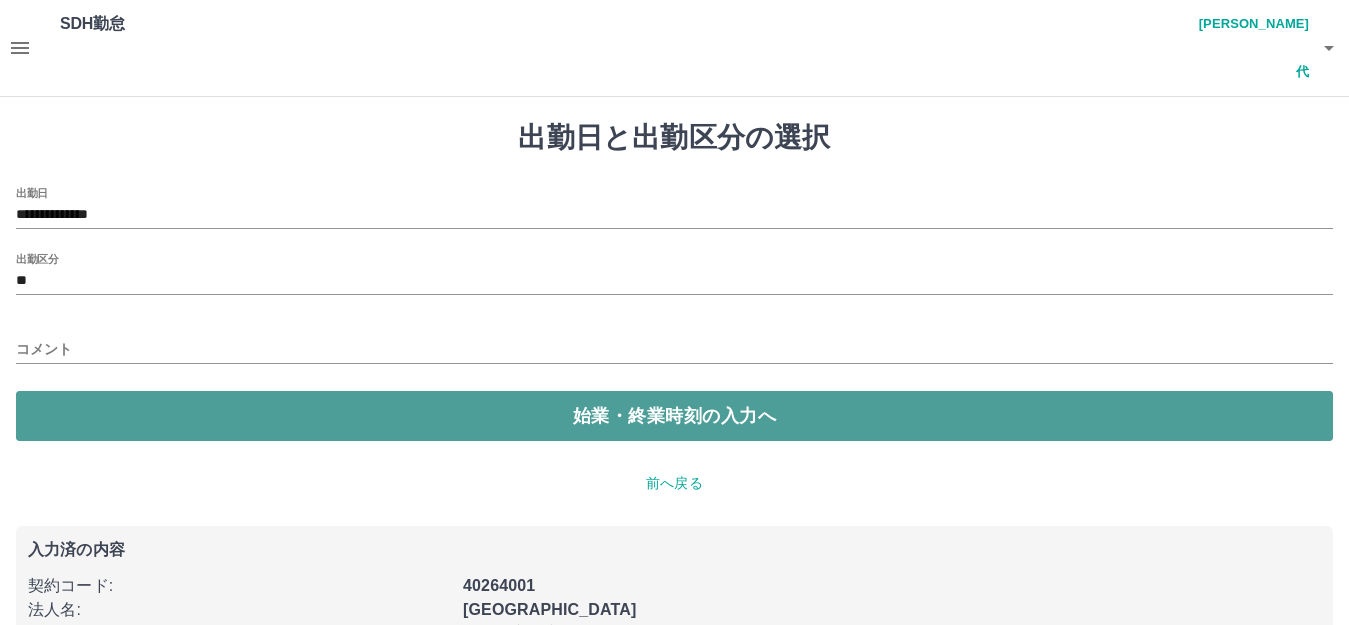 click on "始業・終業時刻の入力へ" at bounding box center (674, 416) 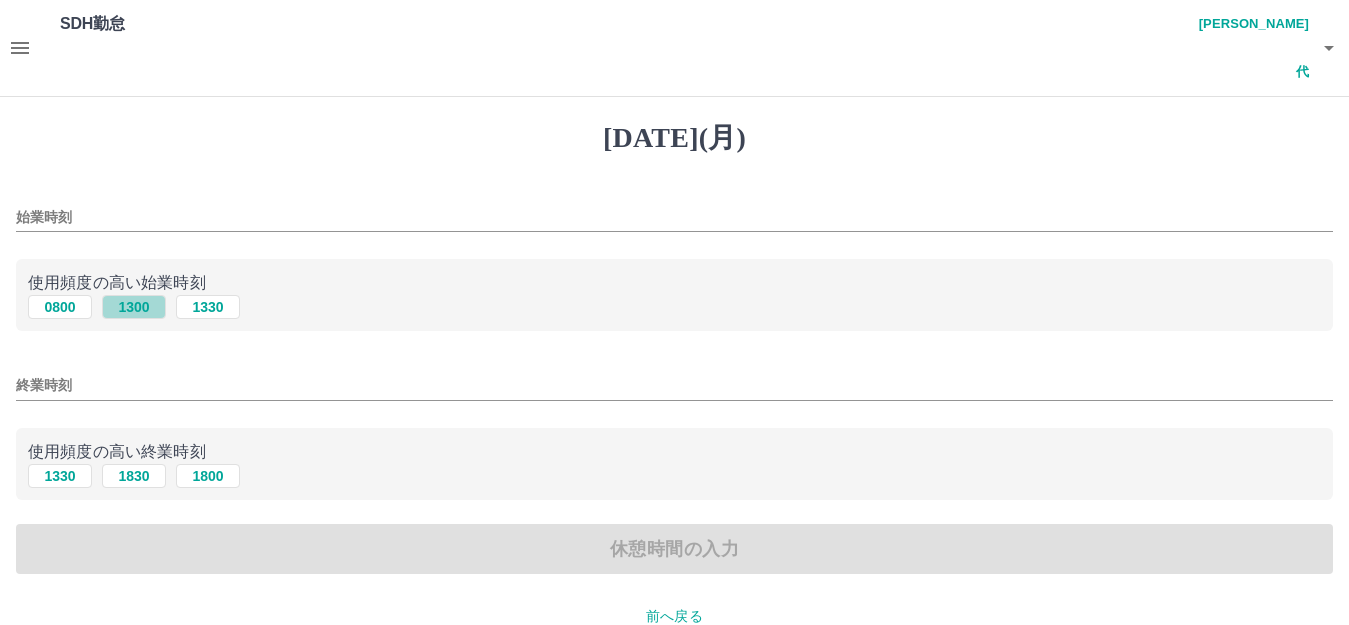 click on "1300" at bounding box center [134, 307] 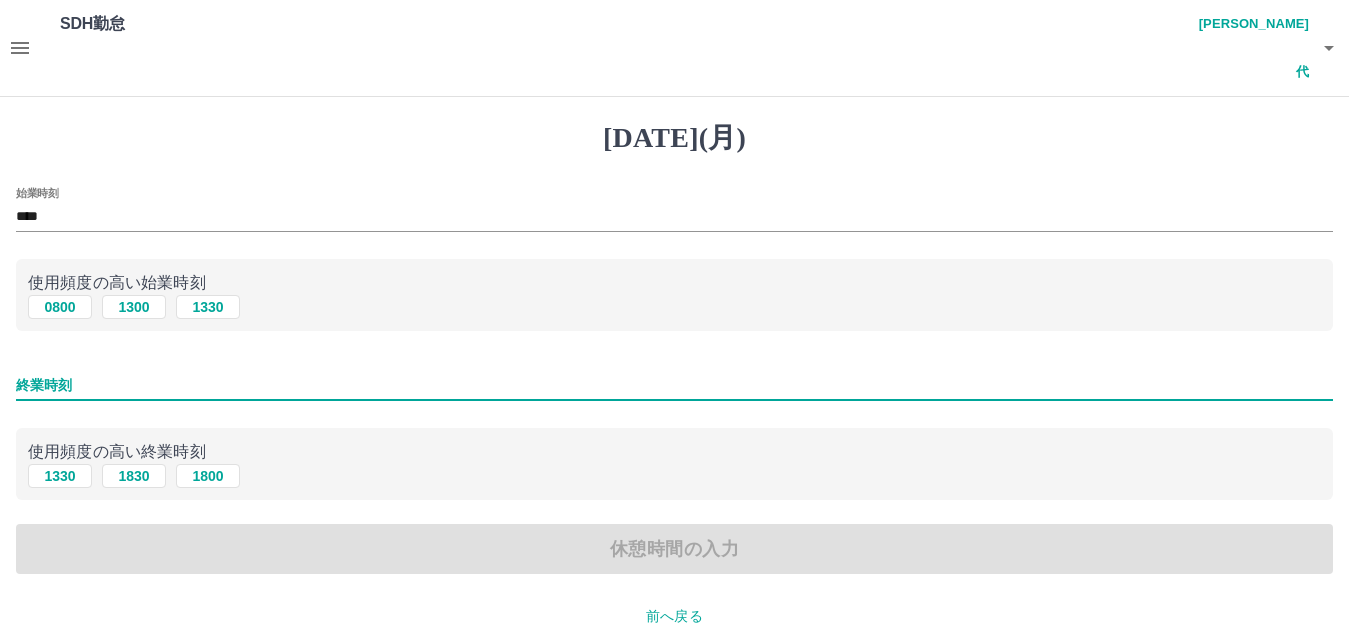 click on "終業時刻" at bounding box center (674, 385) 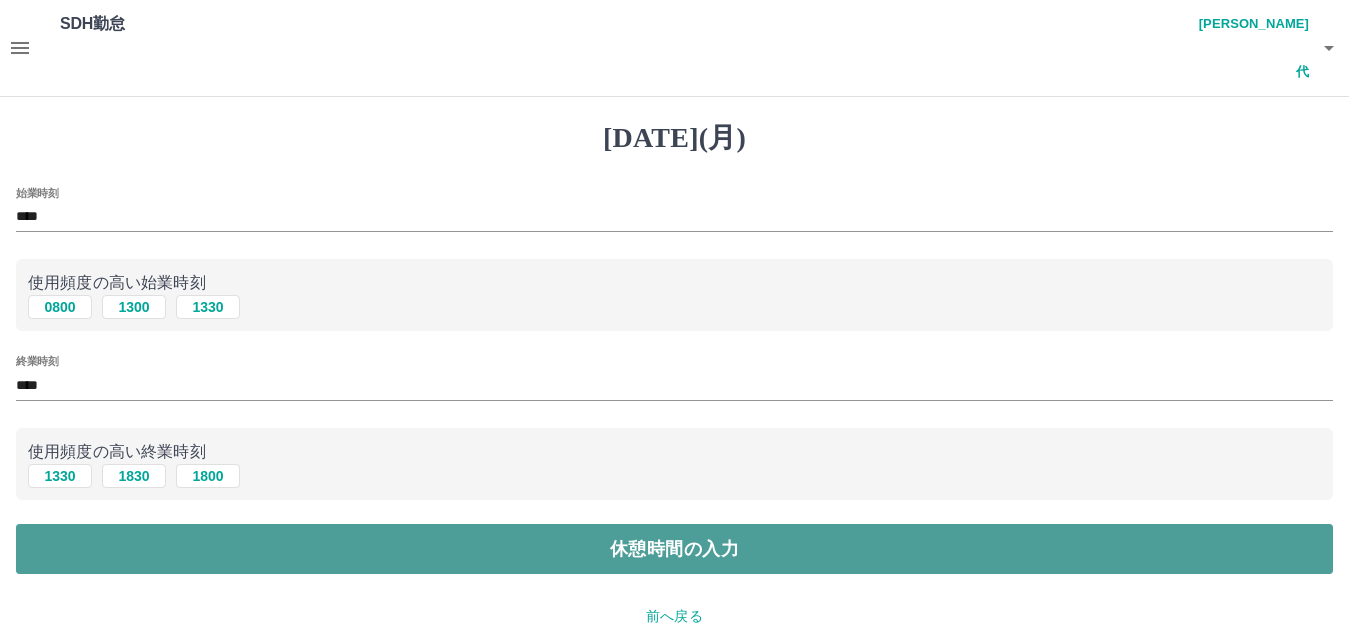 click on "休憩時間の入力" at bounding box center (674, 549) 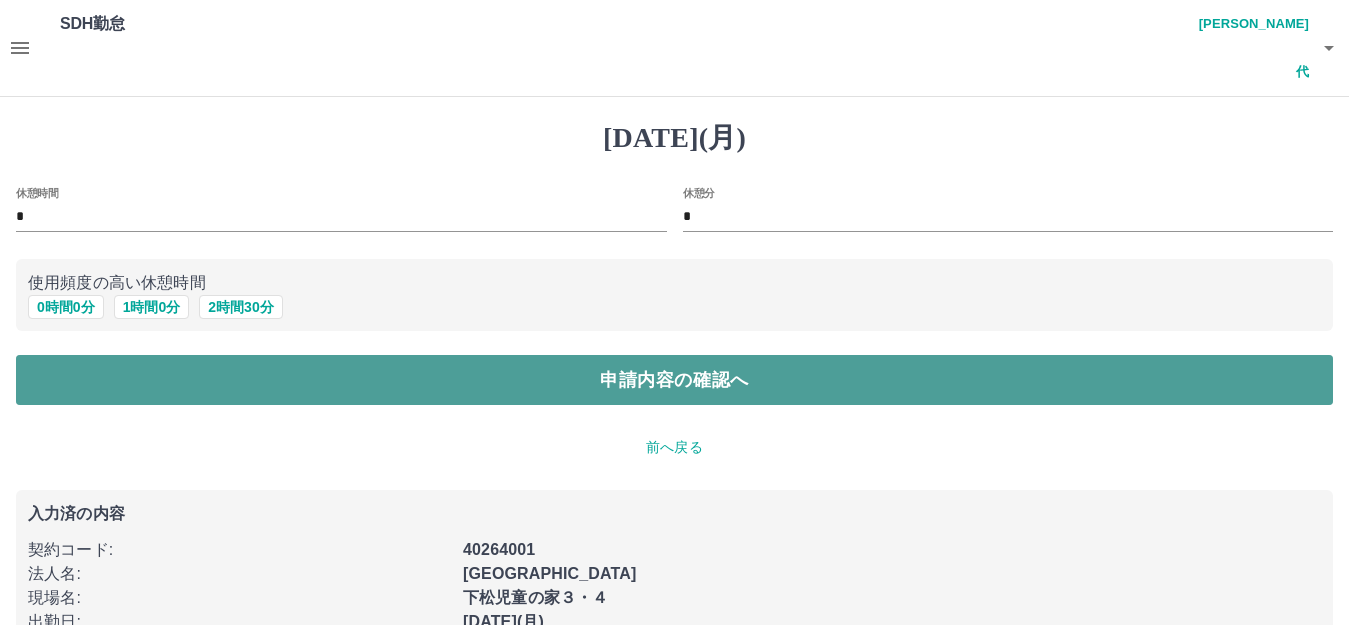 click on "申請内容の確認へ" at bounding box center [674, 380] 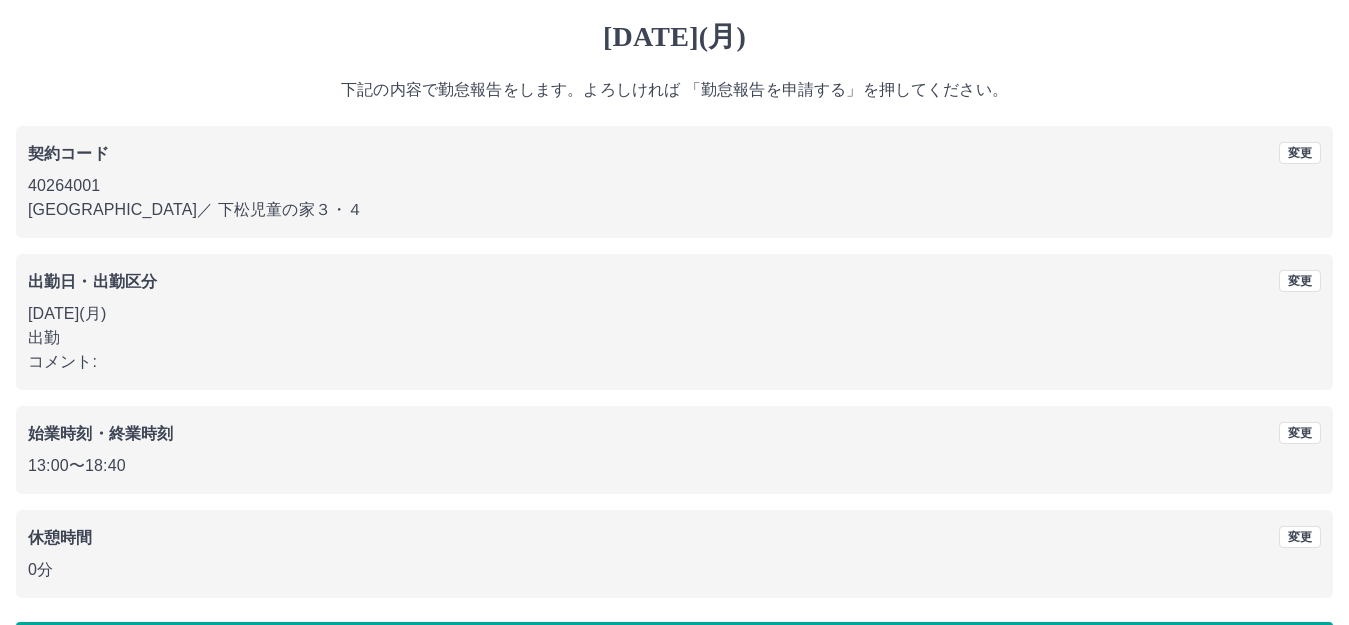 scroll, scrollTop: 124, scrollLeft: 0, axis: vertical 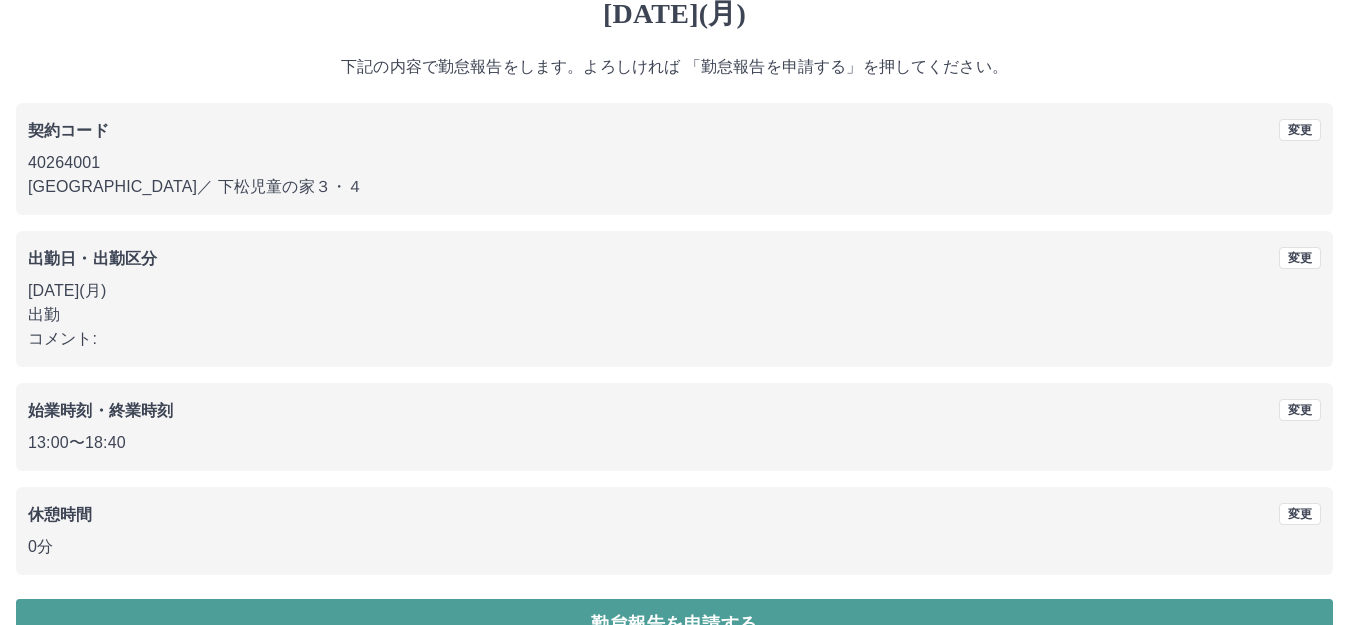 click on "勤怠報告を申請する" at bounding box center (674, 624) 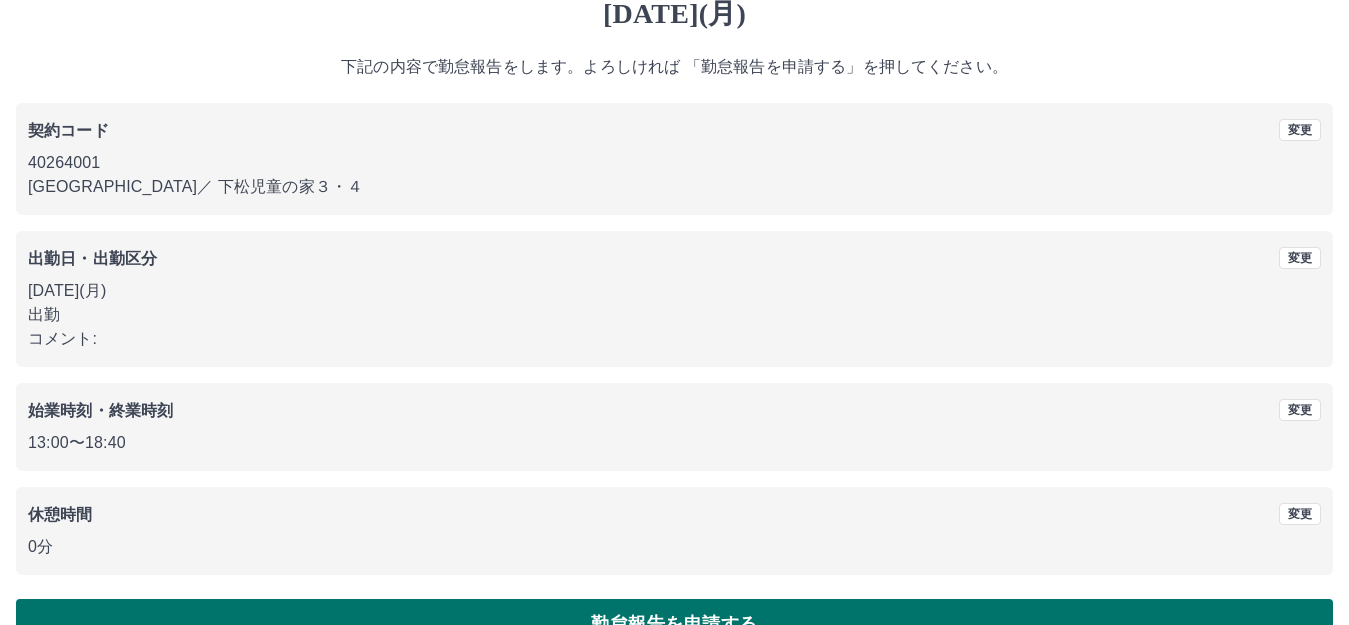 scroll, scrollTop: 0, scrollLeft: 0, axis: both 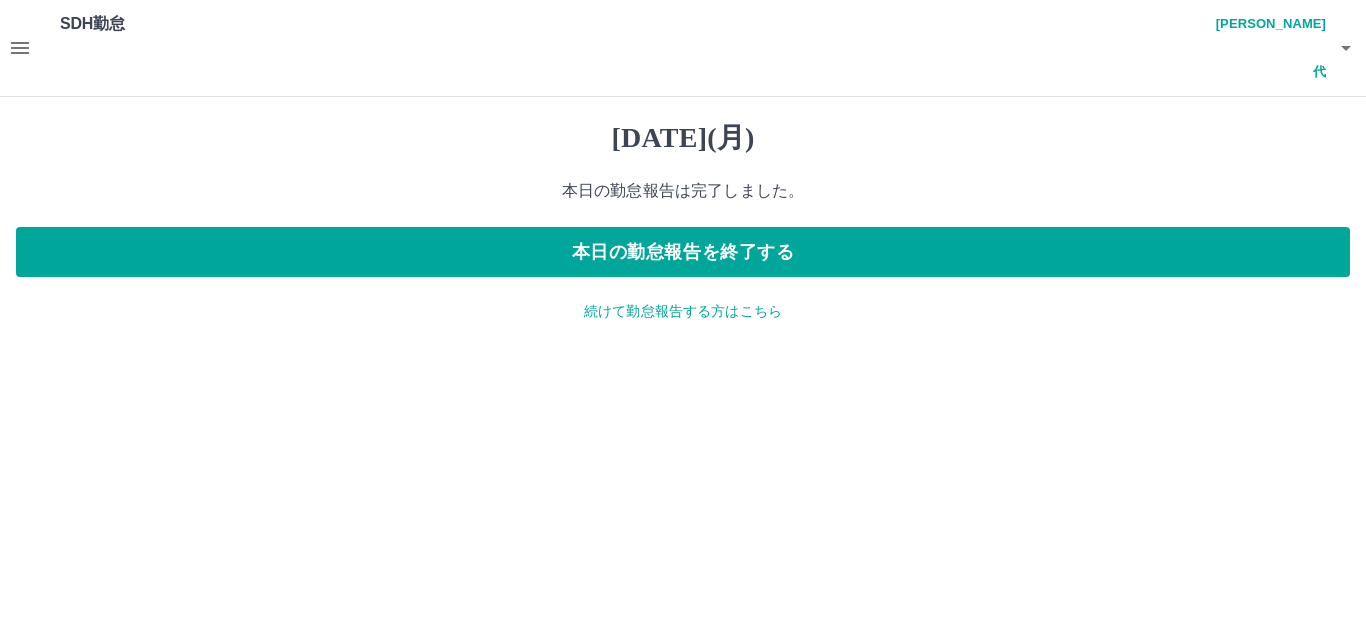click on "続けて勤怠報告する方はこちら" at bounding box center (683, 311) 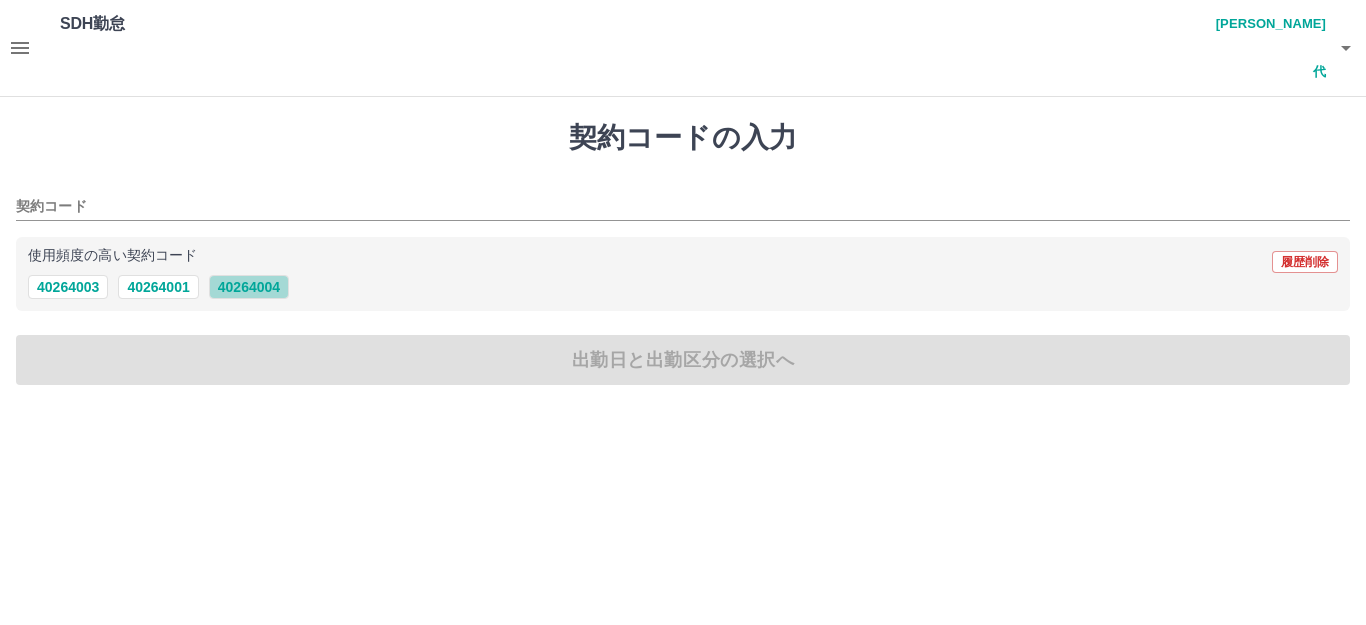 click on "40264004" at bounding box center [249, 287] 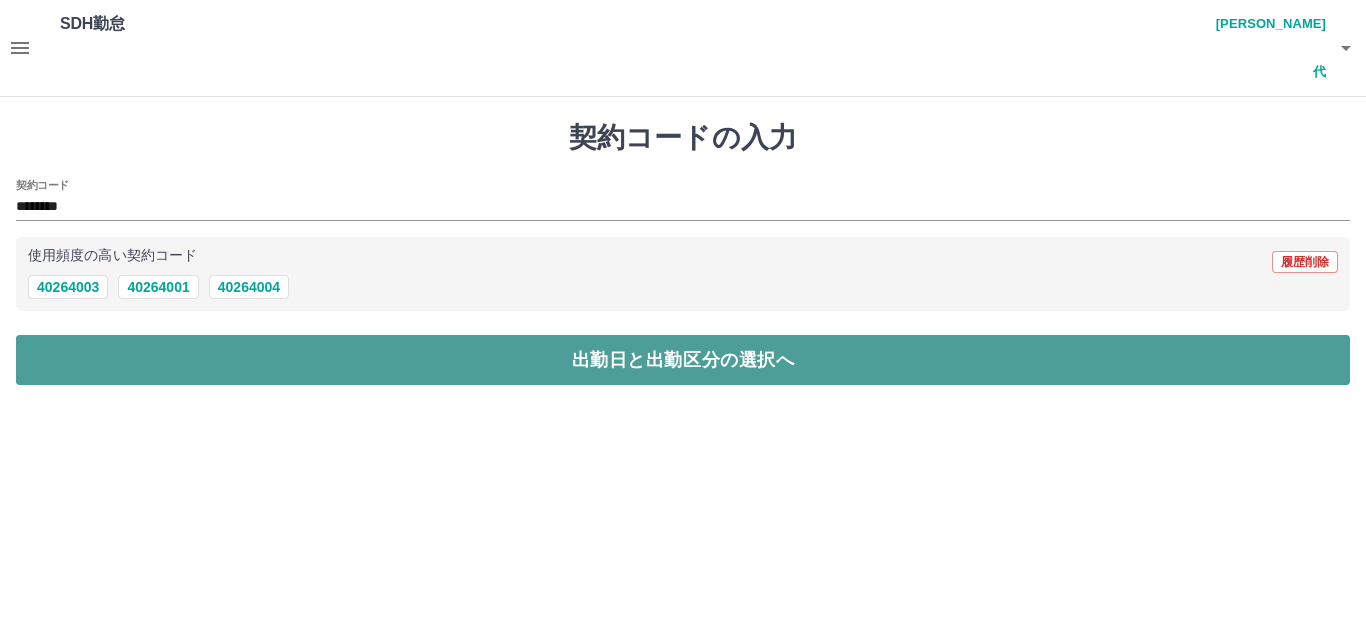 click on "出勤日と出勤区分の選択へ" at bounding box center (683, 360) 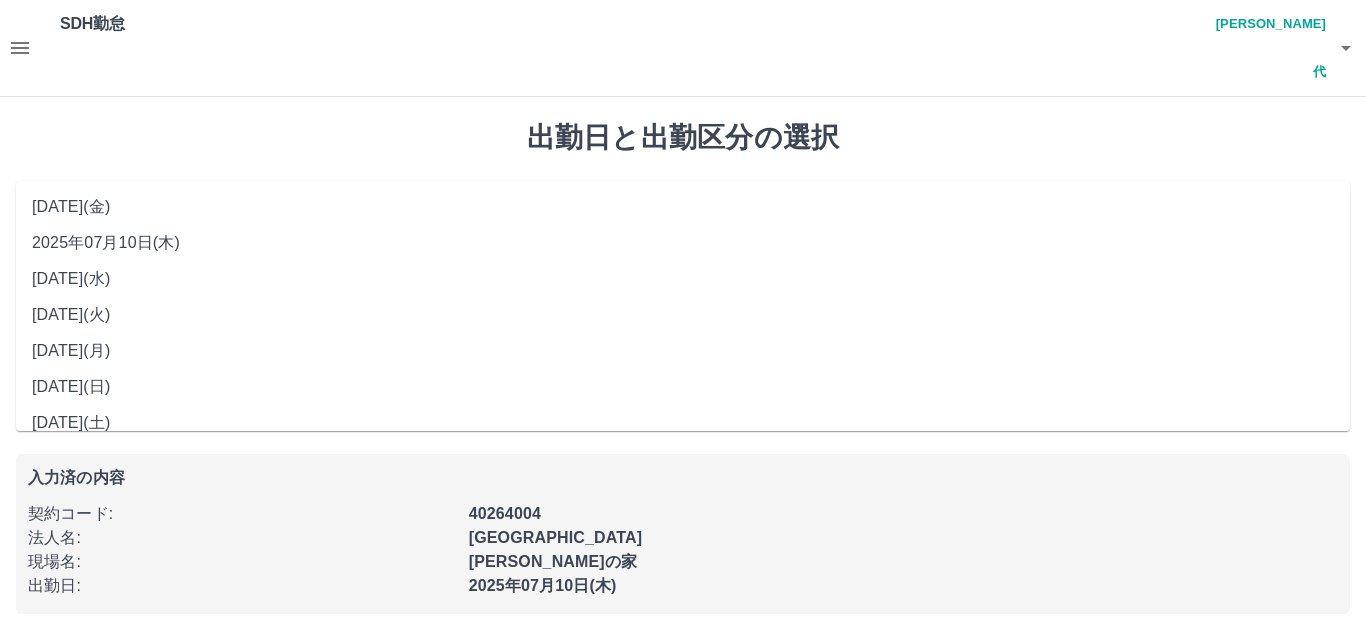 click on "**********" at bounding box center [683, 215] 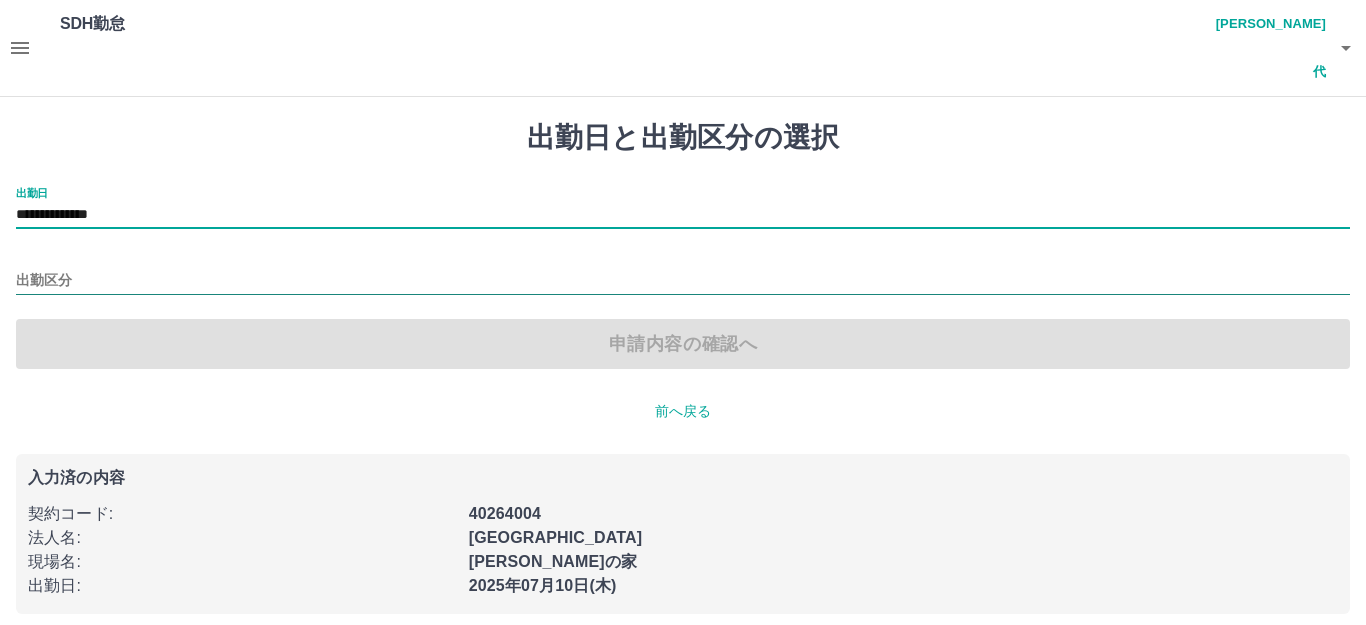 click on "出勤区分" at bounding box center (683, 281) 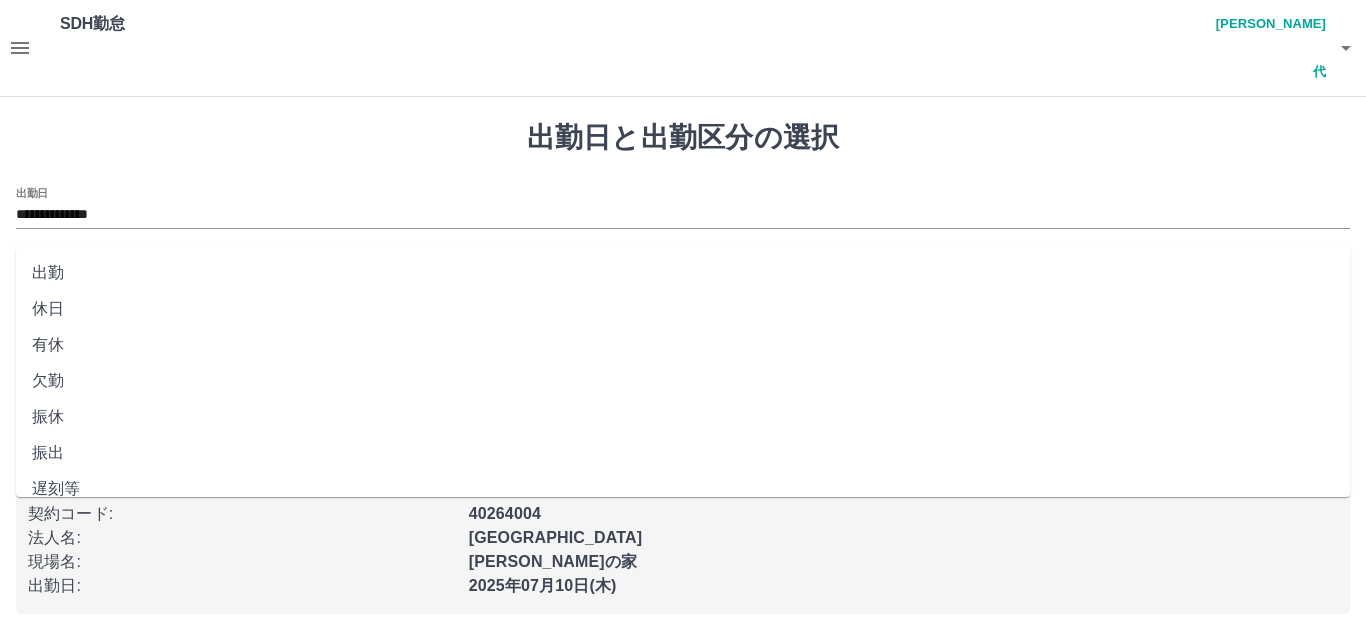 click on "出勤" at bounding box center [683, 273] 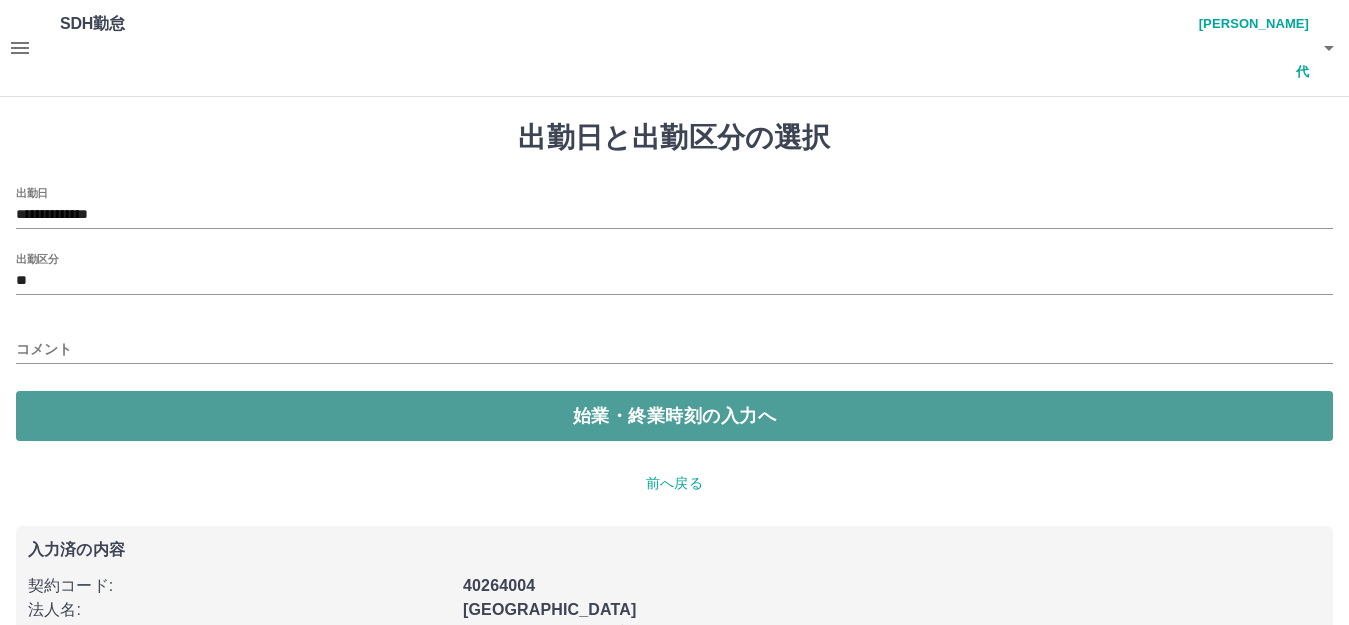 click on "始業・終業時刻の入力へ" at bounding box center [674, 416] 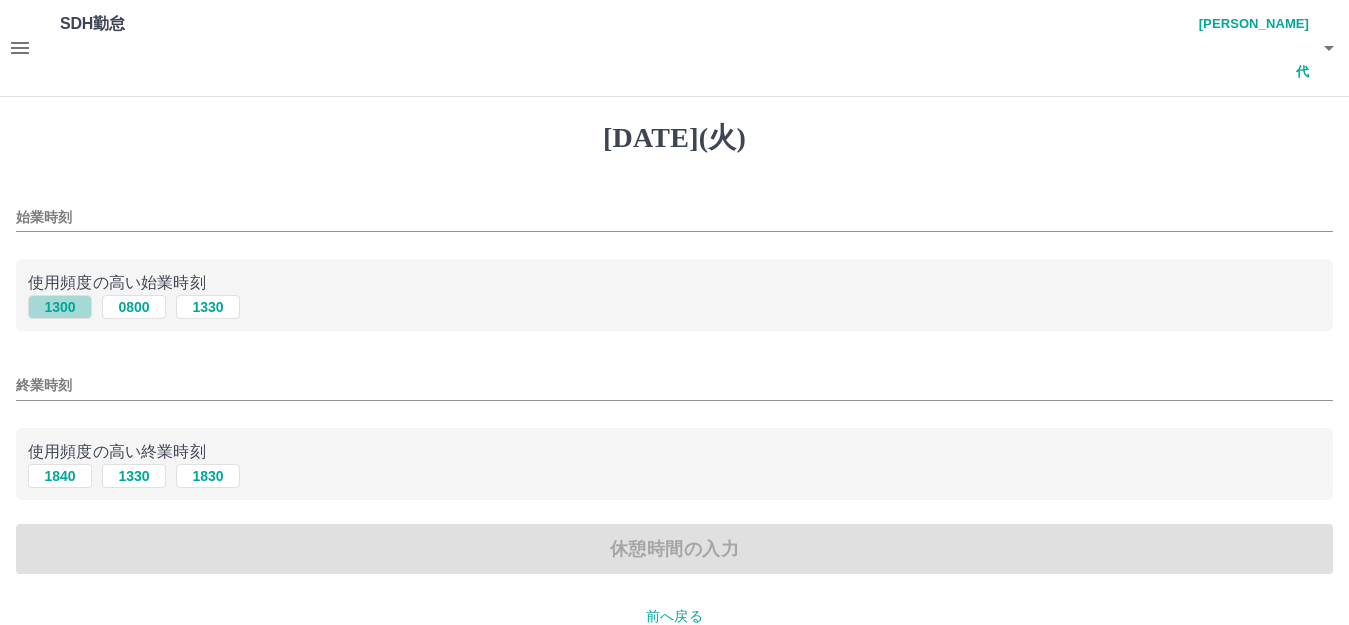 click on "1300" at bounding box center (60, 307) 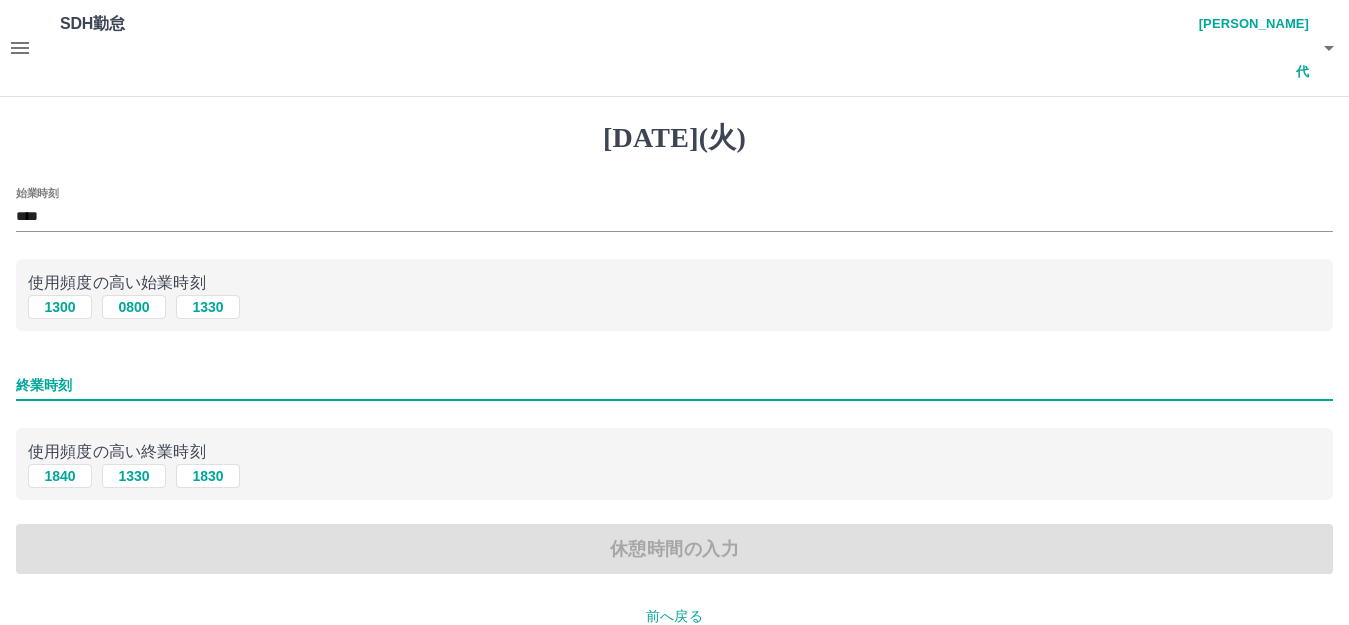 click on "終業時刻" at bounding box center (674, 385) 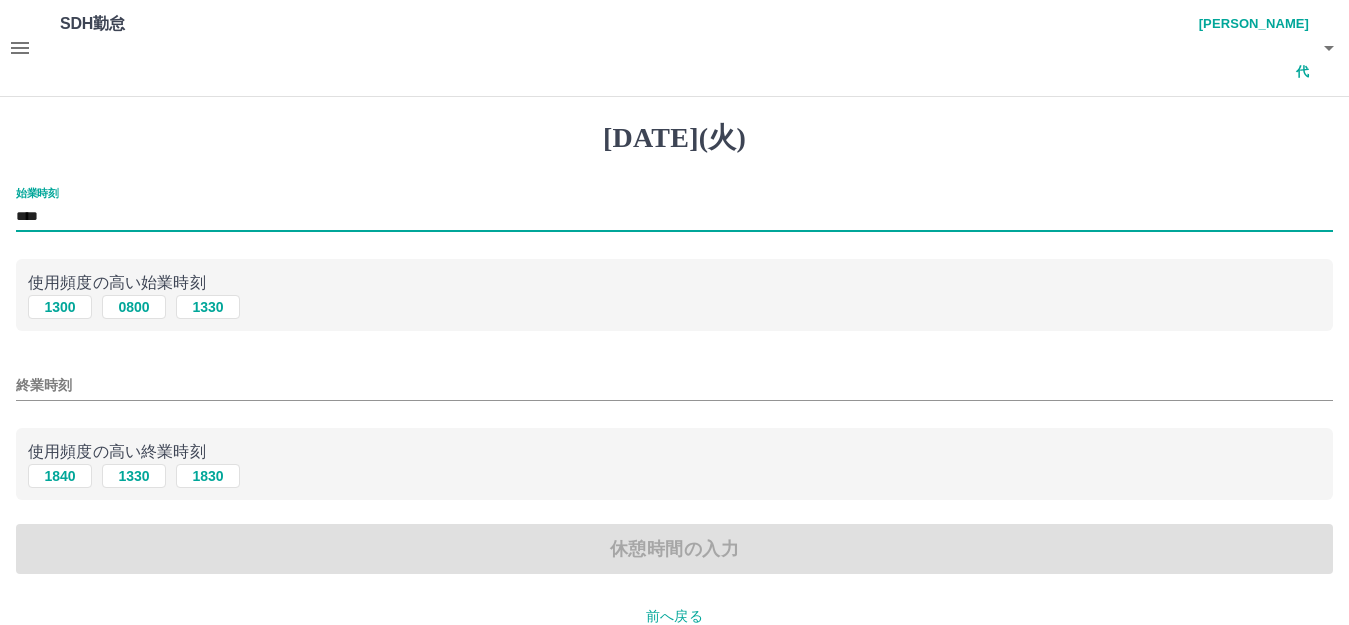 type on "****" 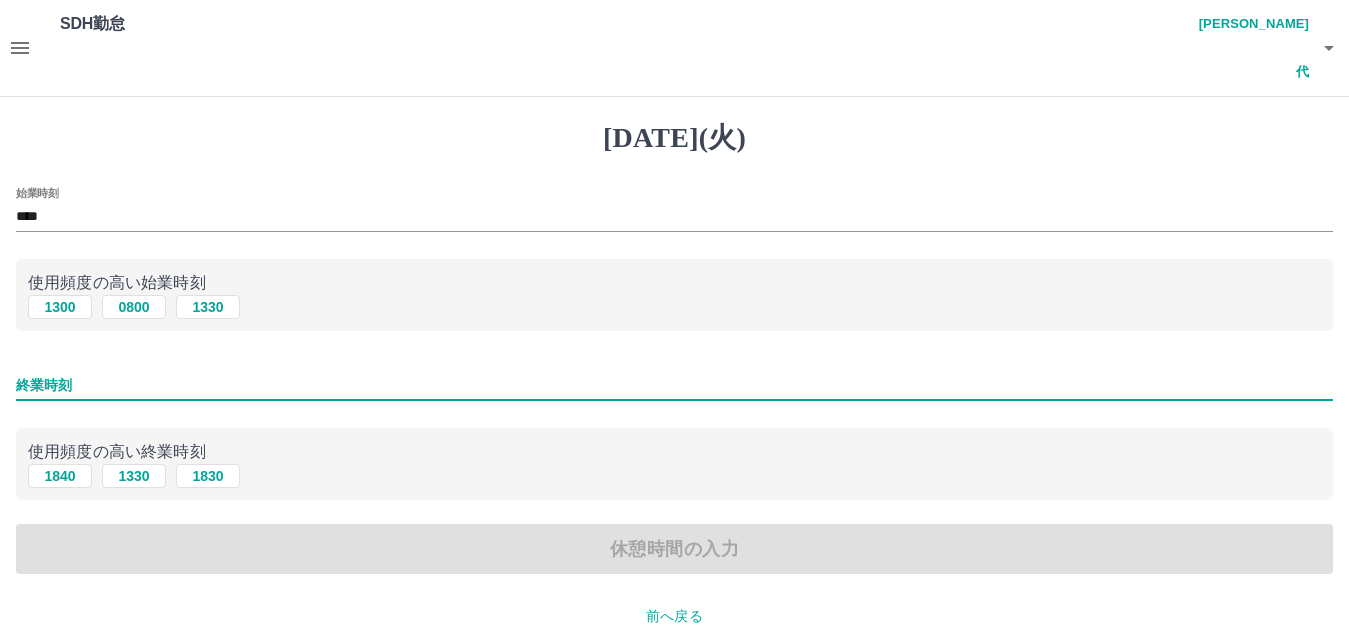 click on "終業時刻" at bounding box center (674, 385) 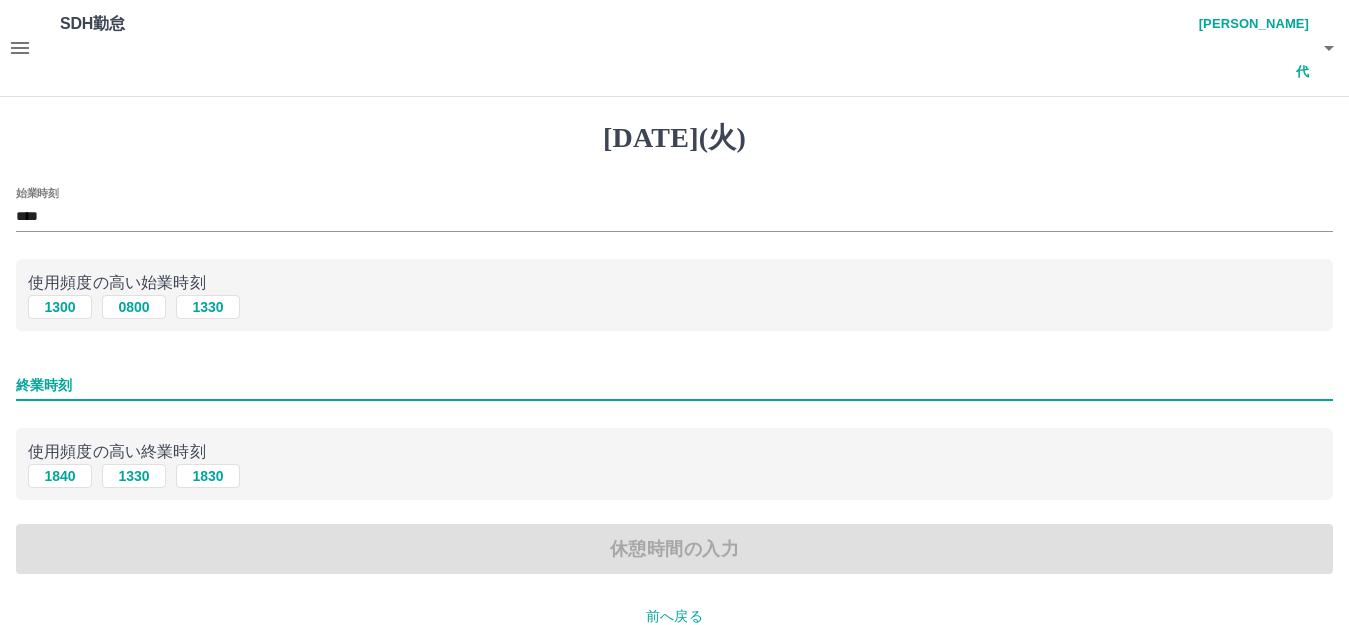 click on "終業時刻" at bounding box center (674, 385) 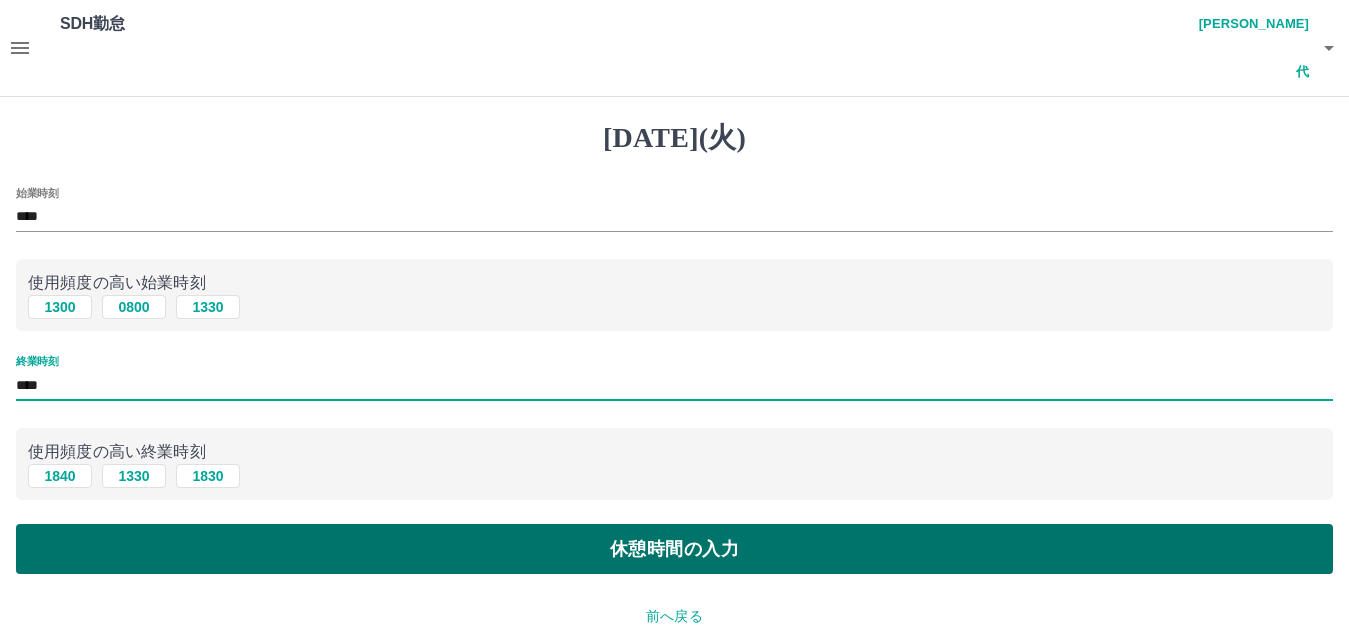 type on "****" 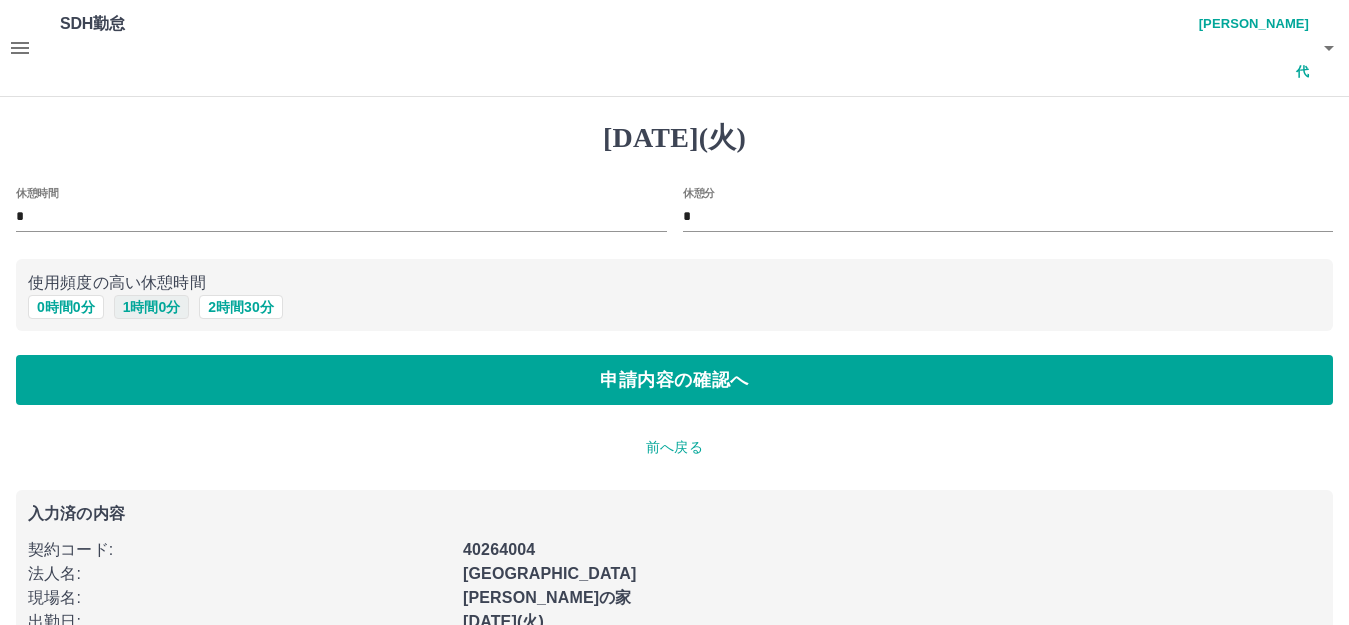 click on "1 時間 0 分" at bounding box center [152, 307] 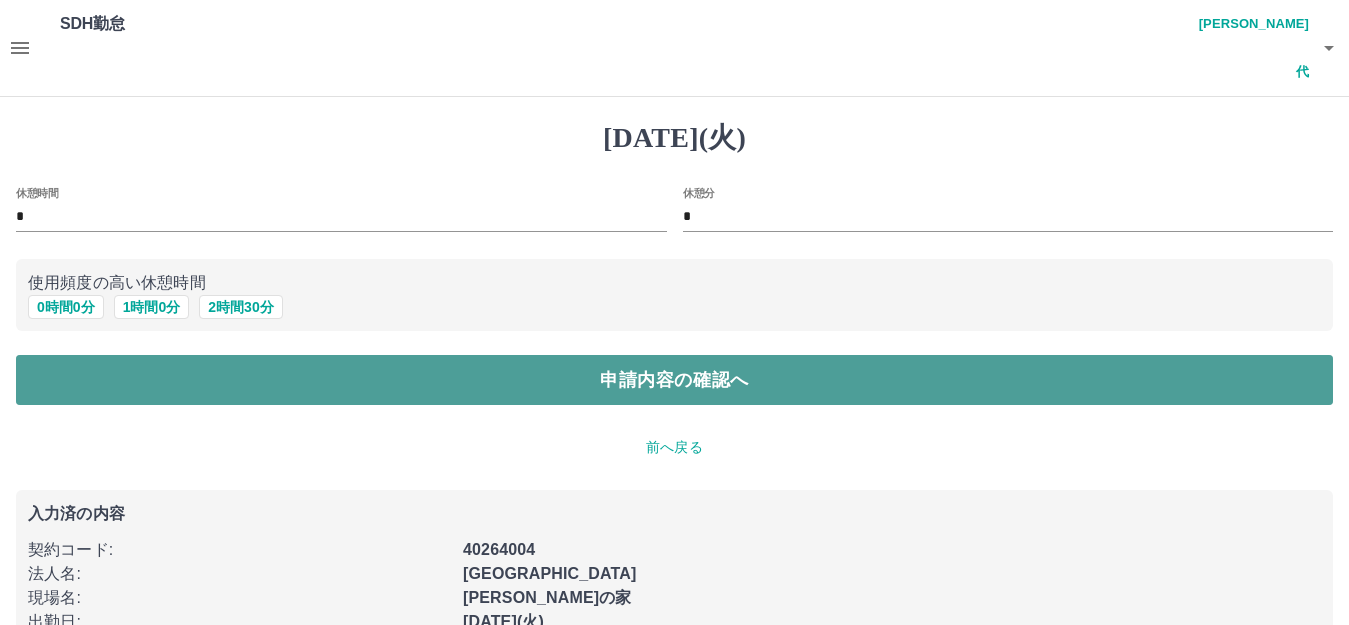 click on "申請内容の確認へ" at bounding box center (674, 380) 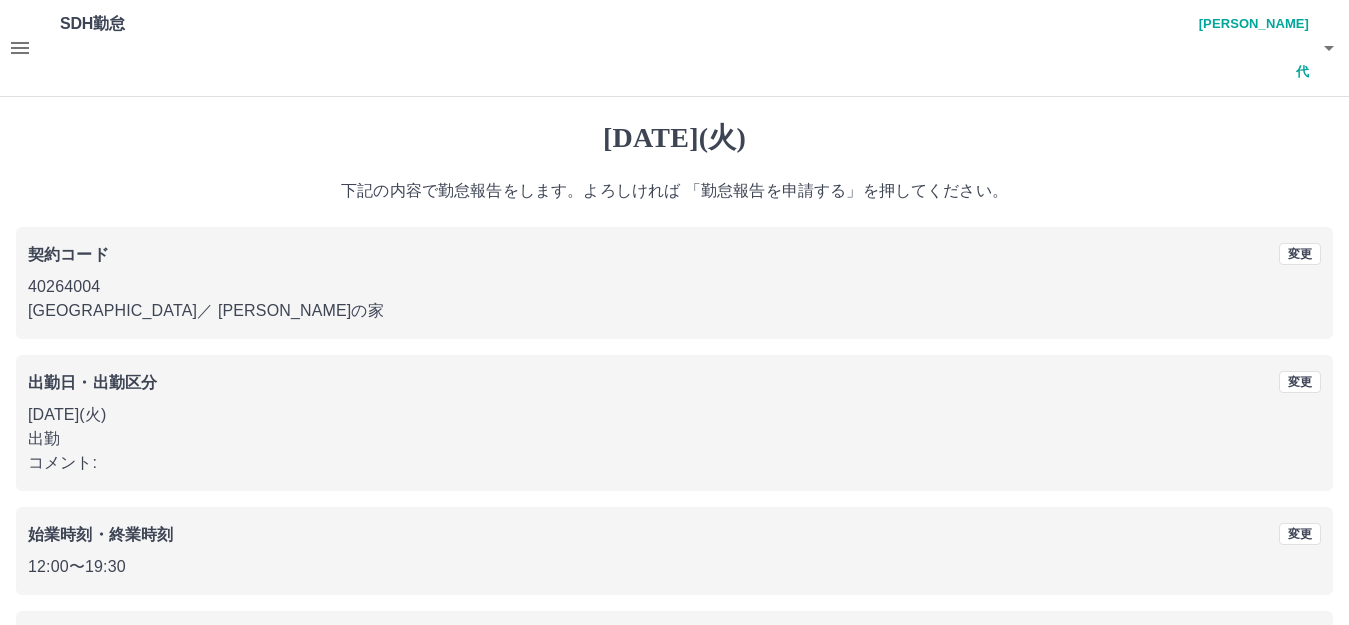 scroll, scrollTop: 124, scrollLeft: 0, axis: vertical 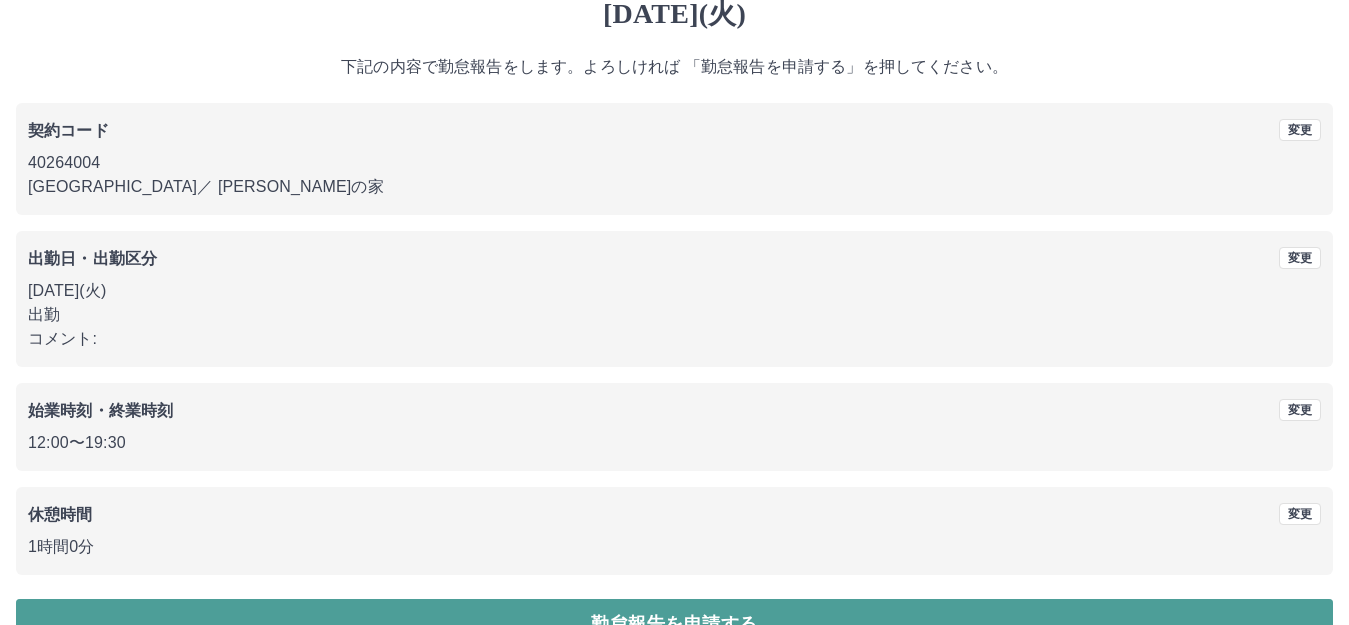 click on "勤怠報告を申請する" at bounding box center [674, 624] 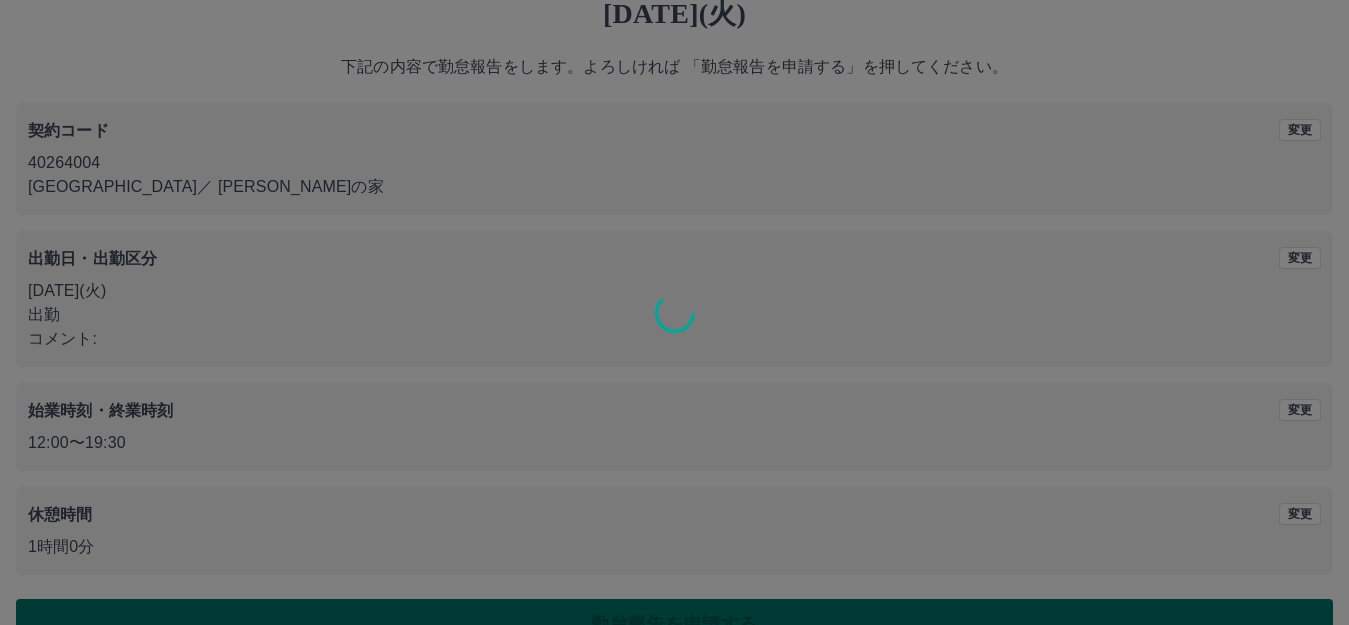 scroll, scrollTop: 0, scrollLeft: 0, axis: both 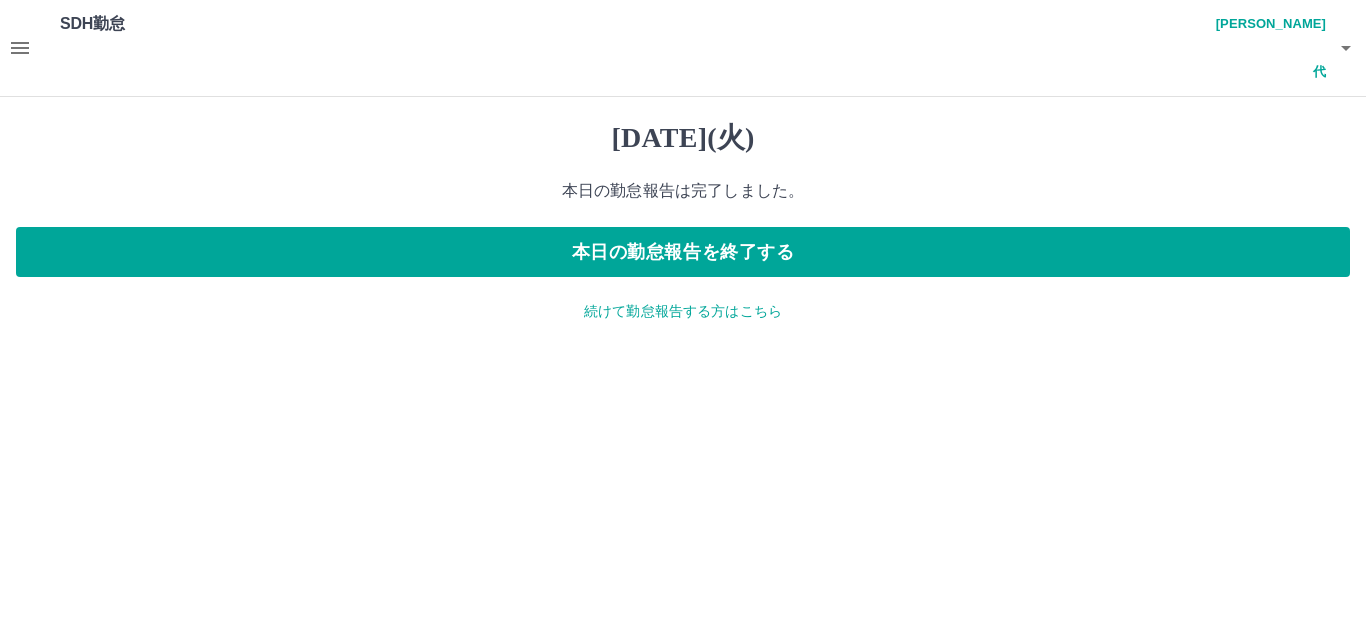 click on "続けて勤怠報告する方はこちら" at bounding box center [683, 311] 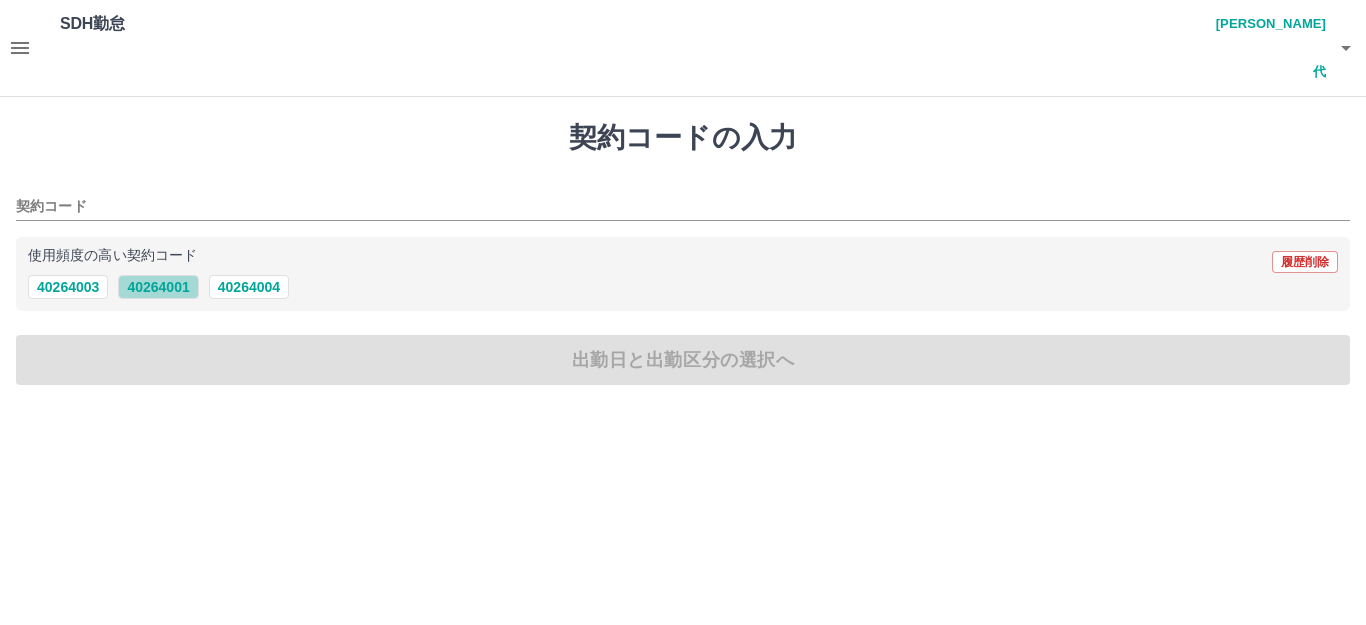 click on "40264001" at bounding box center [158, 287] 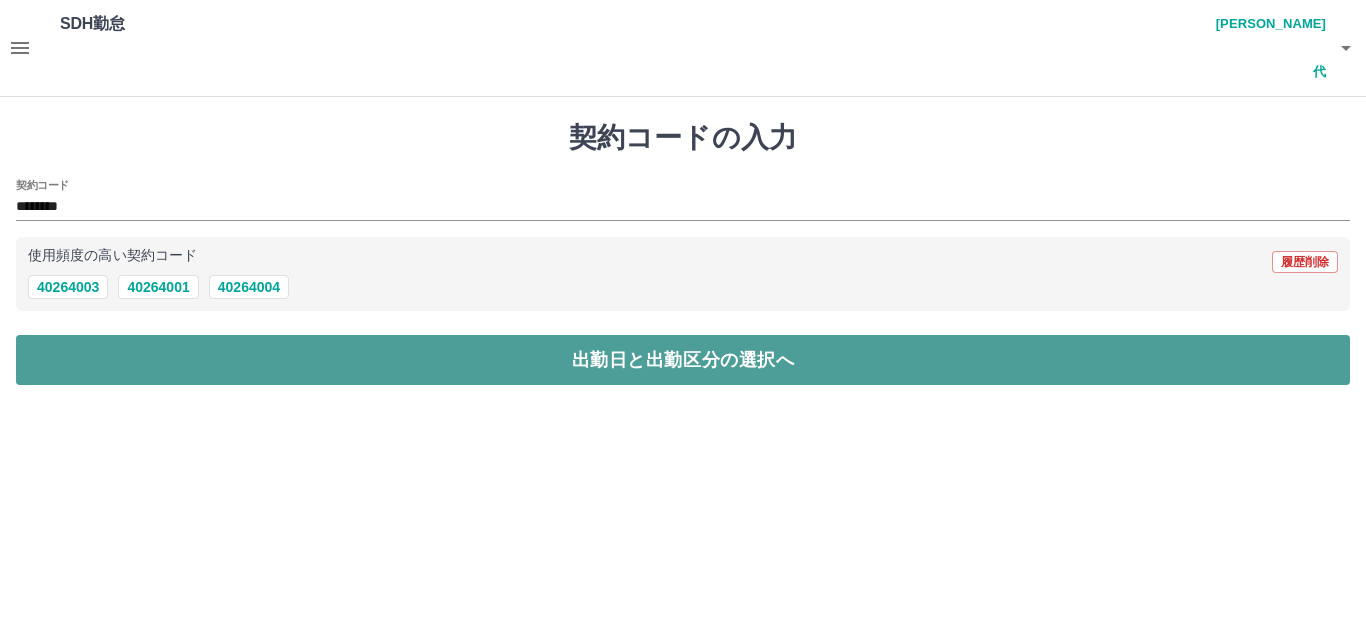 click on "出勤日と出勤区分の選択へ" at bounding box center (683, 360) 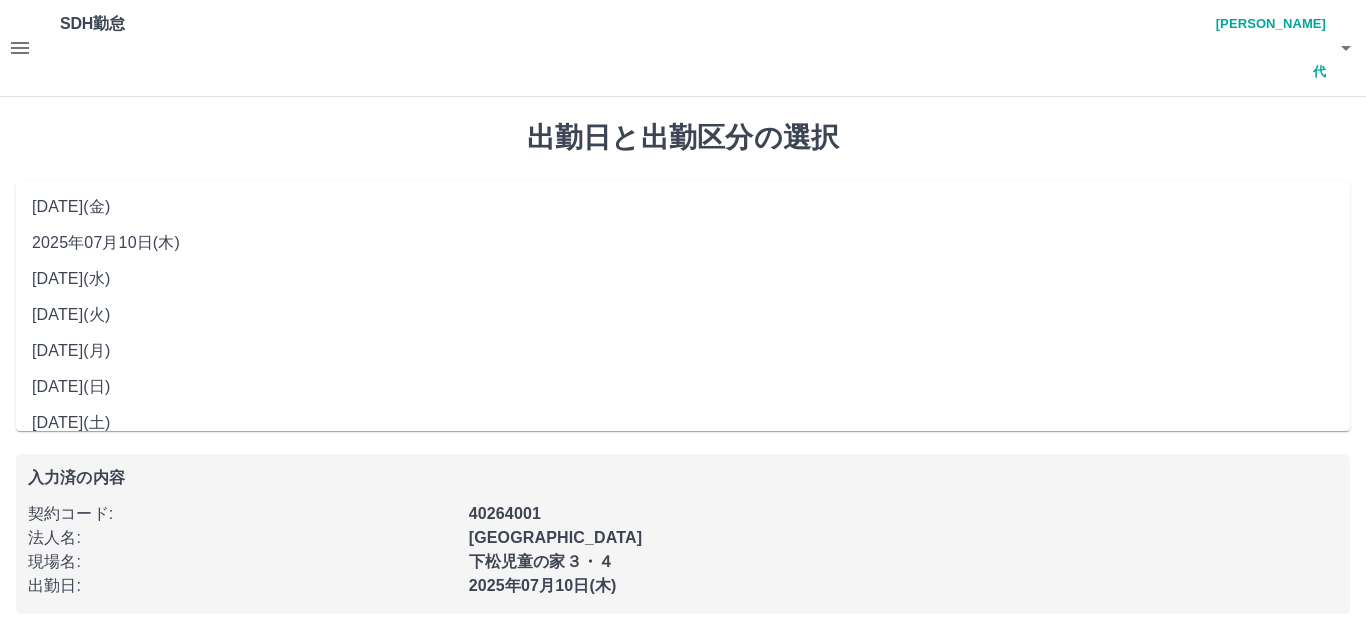 click on "**********" at bounding box center [683, 215] 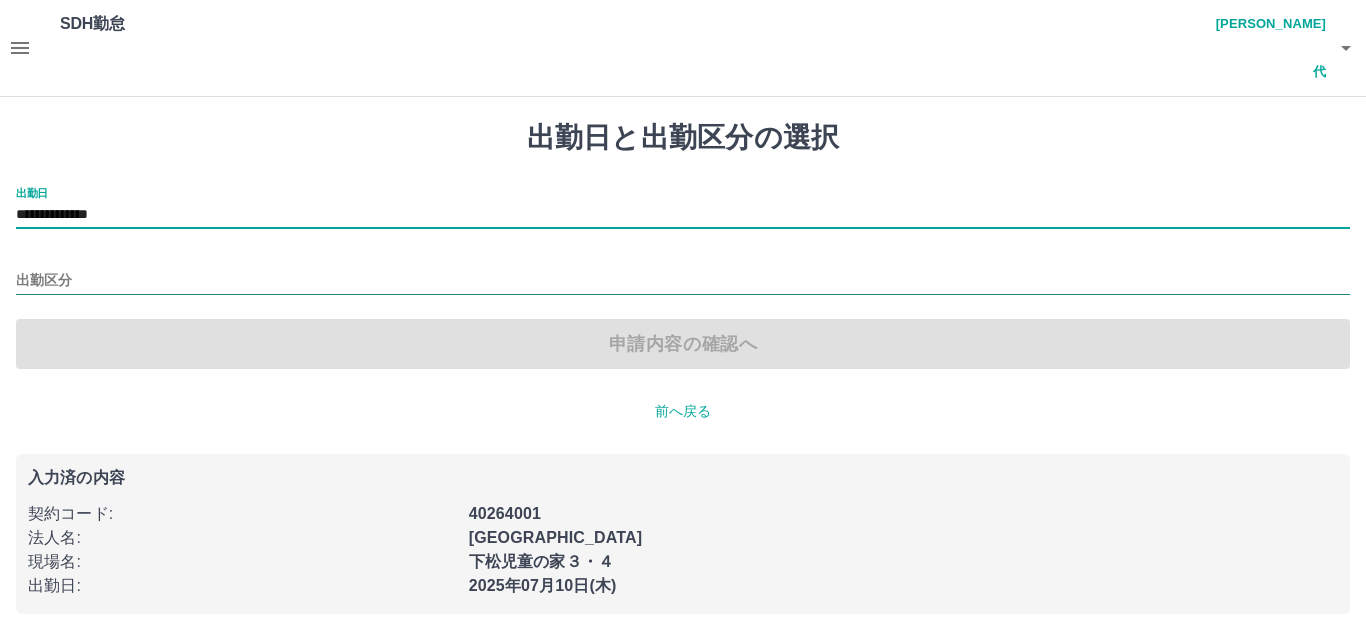 click on "出勤区分" at bounding box center (683, 281) 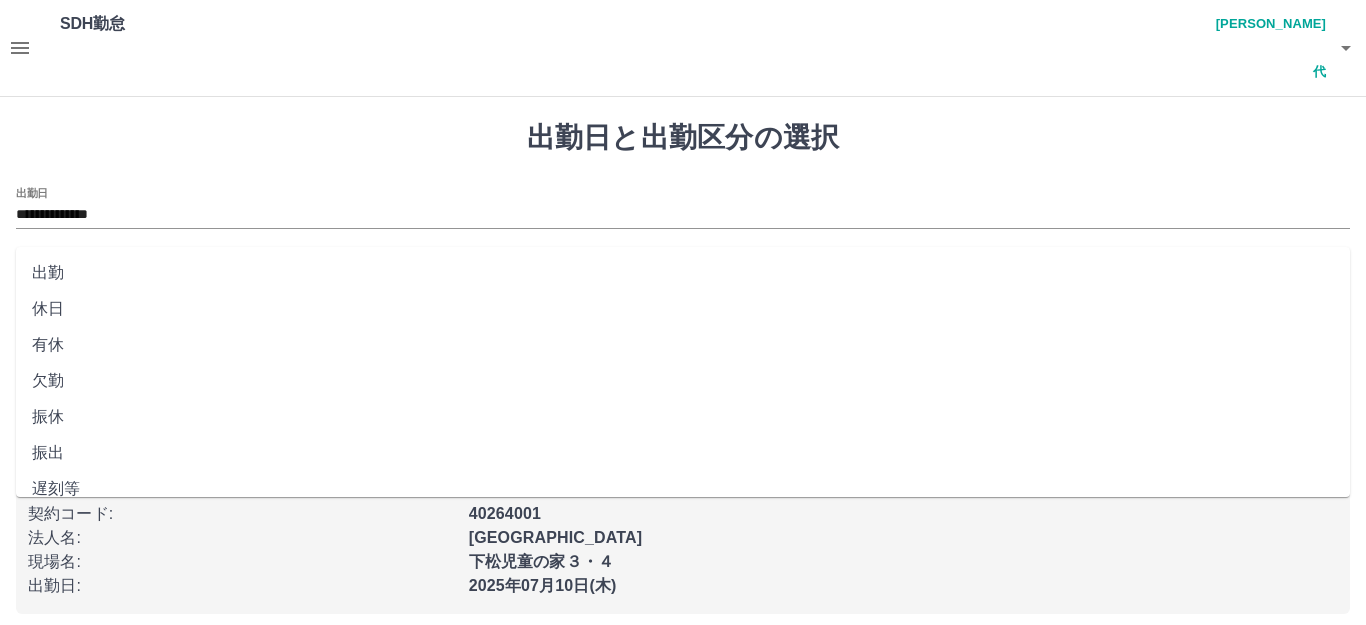 click on "出勤" at bounding box center [683, 273] 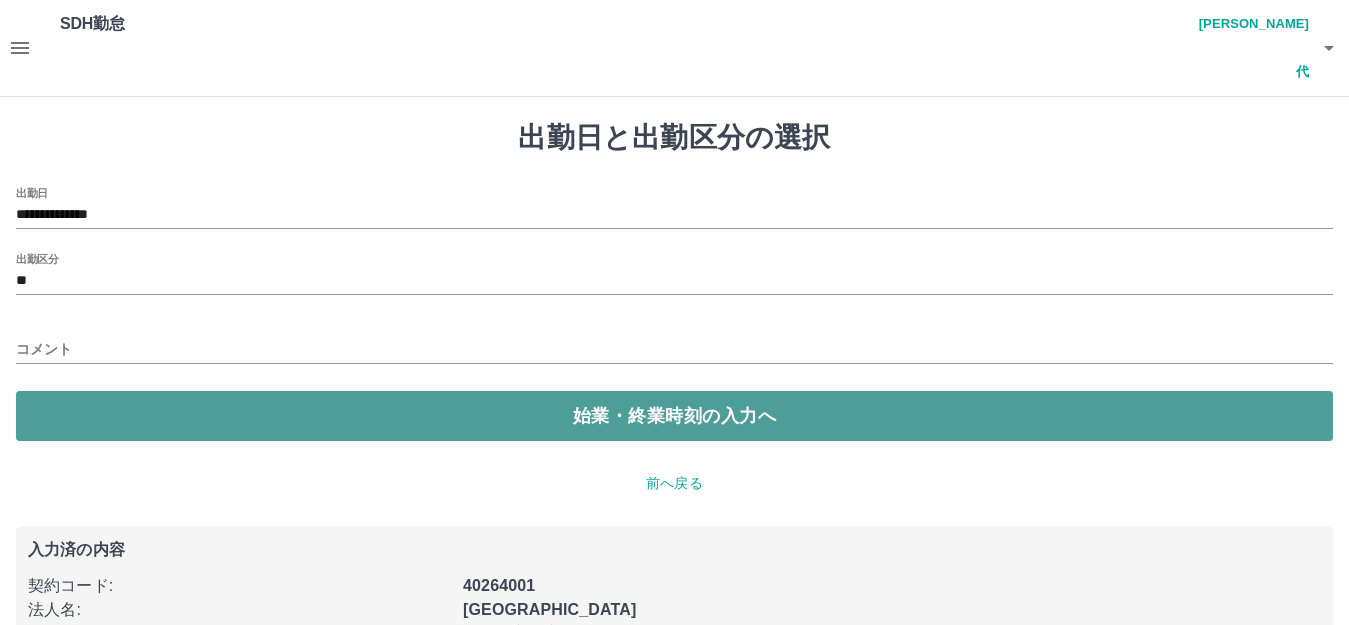click on "始業・終業時刻の入力へ" at bounding box center (674, 416) 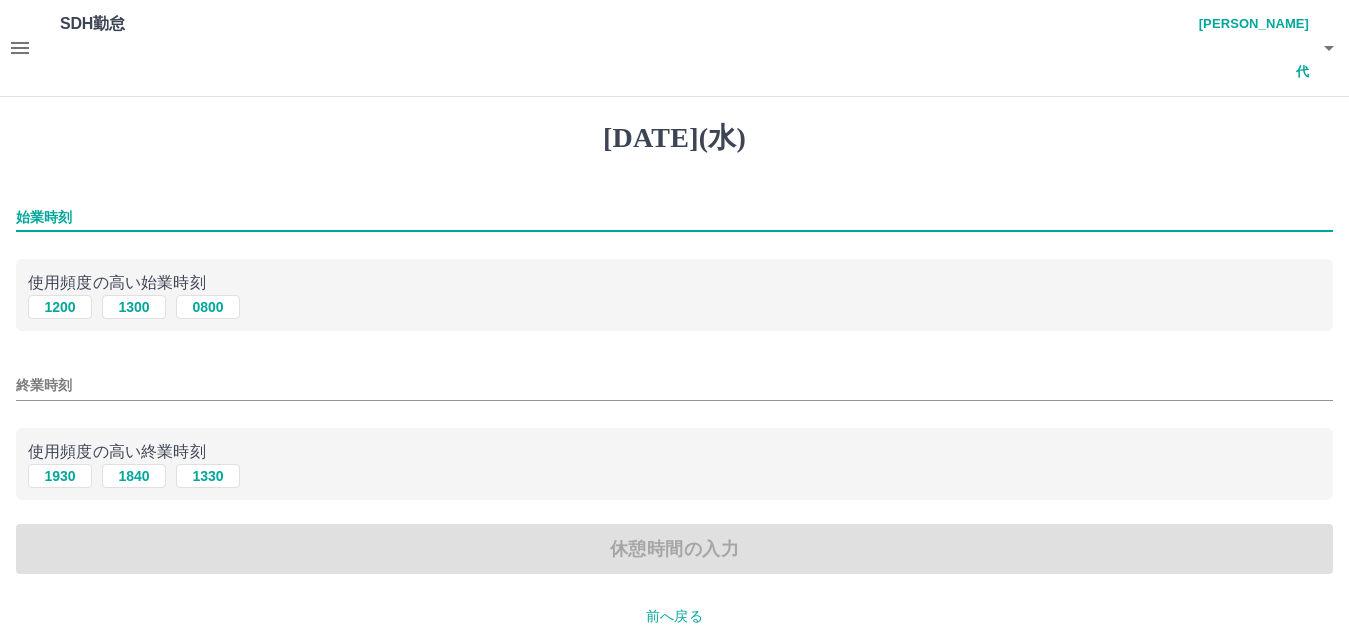 click on "始業時刻" at bounding box center (674, 217) 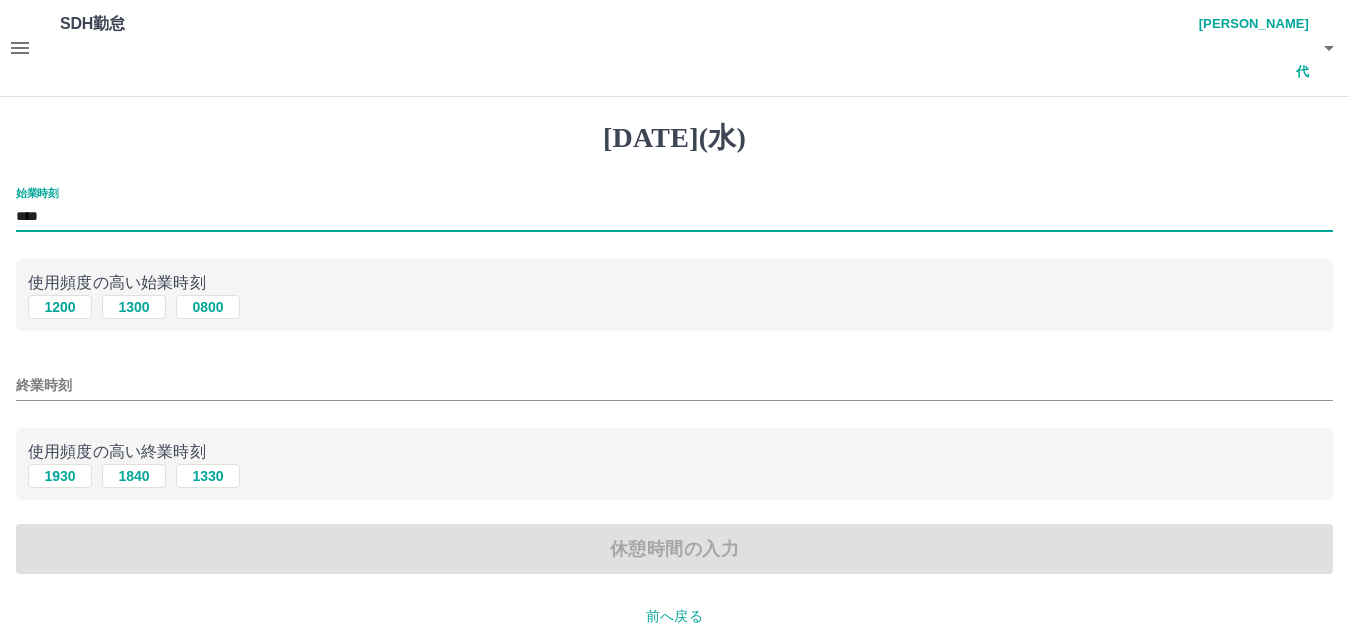type on "****" 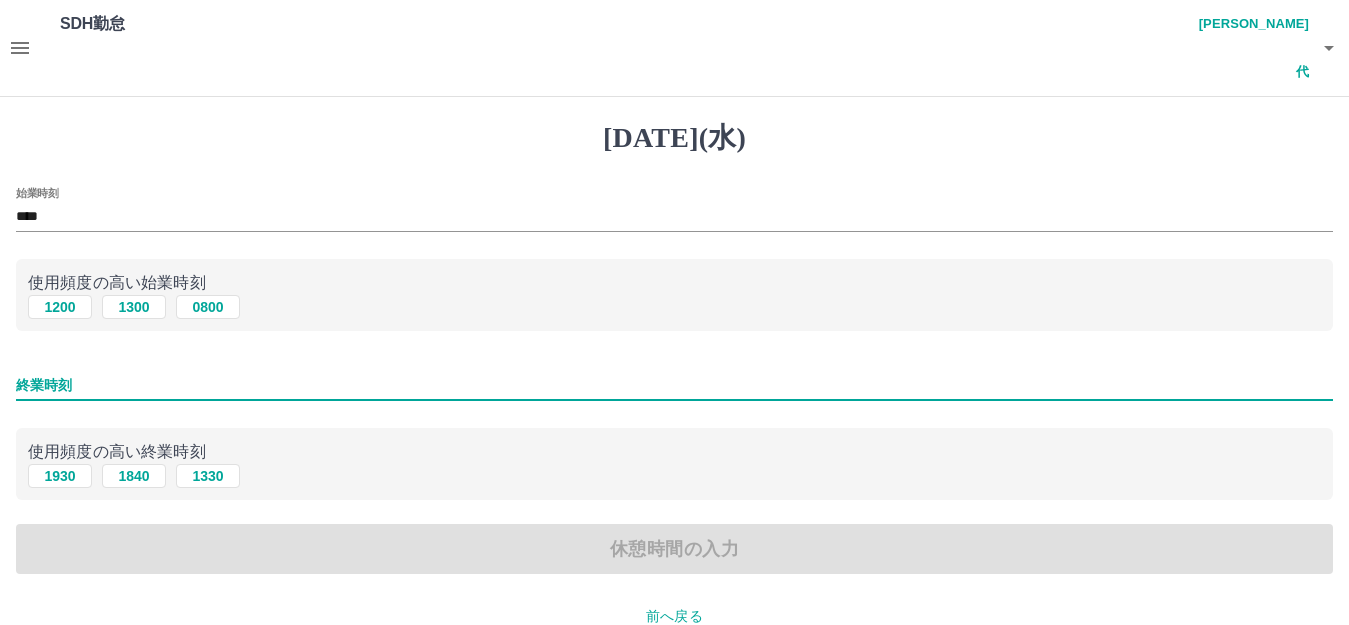 click on "終業時刻" at bounding box center [674, 385] 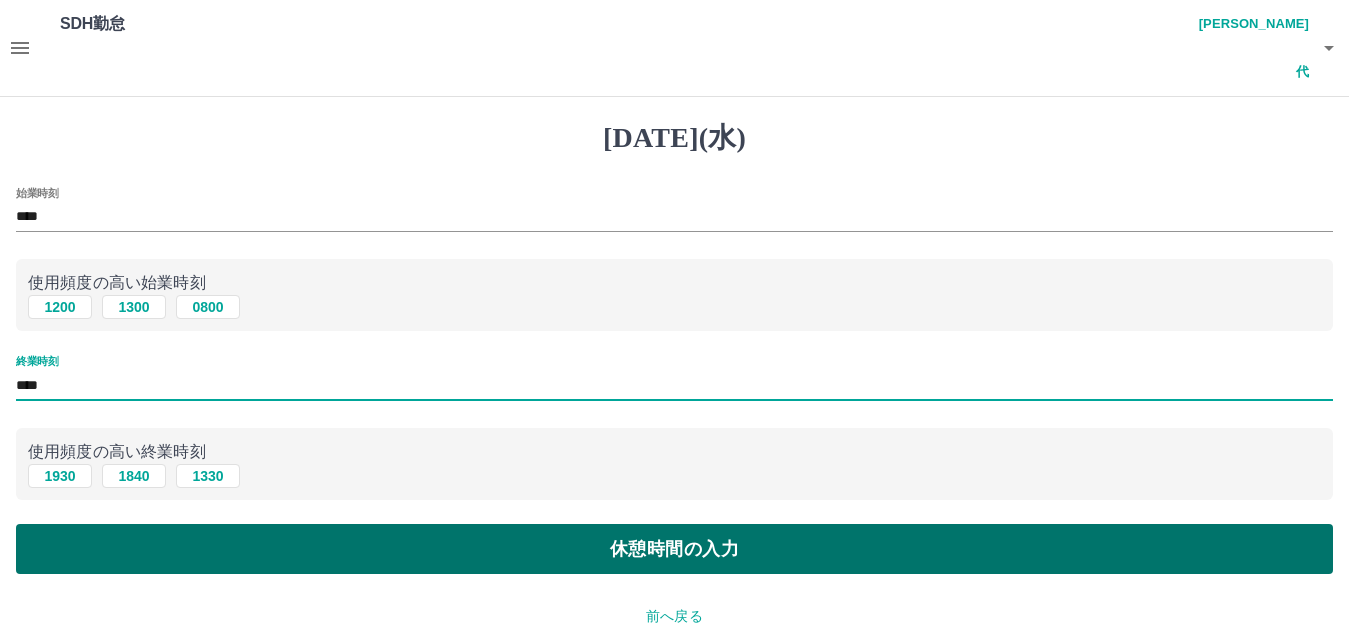 type on "****" 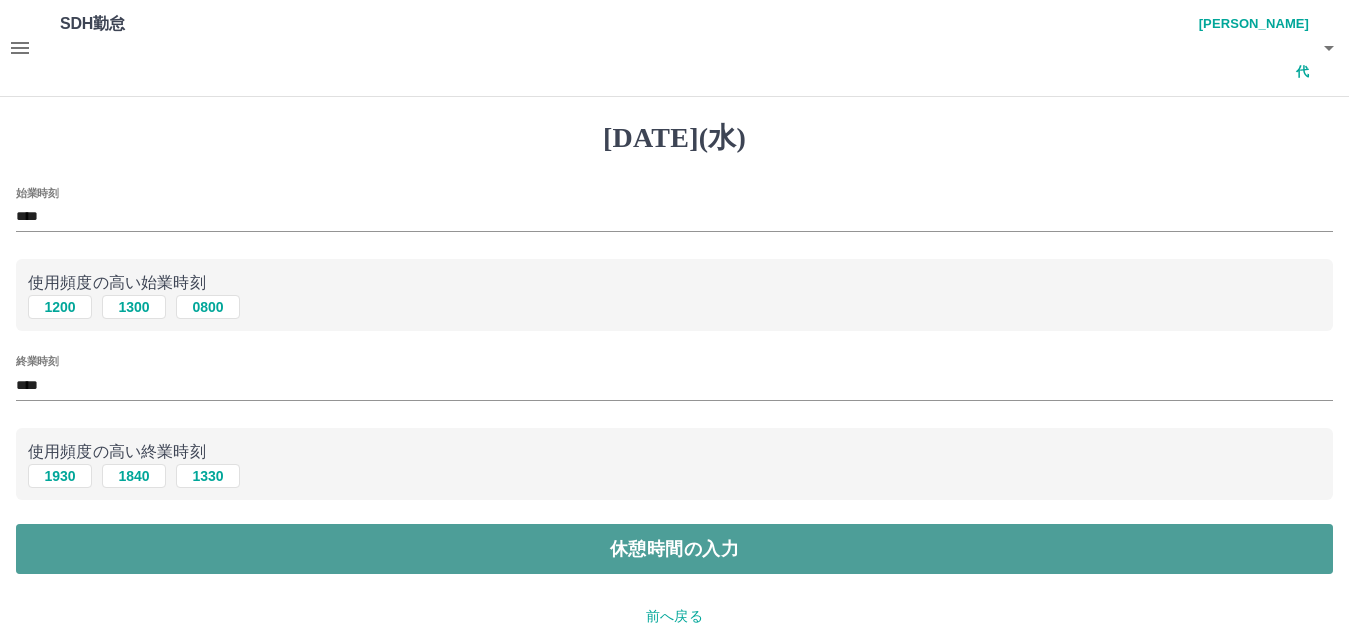 click on "休憩時間の入力" at bounding box center (674, 549) 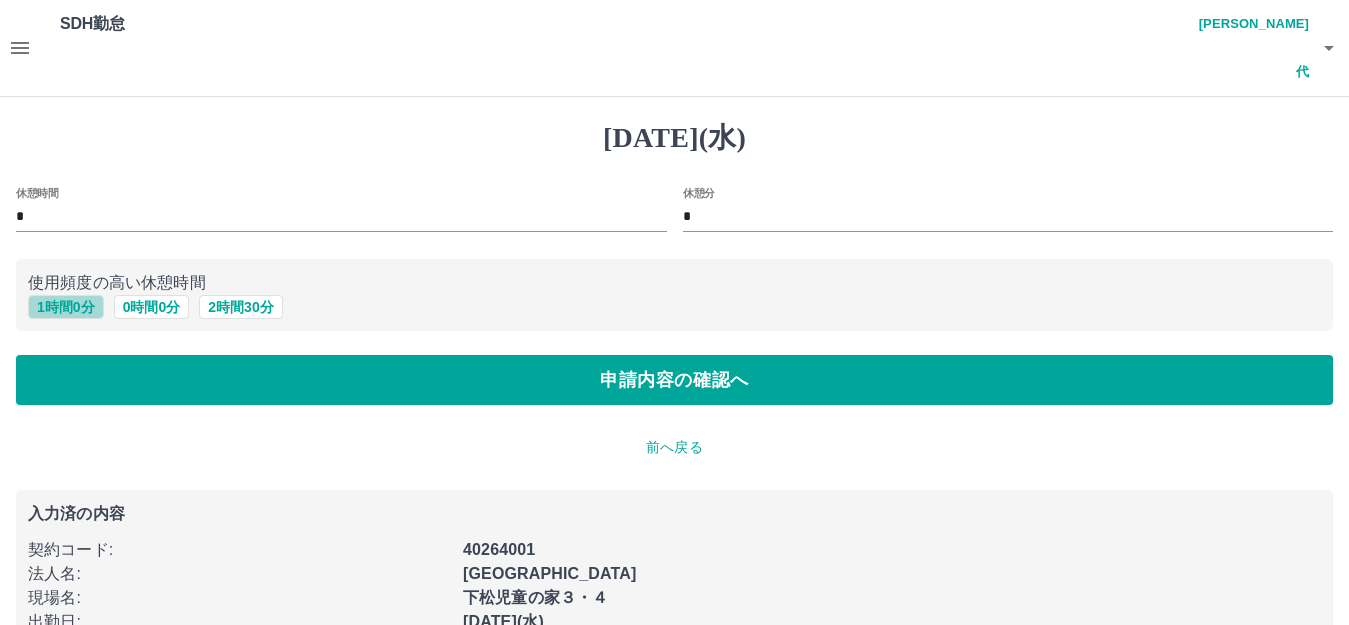 click on "1 時間 0 分" at bounding box center [66, 307] 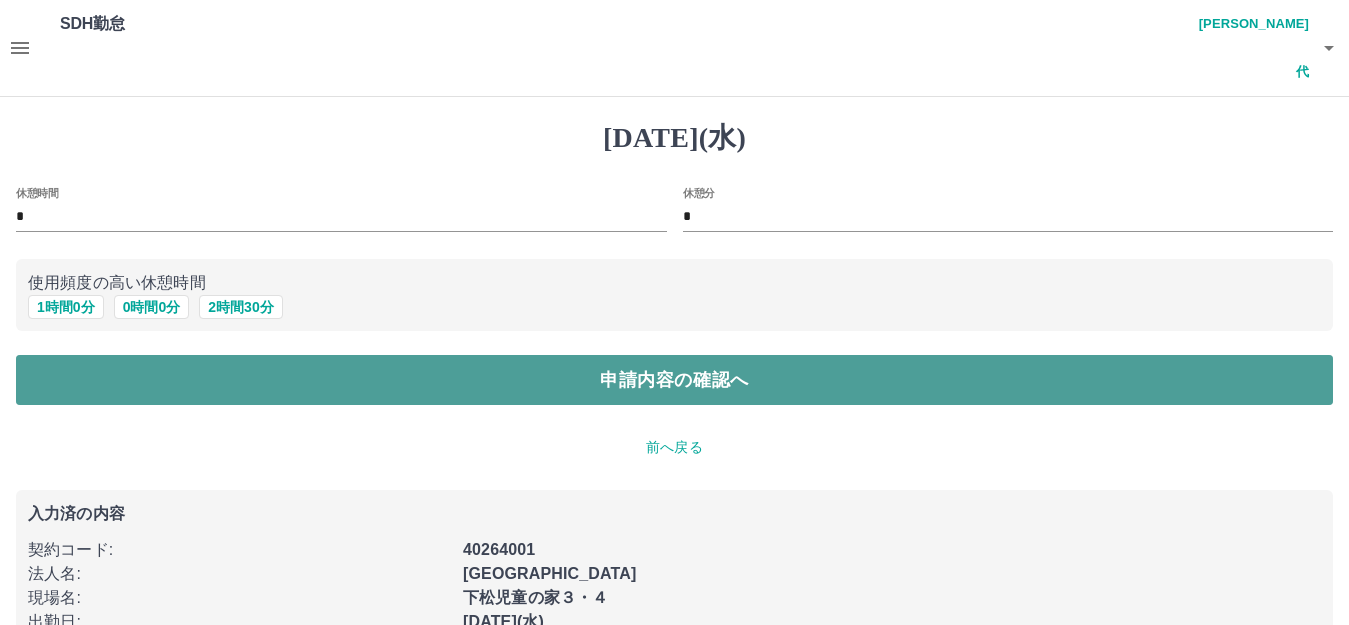 click on "申請内容の確認へ" at bounding box center (674, 380) 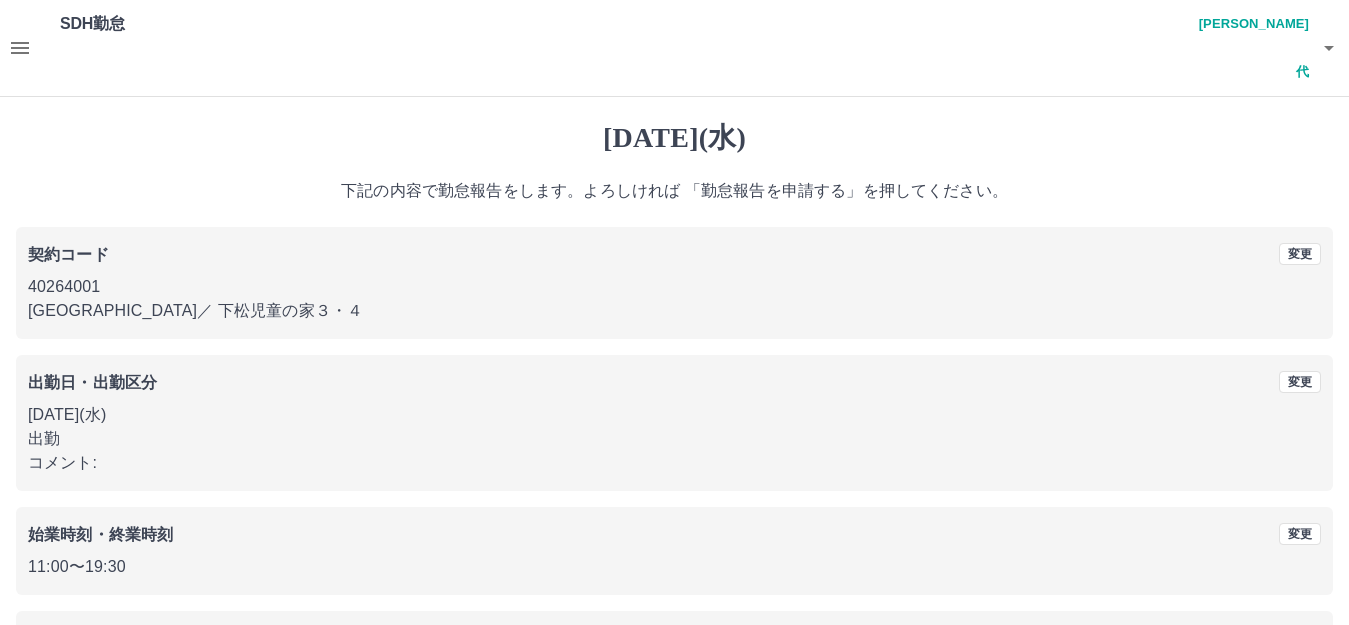 scroll, scrollTop: 124, scrollLeft: 0, axis: vertical 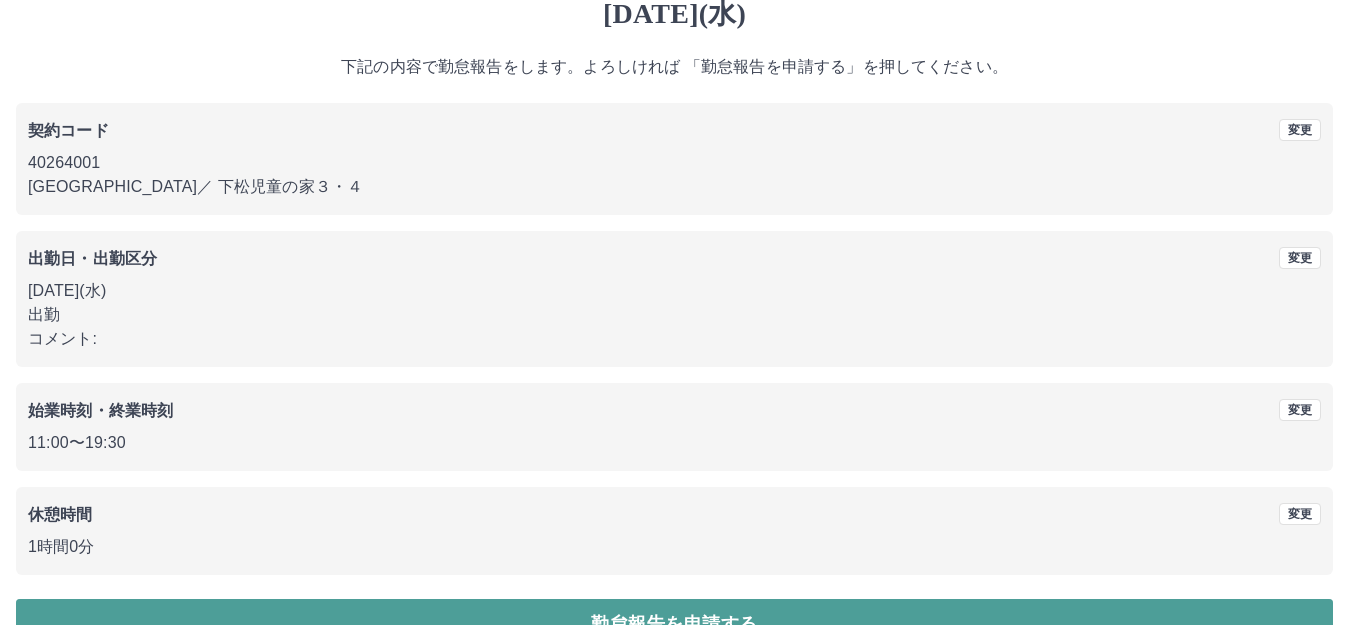 click on "勤怠報告を申請する" at bounding box center [674, 624] 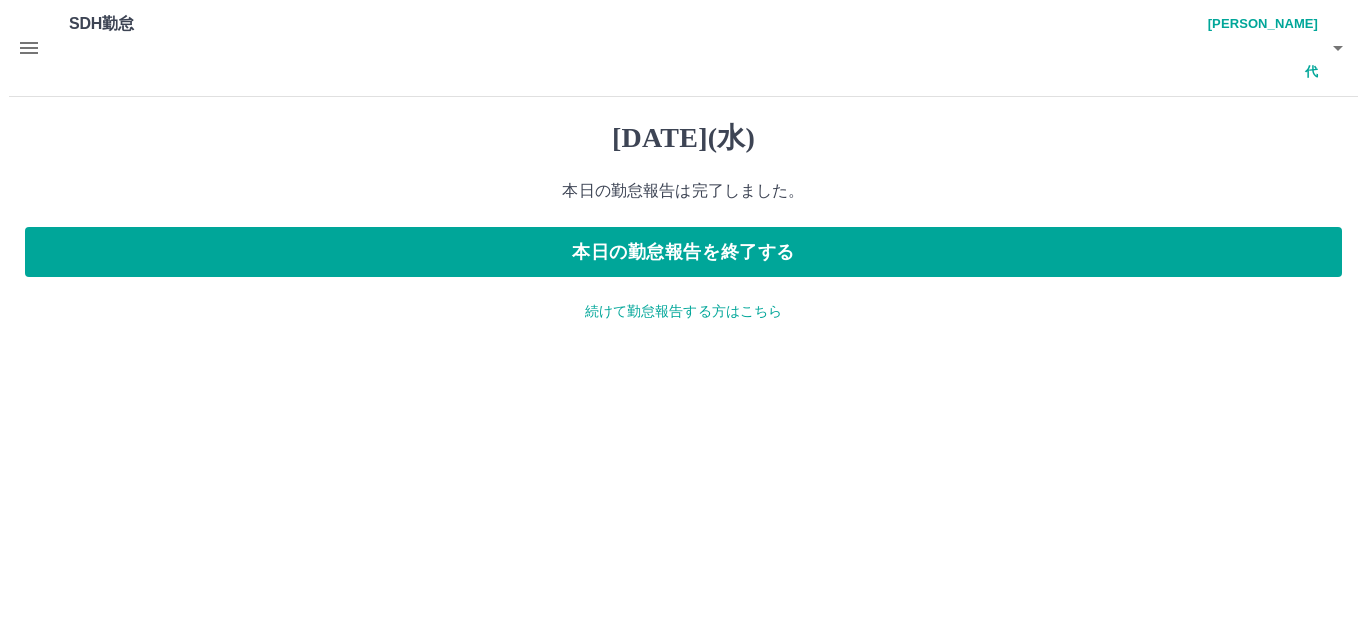 scroll, scrollTop: 0, scrollLeft: 0, axis: both 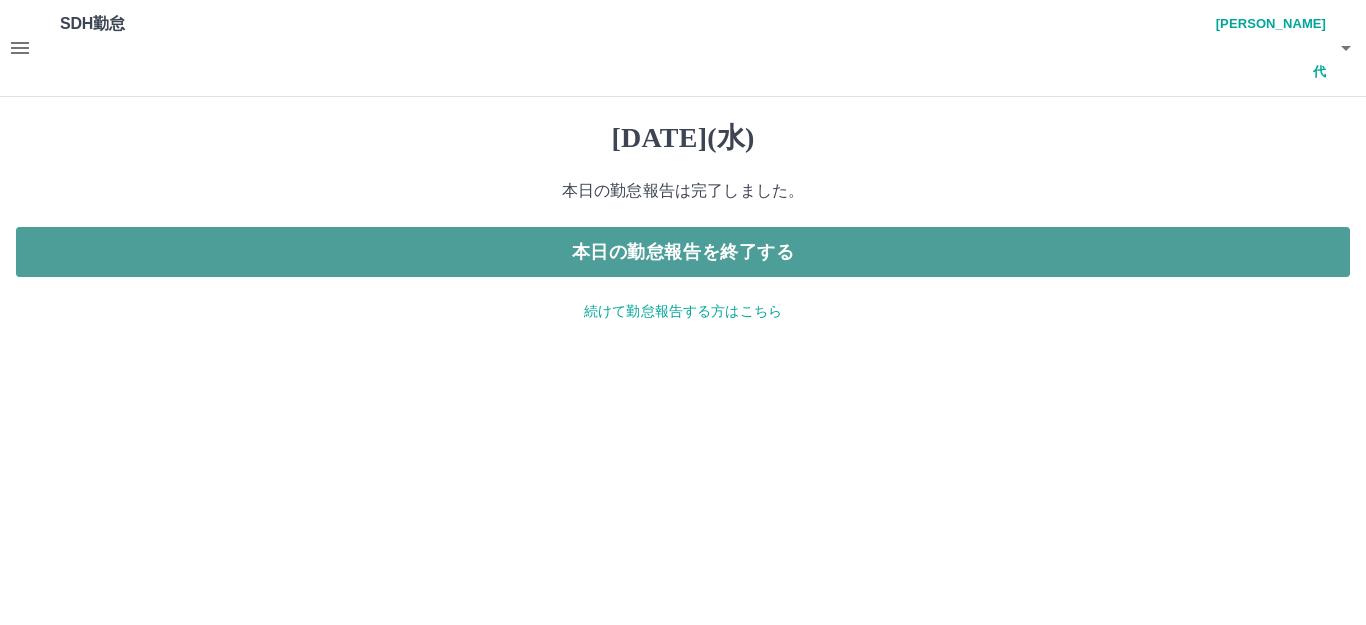 click on "本日の勤怠報告を終了する" at bounding box center (683, 252) 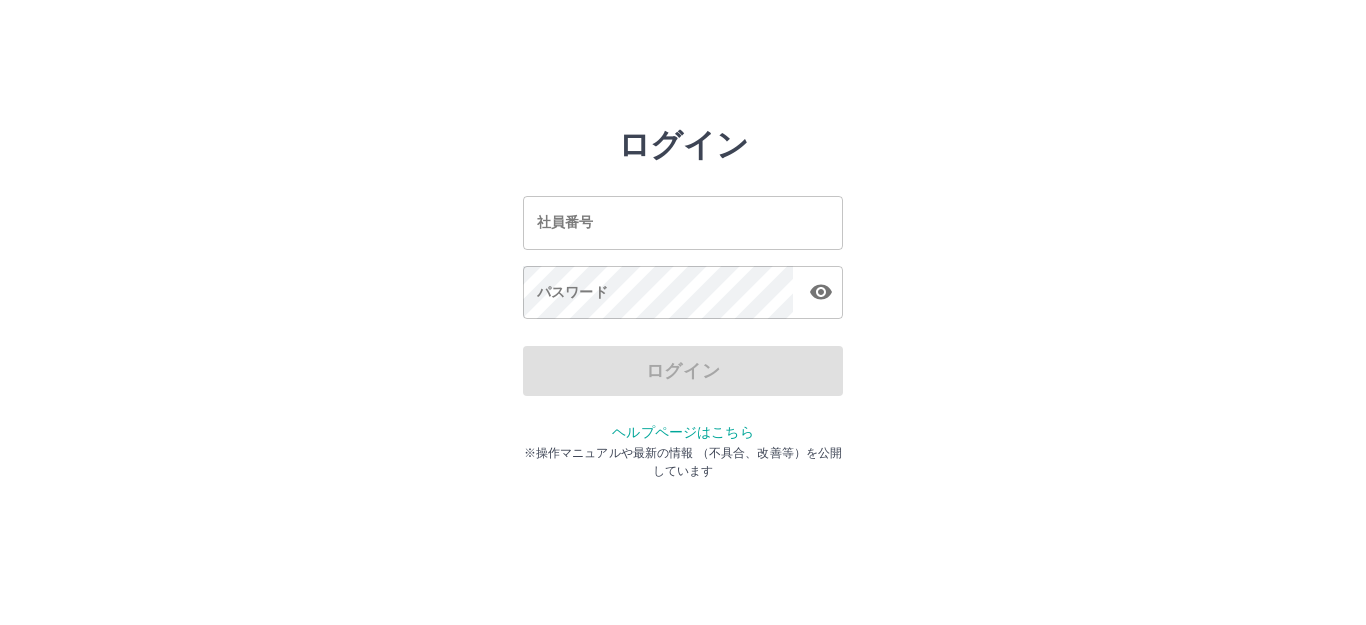 scroll, scrollTop: 0, scrollLeft: 0, axis: both 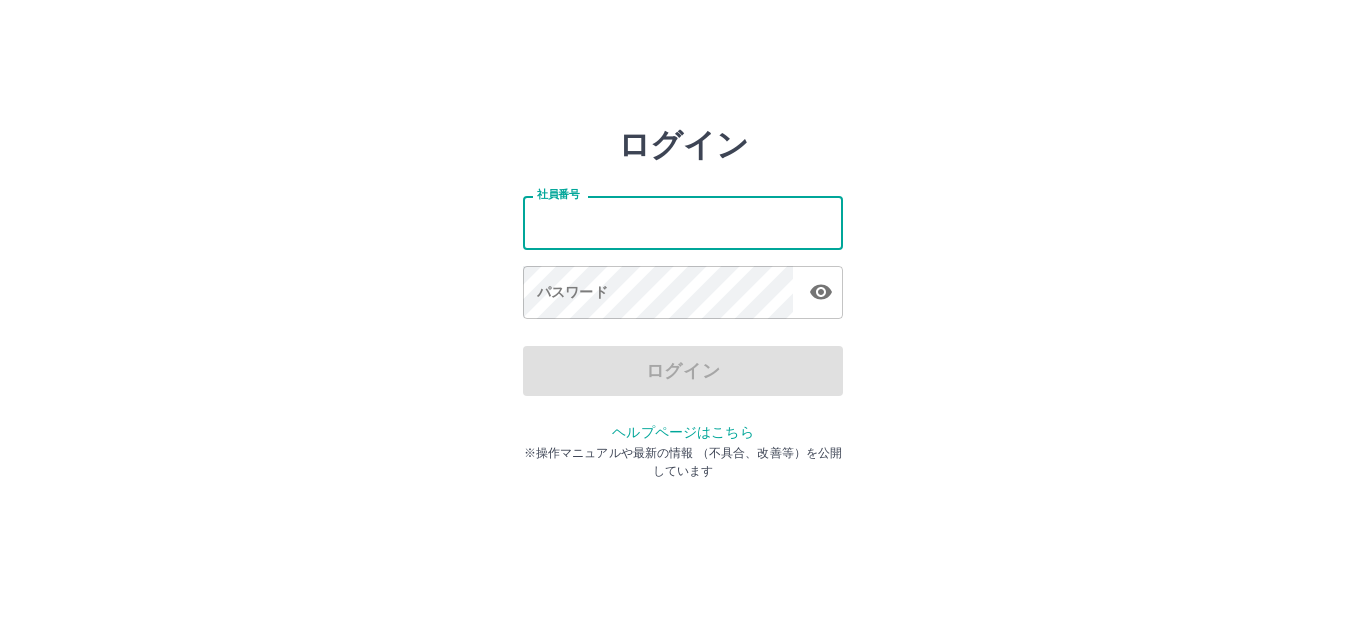 type on "*******" 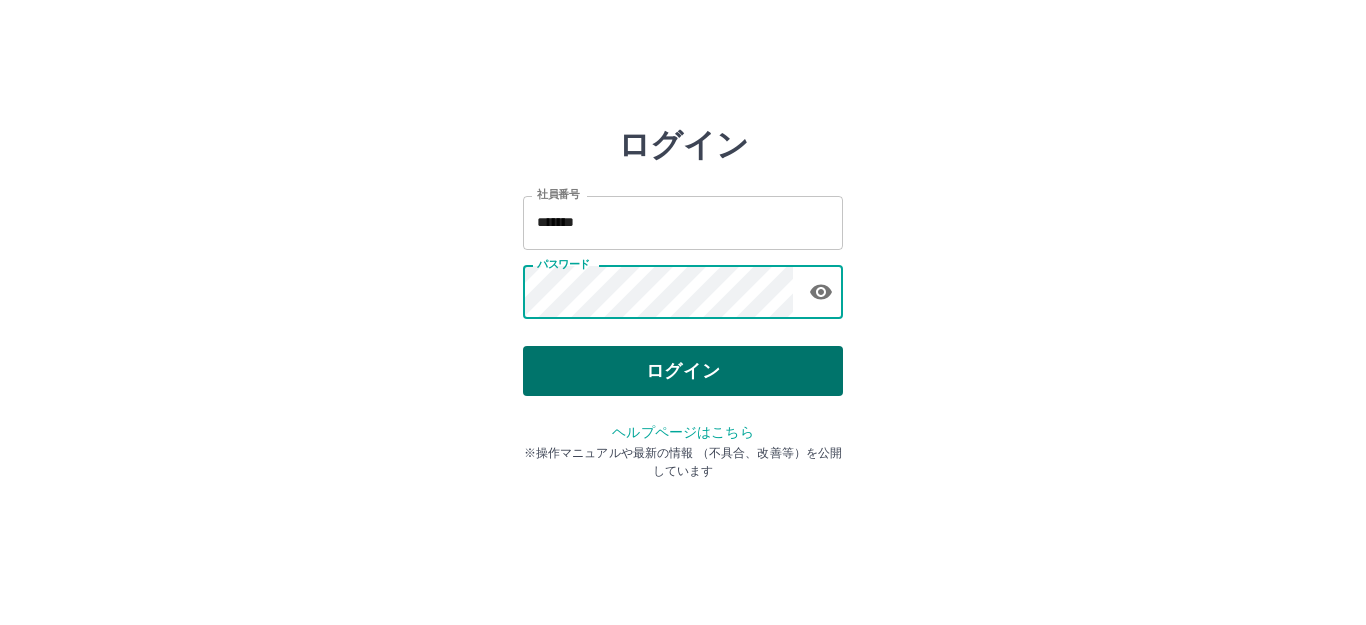 click on "ログイン" at bounding box center (683, 371) 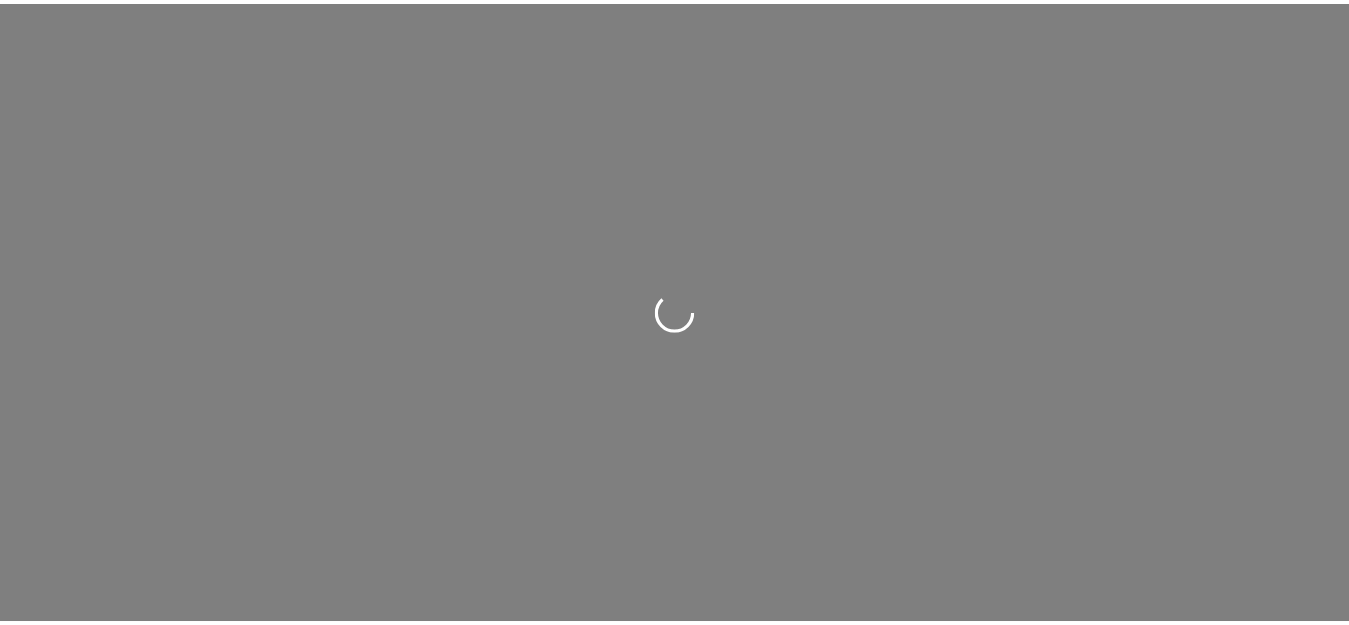 scroll, scrollTop: 0, scrollLeft: 0, axis: both 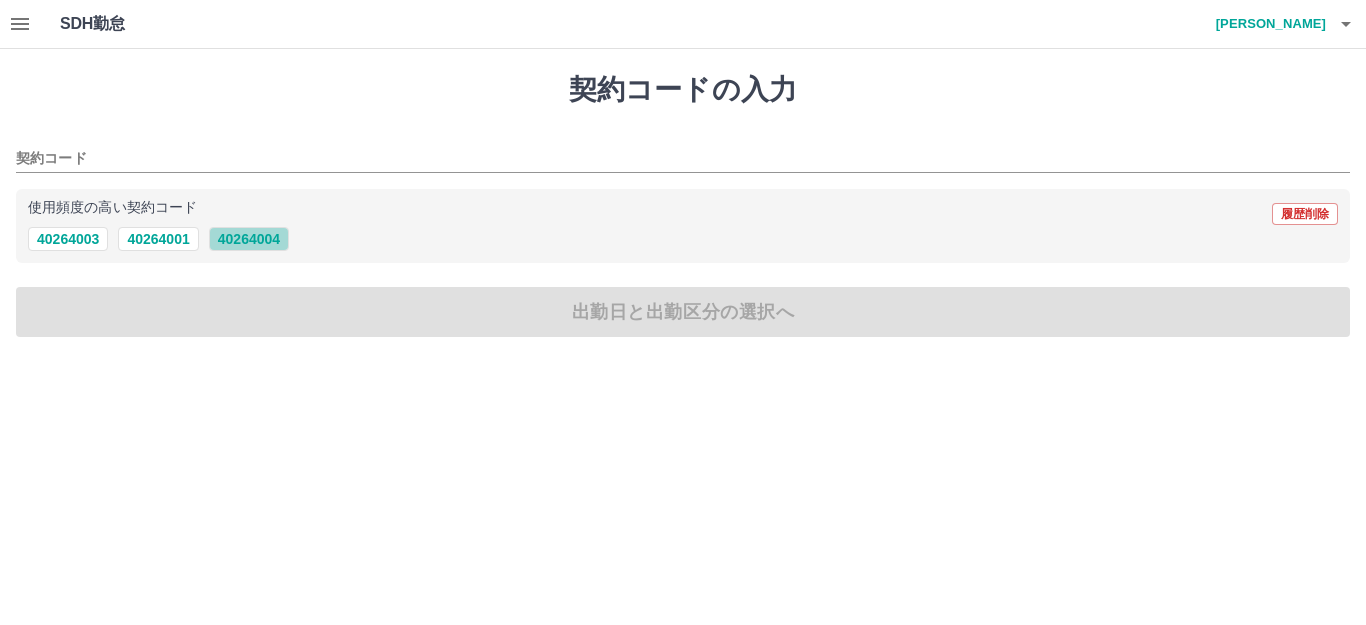 click on "40264004" at bounding box center (249, 239) 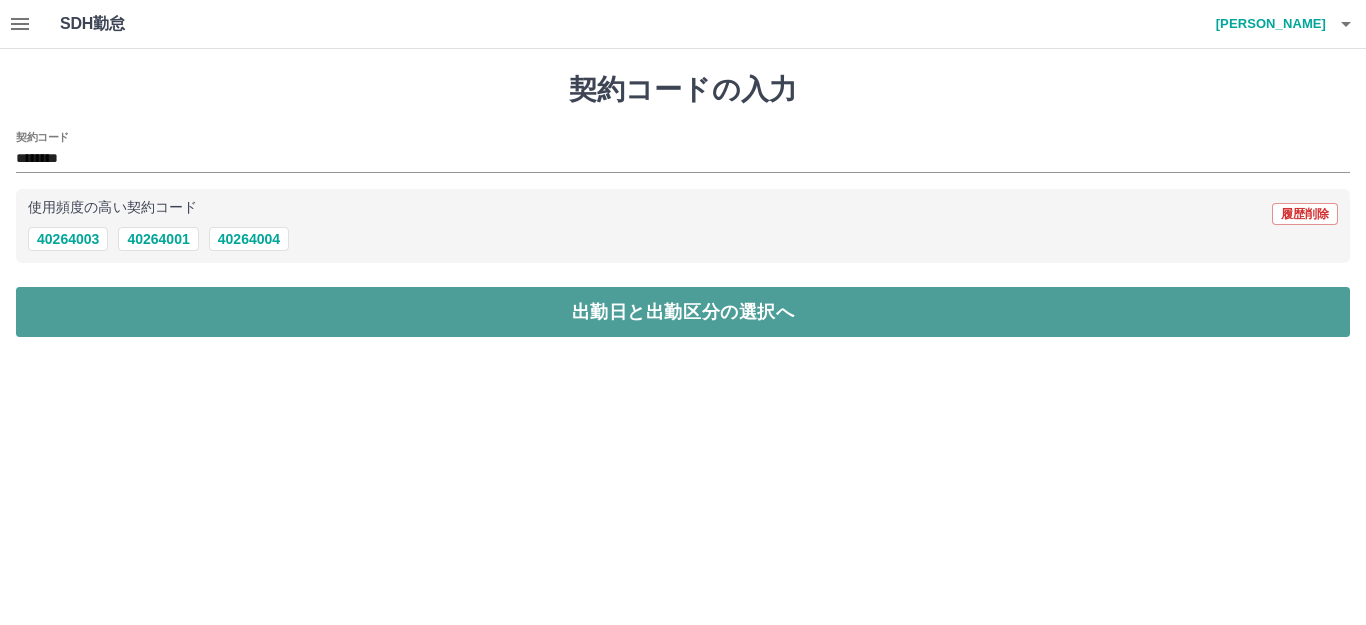 click on "出勤日と出勤区分の選択へ" at bounding box center [683, 312] 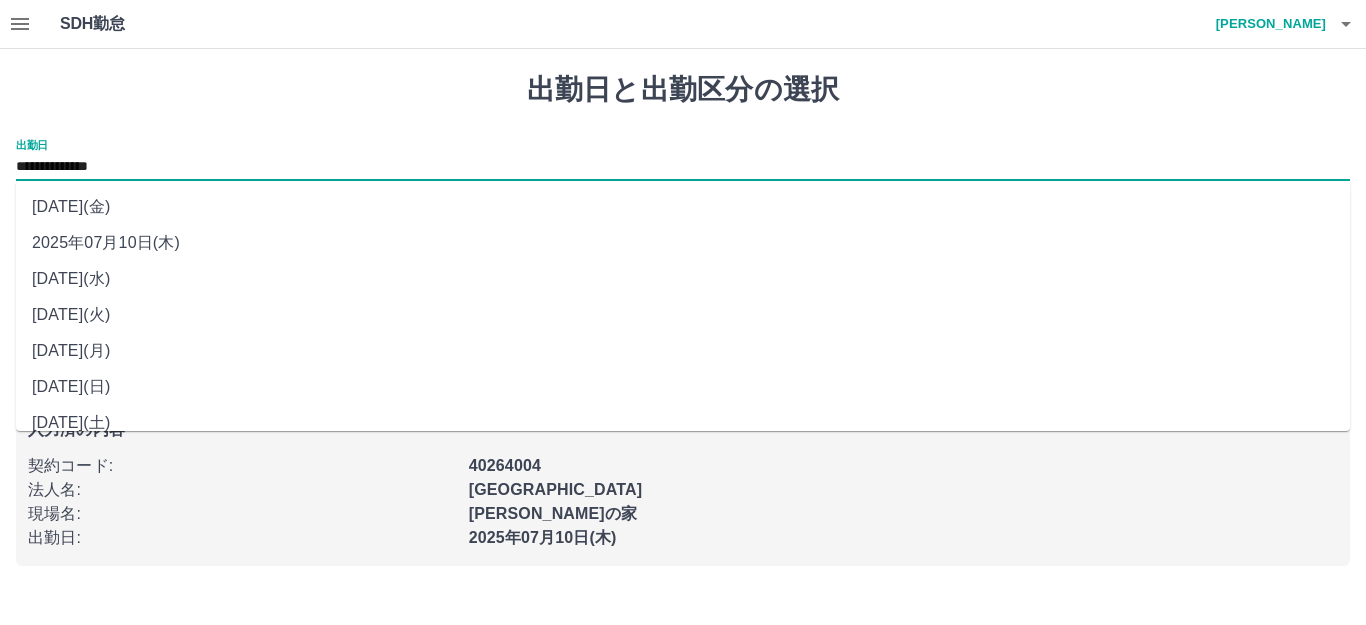 click on "**********" at bounding box center [683, 167] 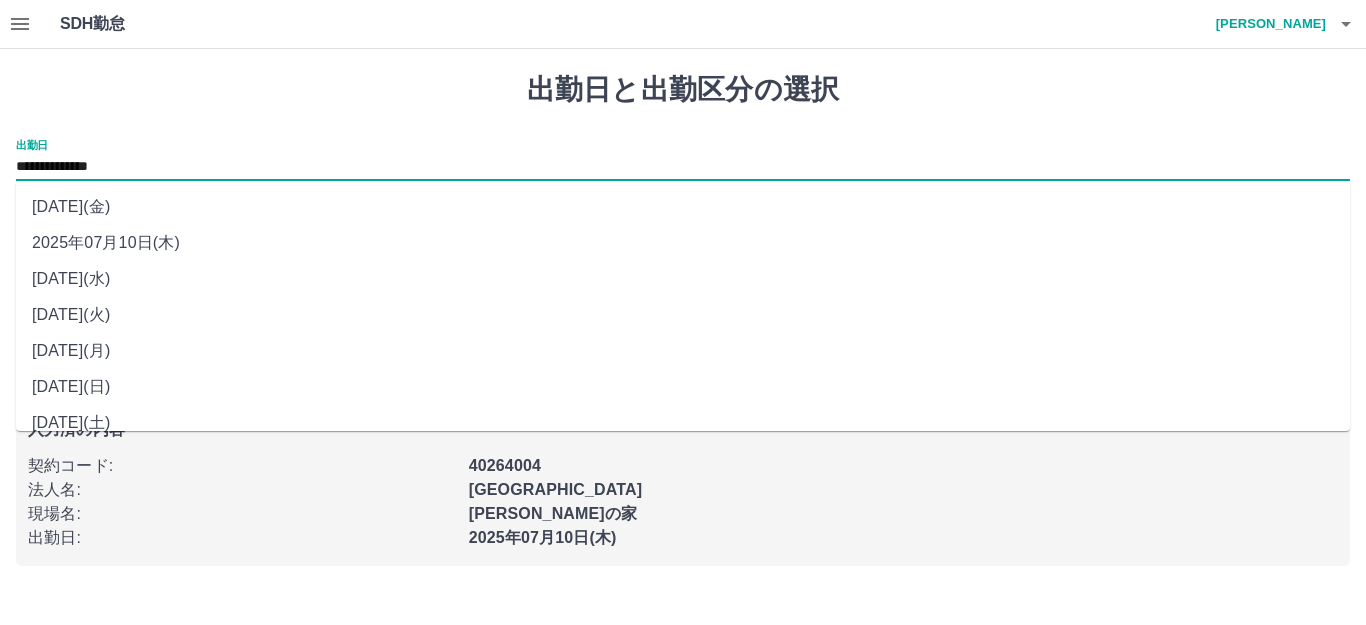 click on "2025年07月07日(月)" at bounding box center [683, 351] 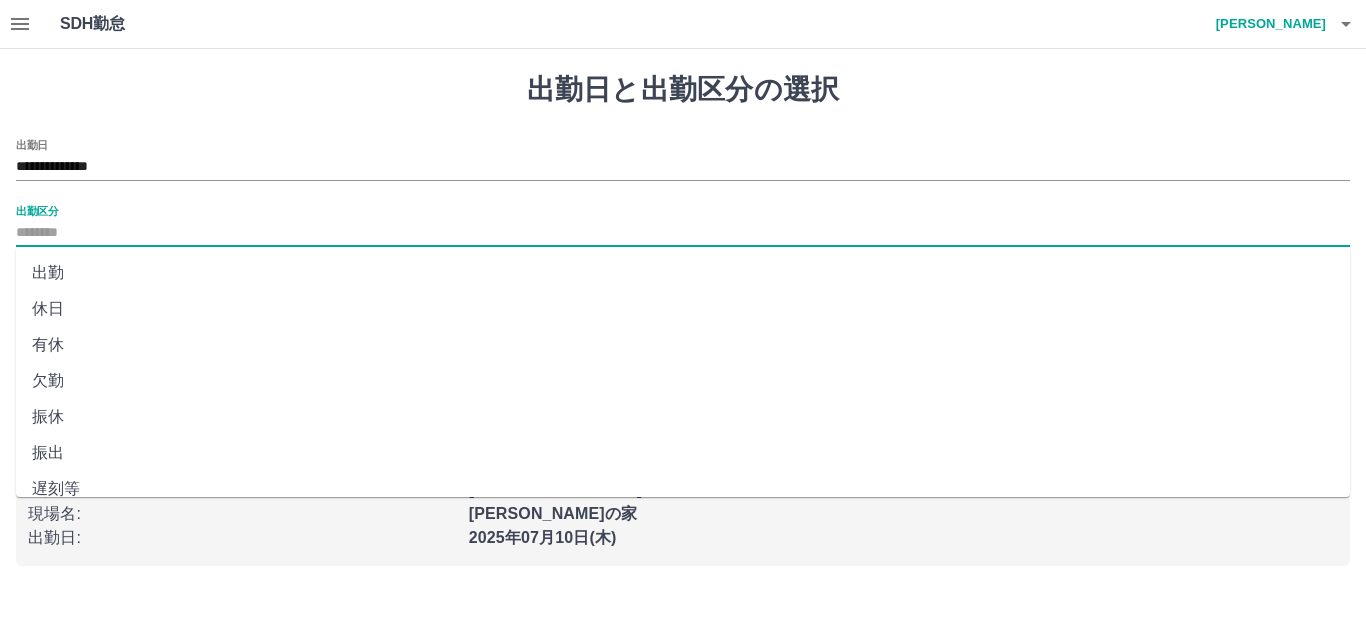 click on "出勤区分" at bounding box center [683, 233] 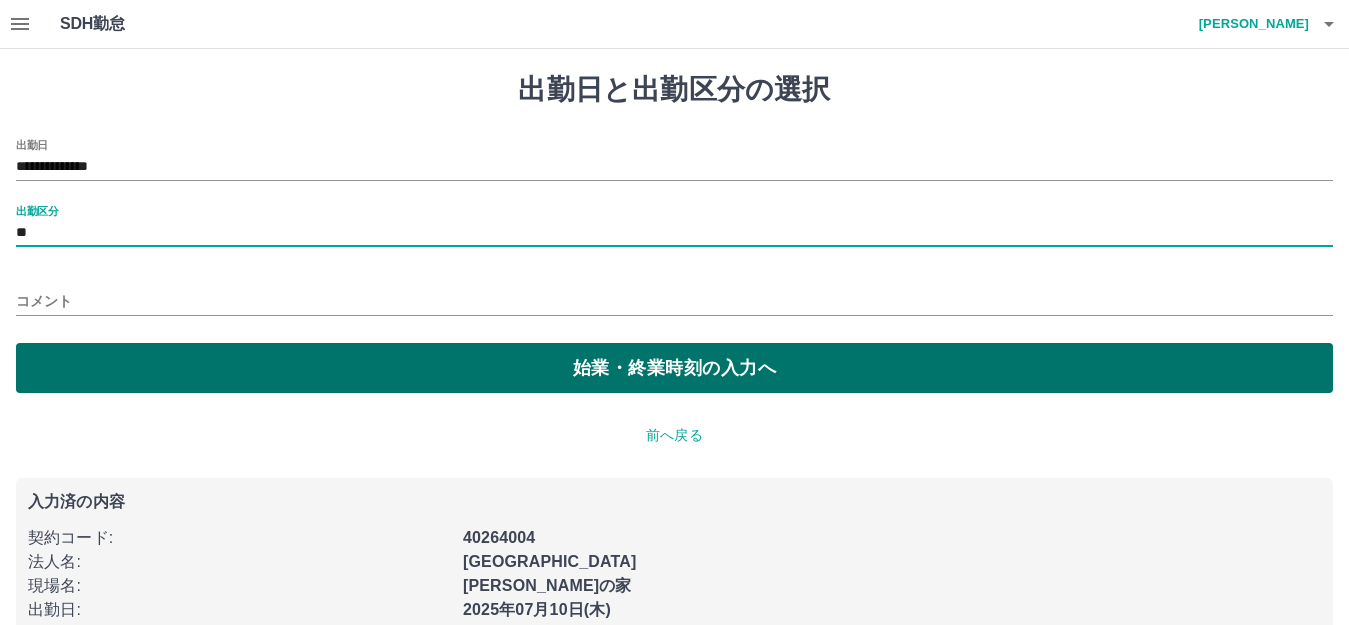click on "始業・終業時刻の入力へ" at bounding box center (674, 368) 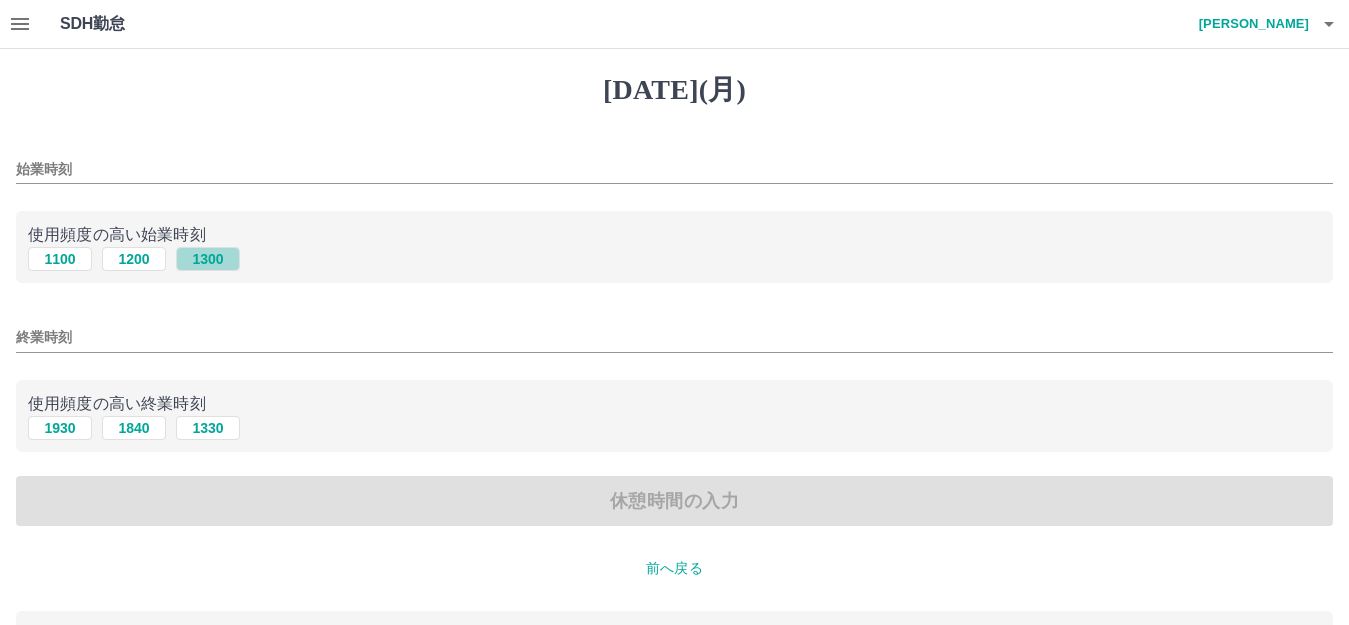 click on "1300" at bounding box center (208, 259) 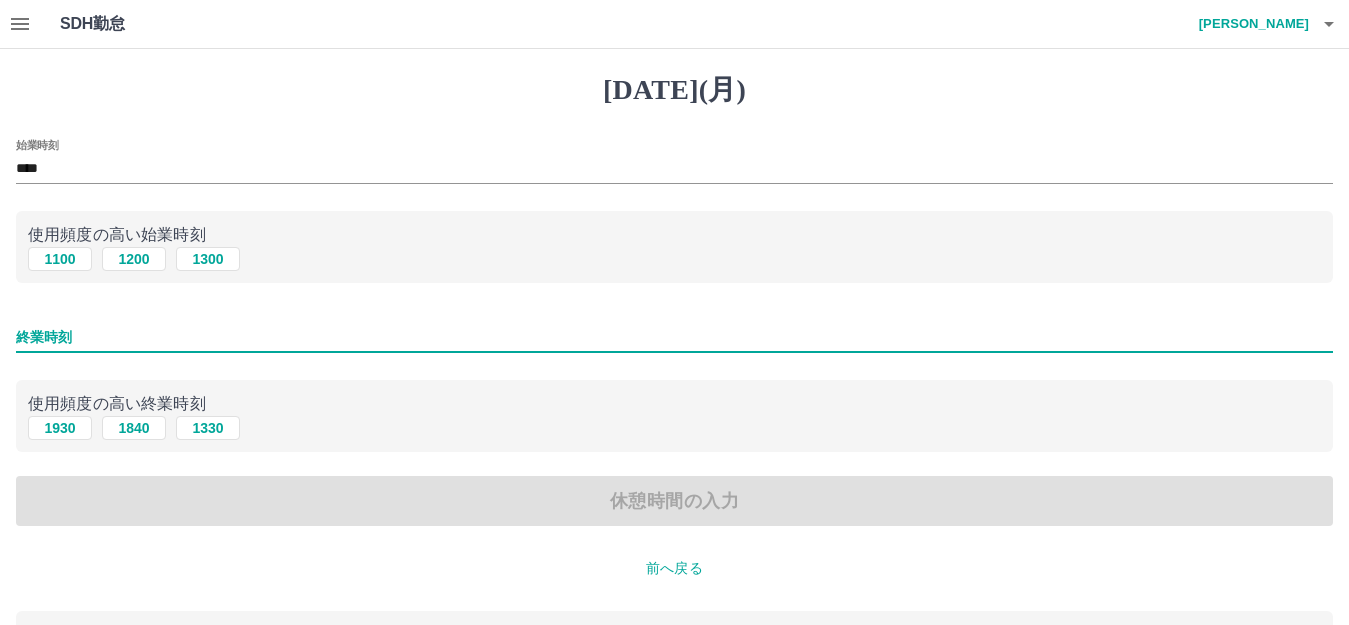 click on "終業時刻" at bounding box center [674, 337] 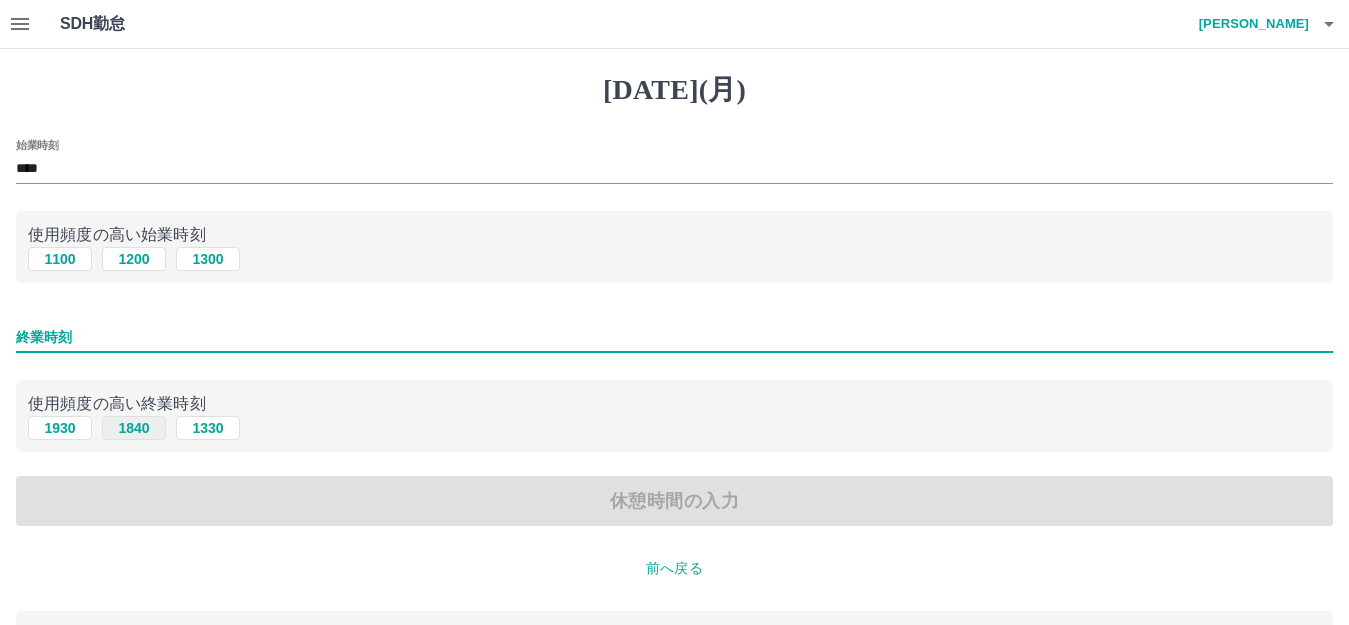 type on "****" 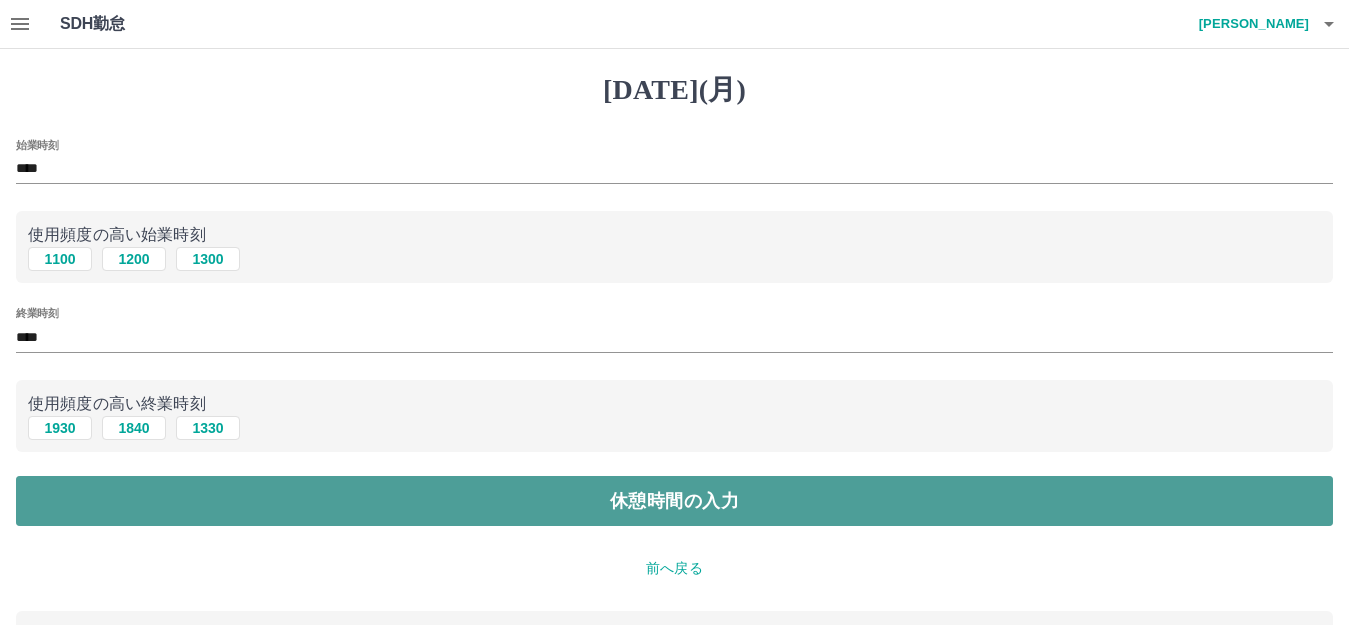click on "休憩時間の入力" at bounding box center (674, 501) 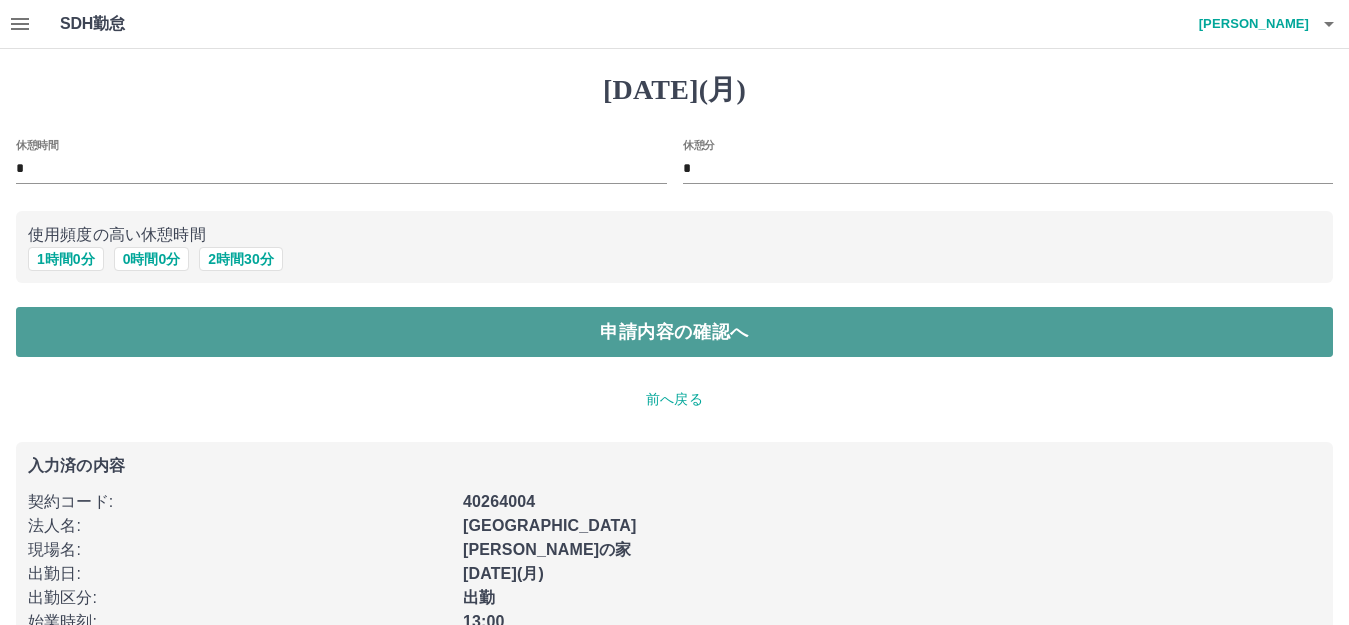 click on "申請内容の確認へ" at bounding box center [674, 332] 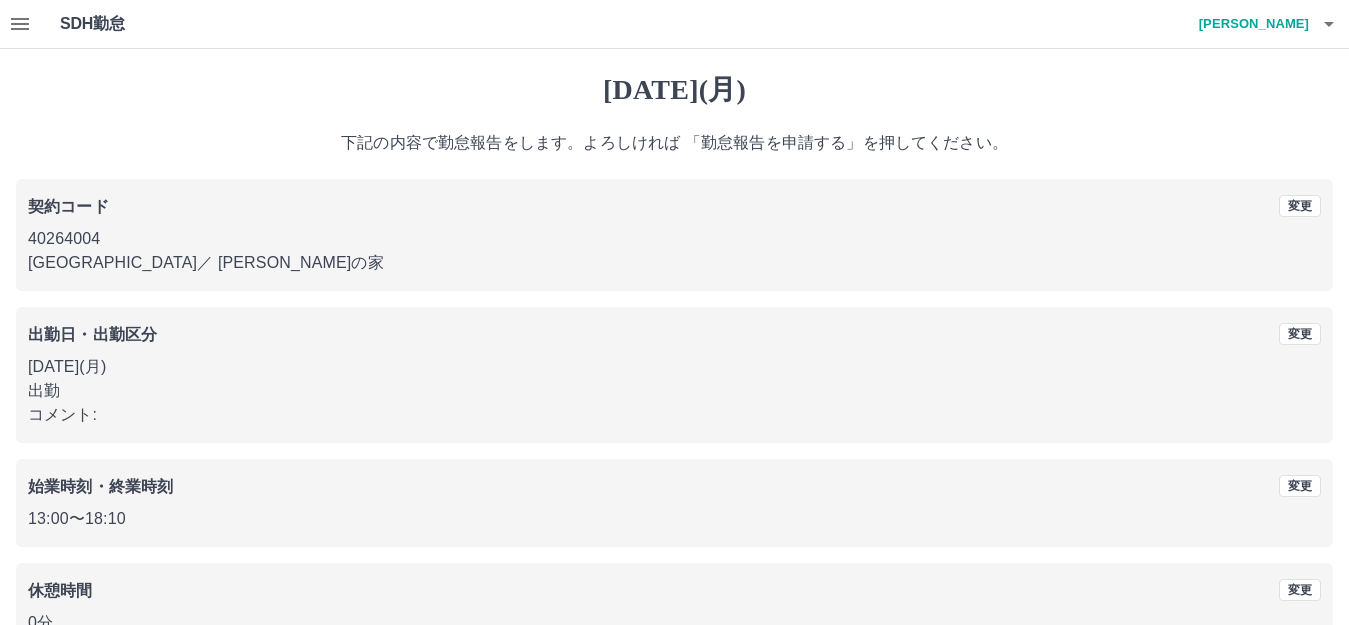 scroll, scrollTop: 124, scrollLeft: 0, axis: vertical 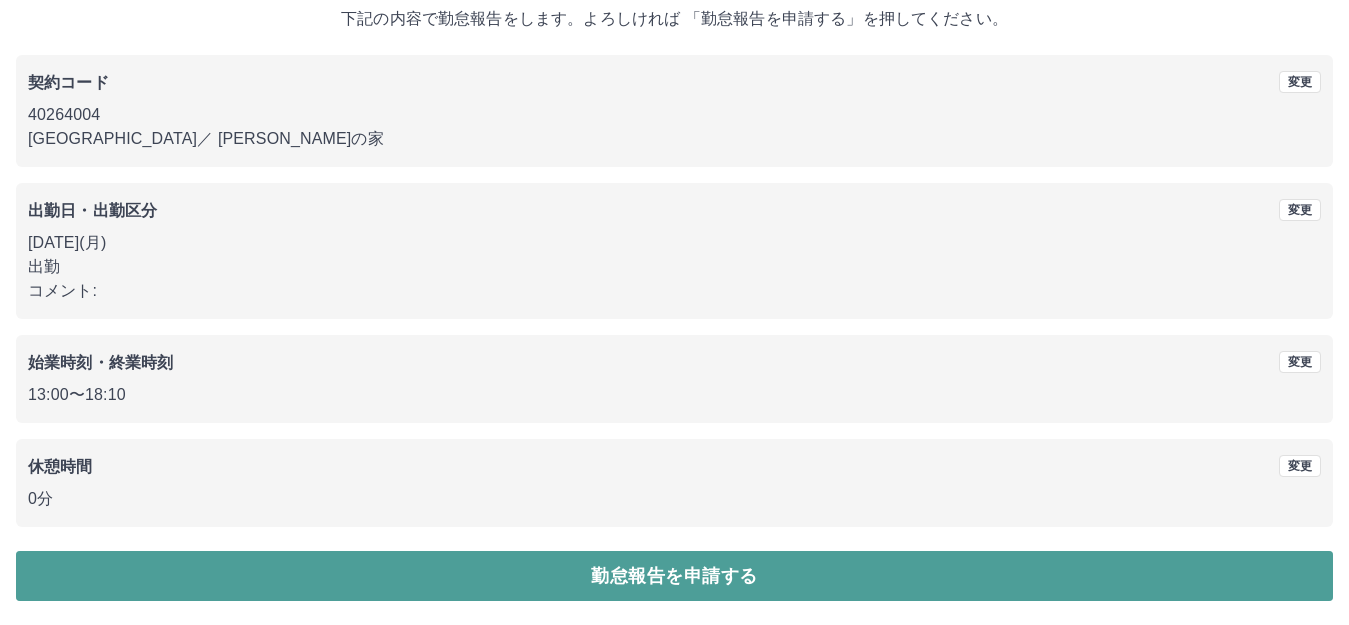click on "勤怠報告を申請する" at bounding box center (674, 576) 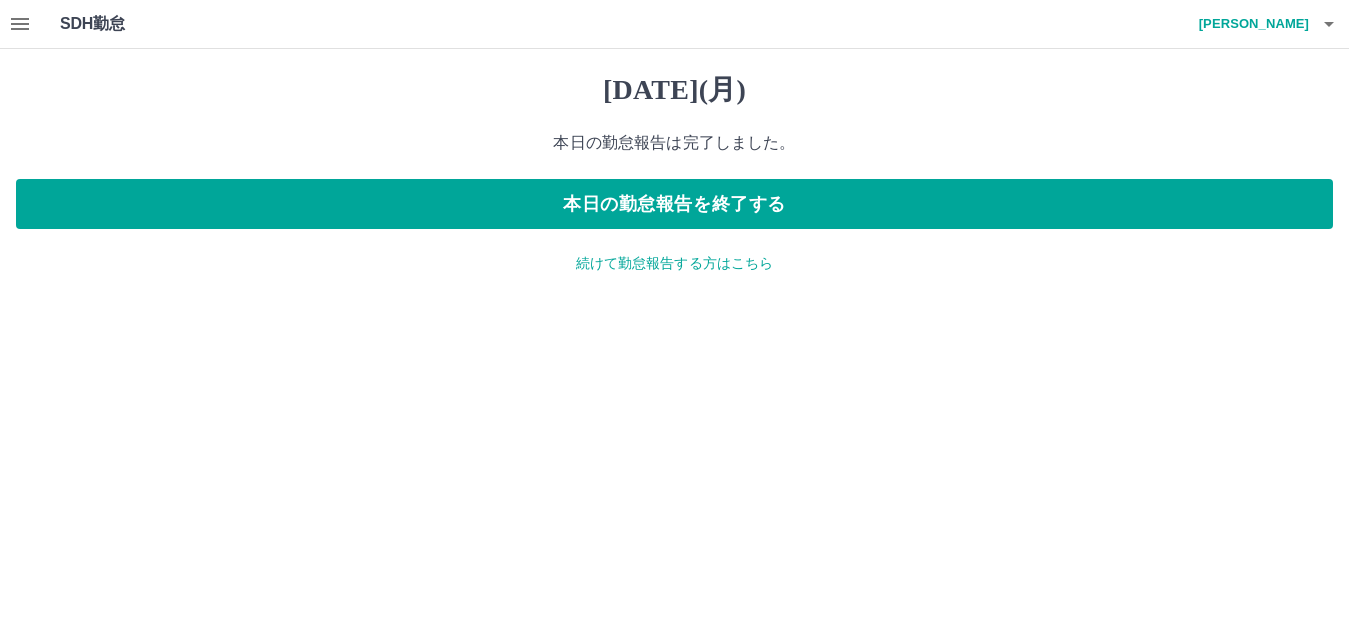 scroll, scrollTop: 0, scrollLeft: 0, axis: both 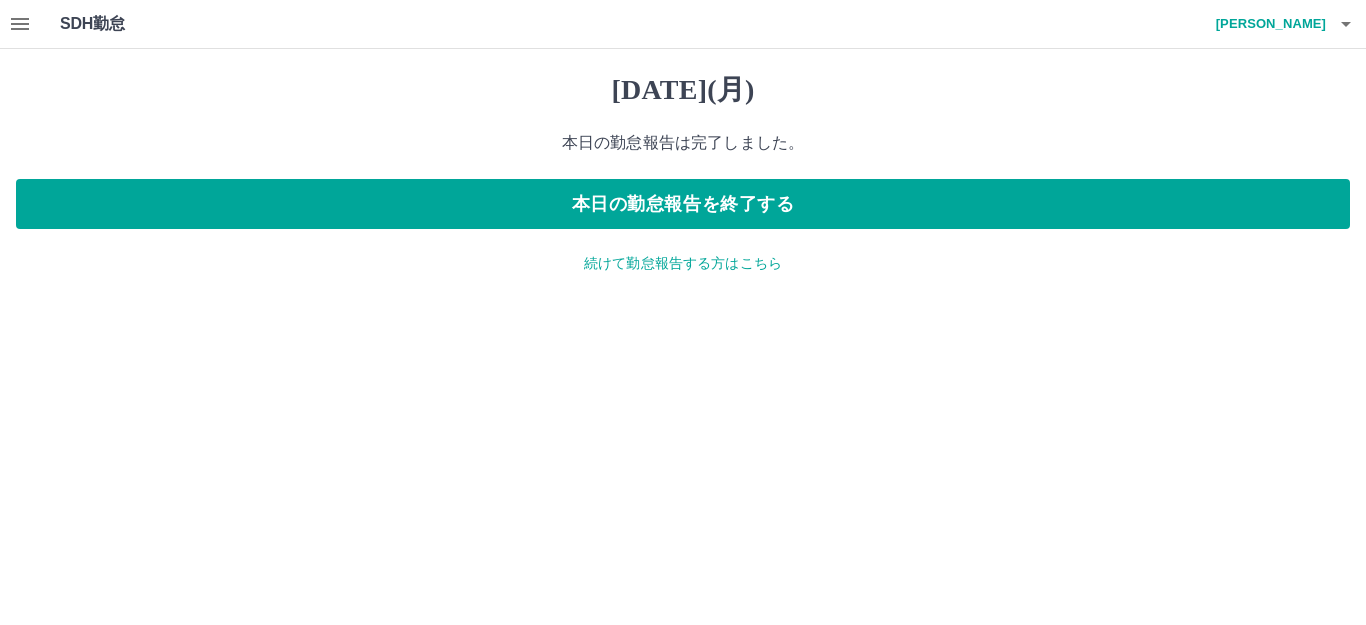 click on "続けて勤怠報告する方はこちら" at bounding box center [683, 263] 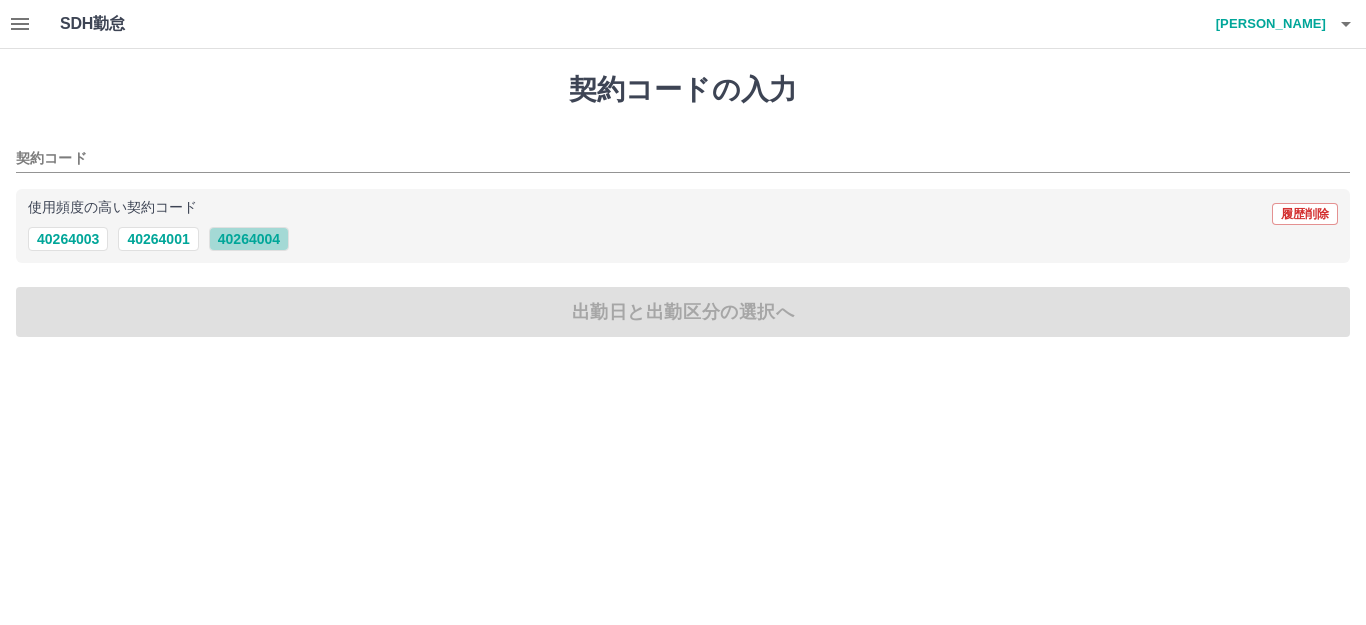 click on "40264004" at bounding box center [249, 239] 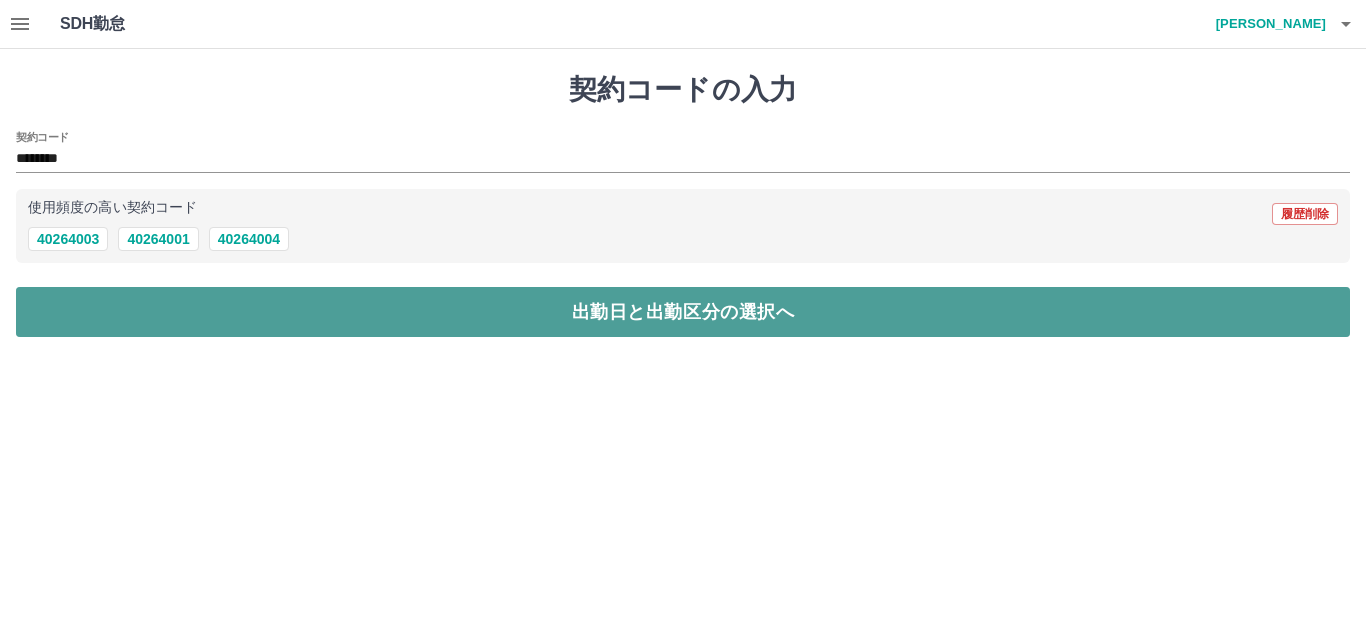 click on "出勤日と出勤区分の選択へ" at bounding box center (683, 312) 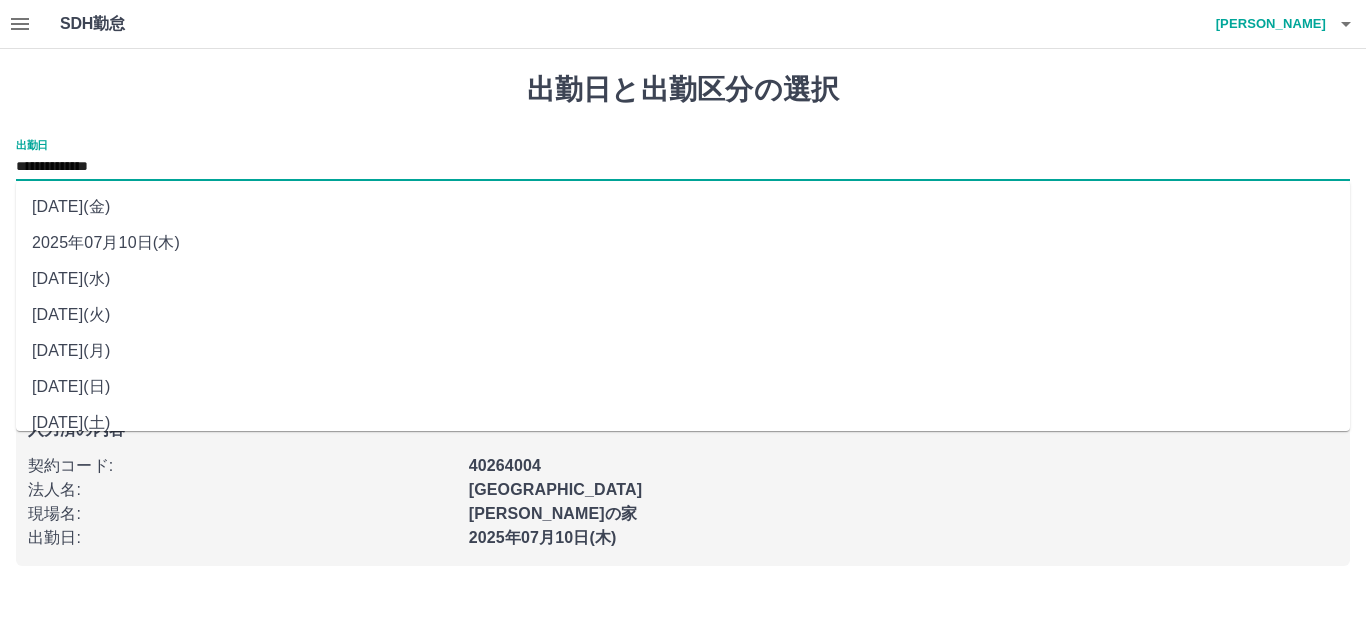 click on "**********" at bounding box center [683, 167] 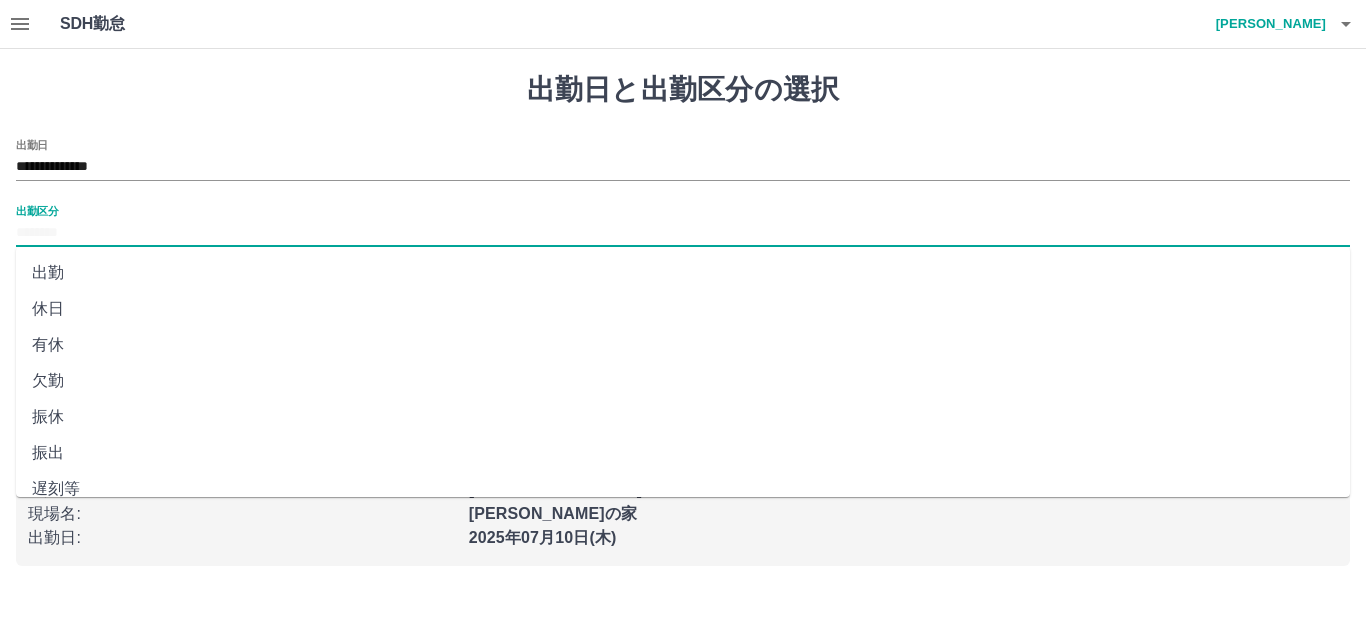 click on "出勤区分" at bounding box center [683, 233] 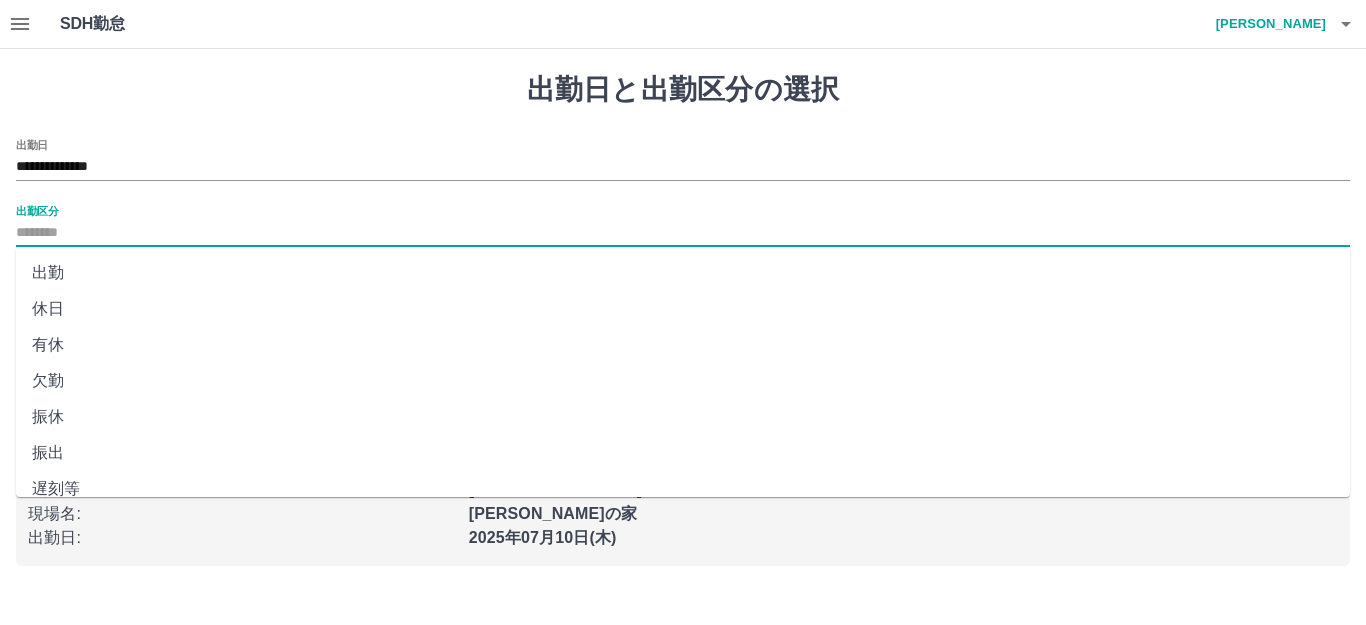 click on "出勤" at bounding box center [683, 273] 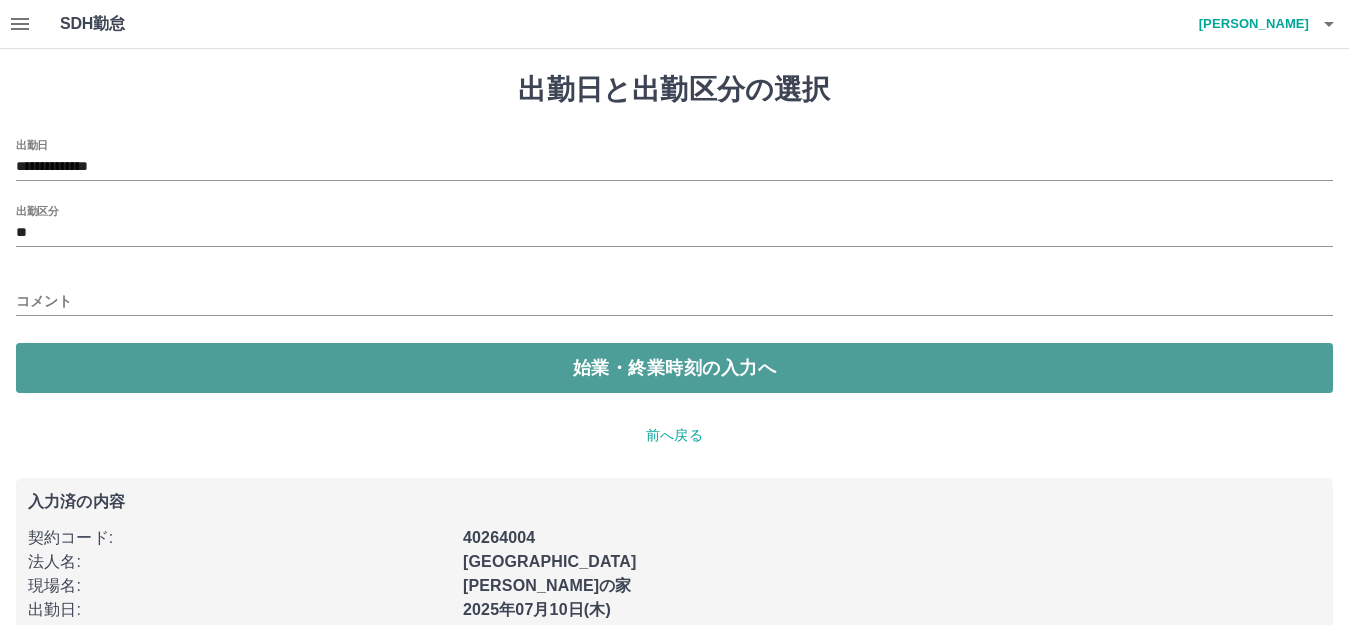 click on "始業・終業時刻の入力へ" at bounding box center [674, 368] 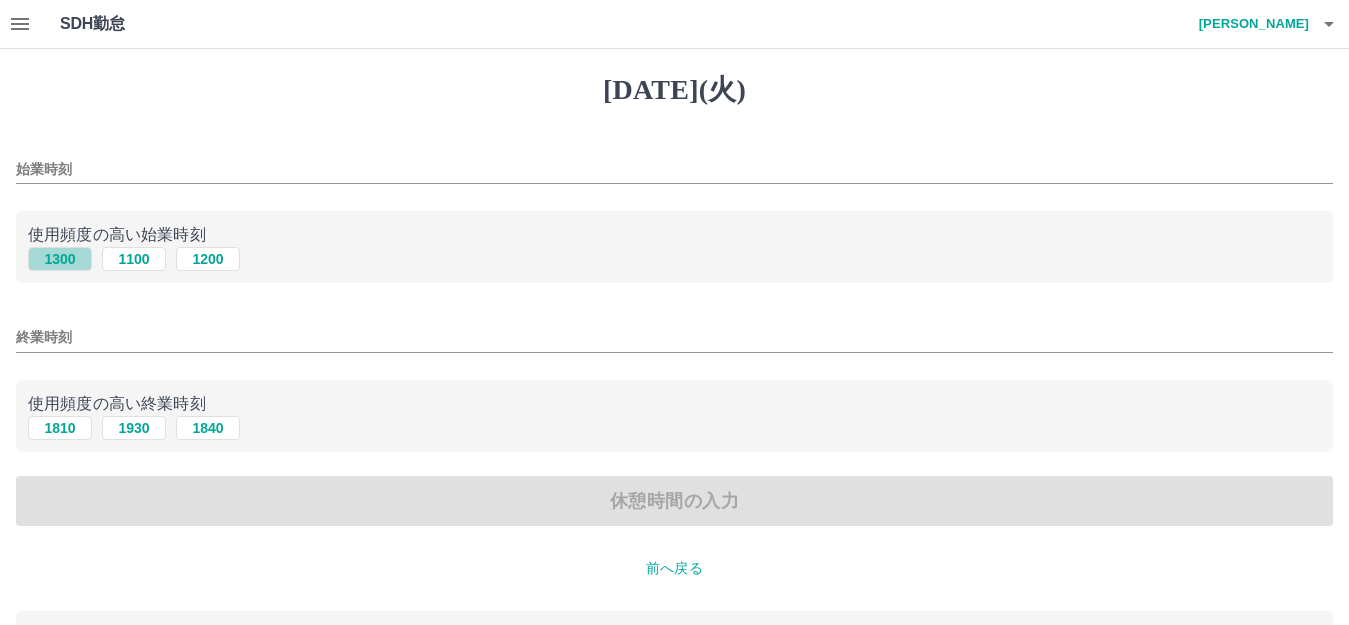 click on "1300" at bounding box center (60, 259) 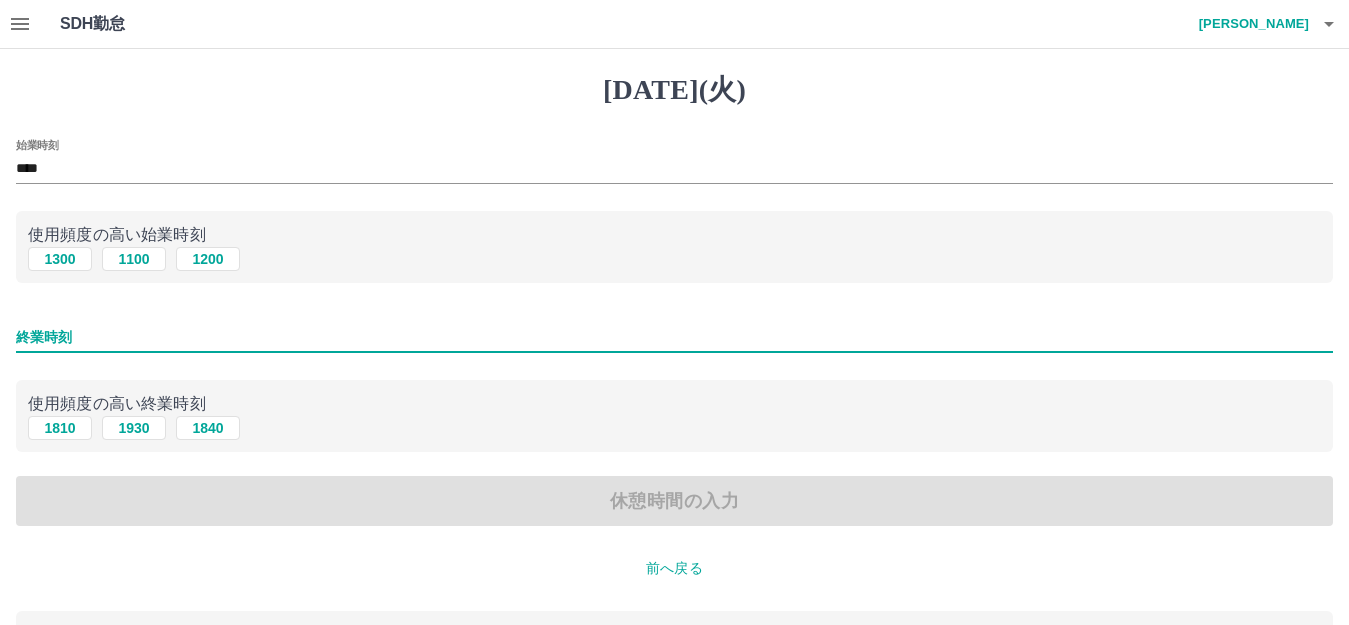 click on "終業時刻" at bounding box center [674, 337] 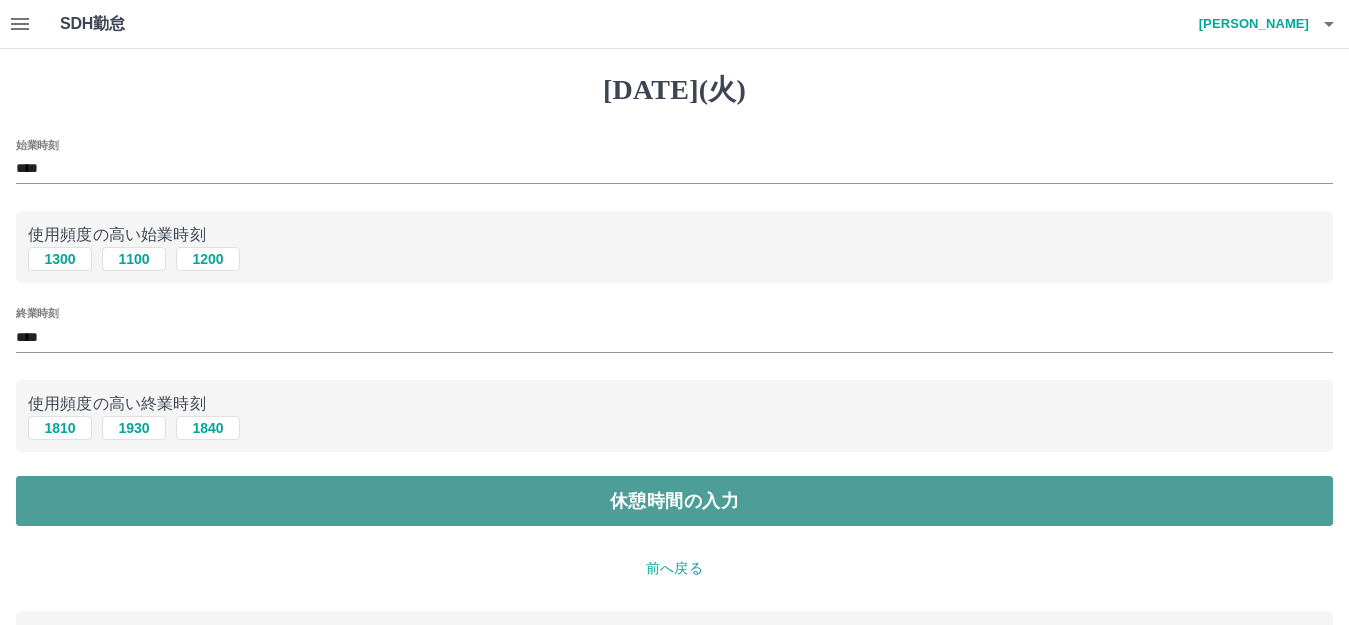 click on "休憩時間の入力" at bounding box center [674, 501] 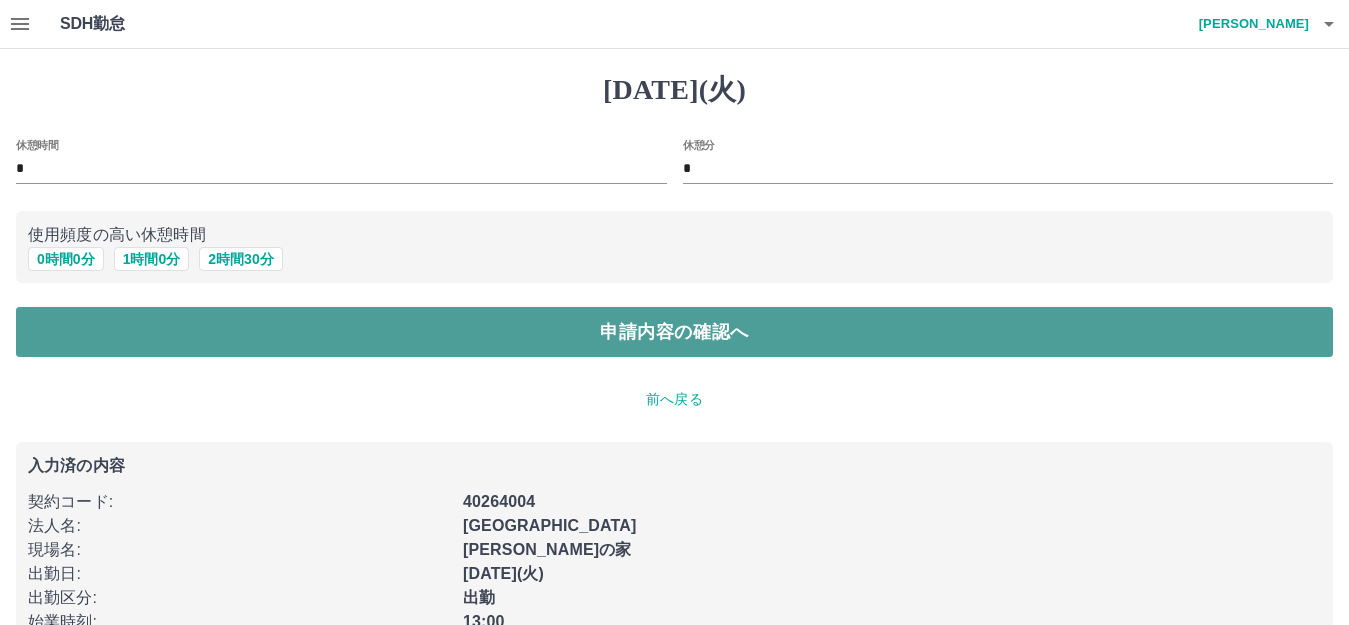 click on "申請内容の確認へ" at bounding box center [674, 332] 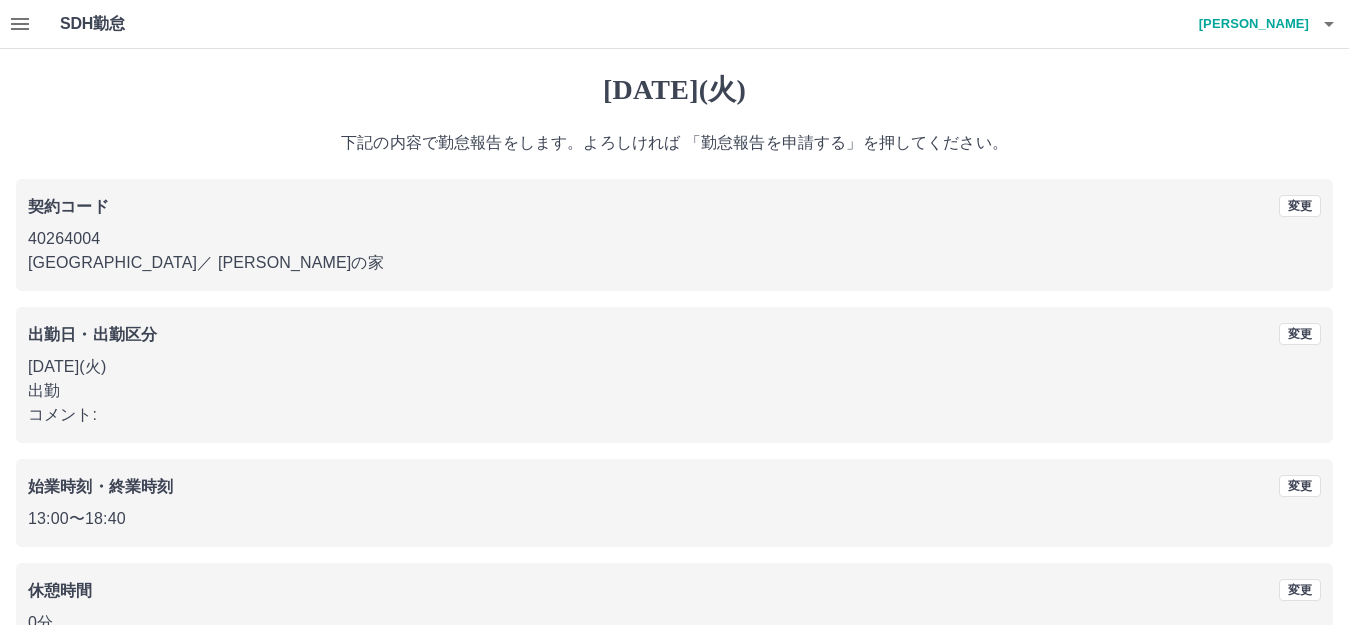 scroll, scrollTop: 124, scrollLeft: 0, axis: vertical 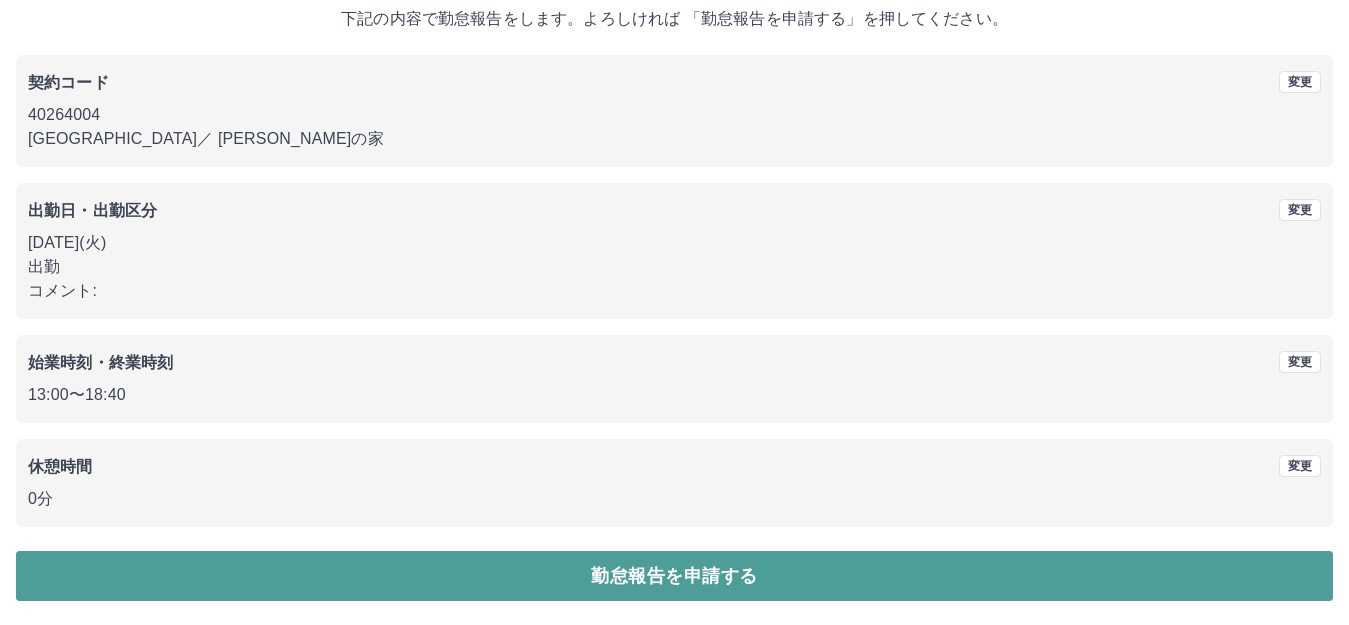 click on "勤怠報告を申請する" at bounding box center (674, 576) 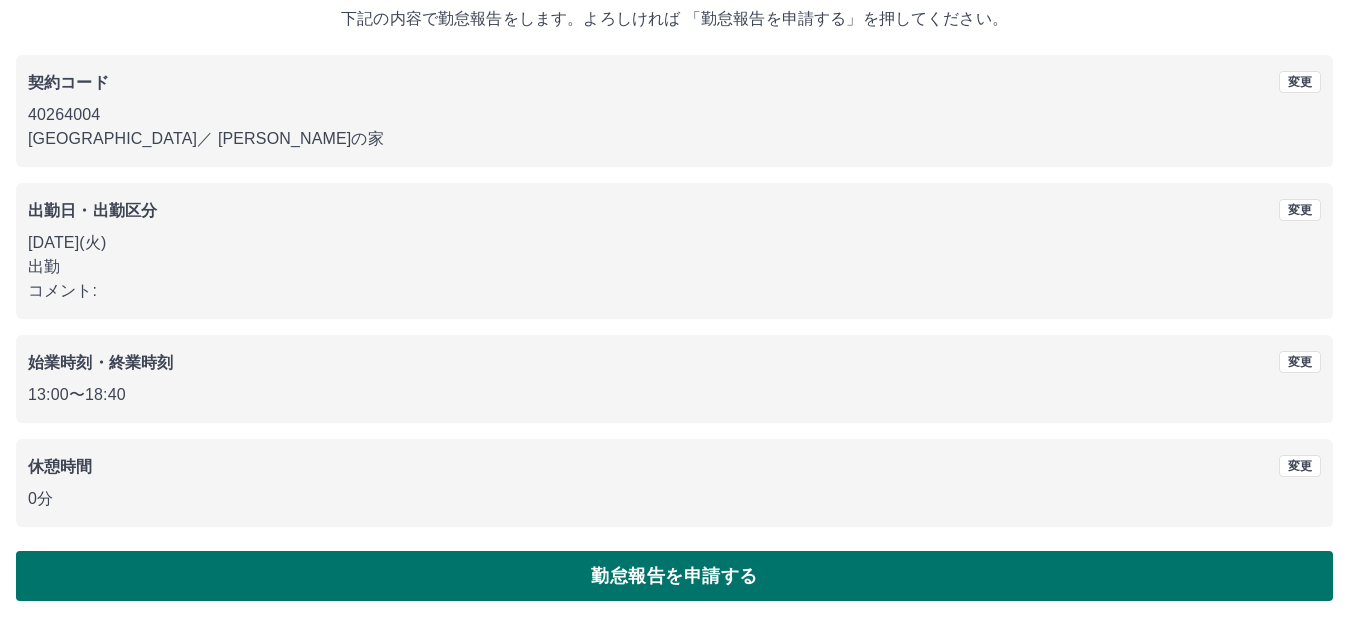 scroll, scrollTop: 0, scrollLeft: 0, axis: both 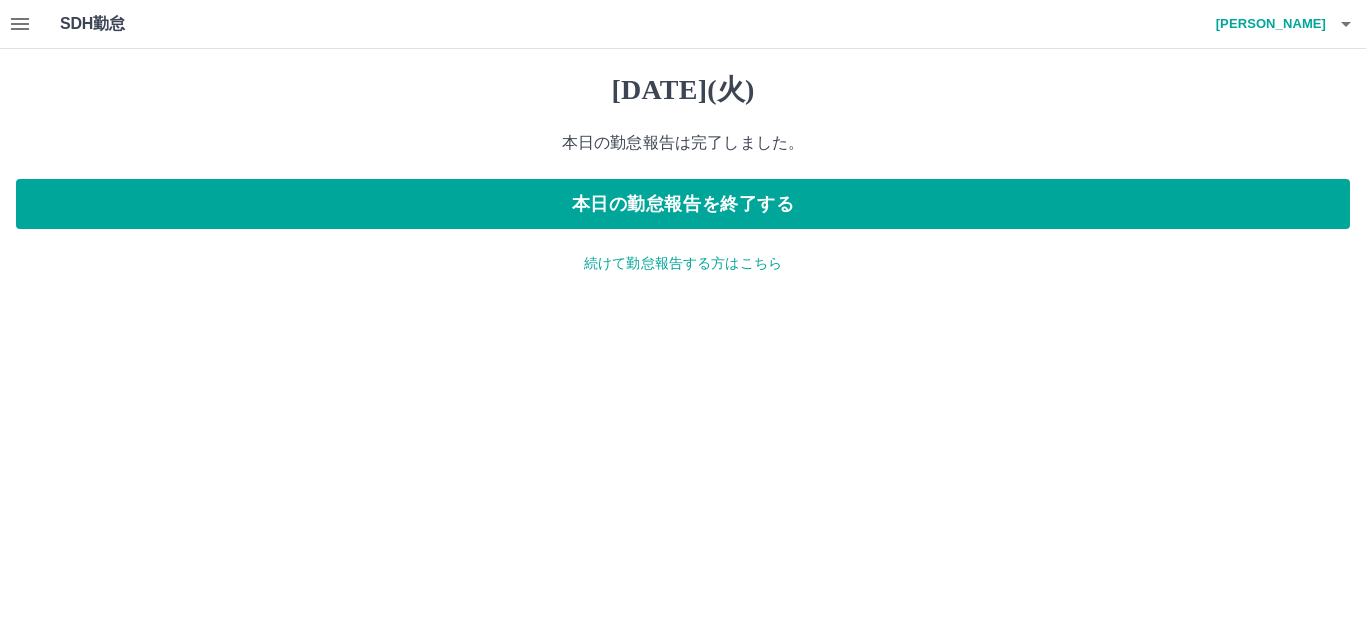 click on "続けて勤怠報告する方はこちら" at bounding box center (683, 263) 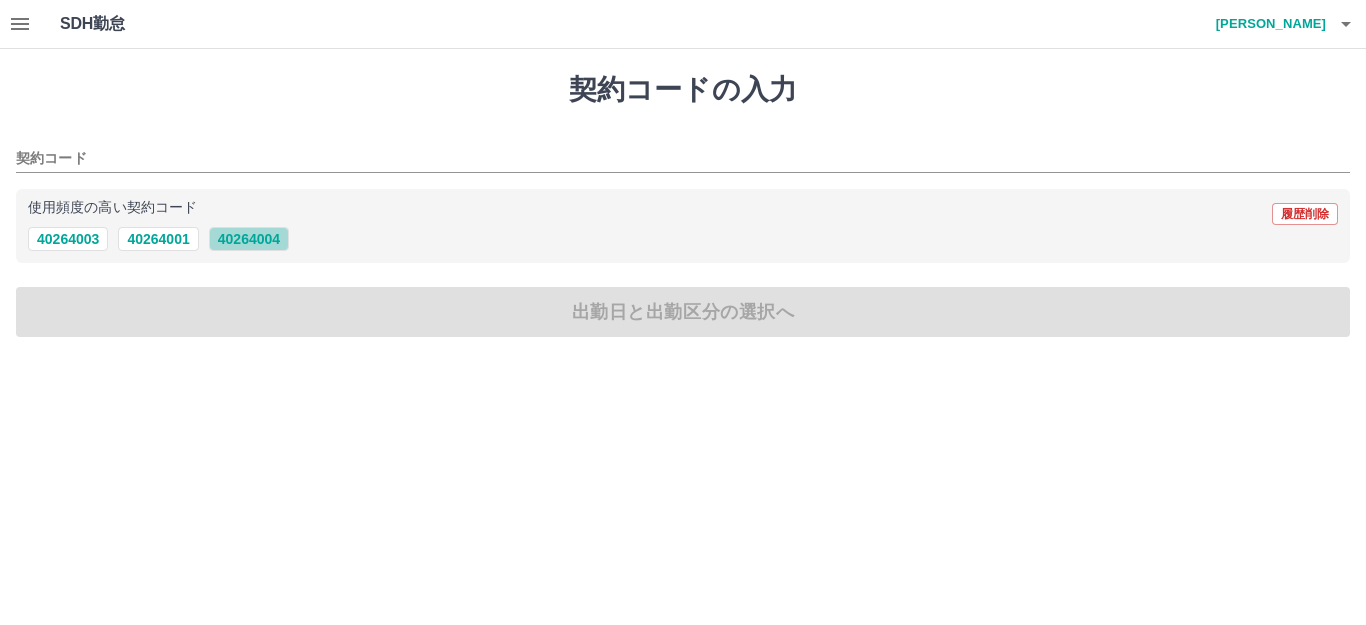 click on "40264004" at bounding box center (249, 239) 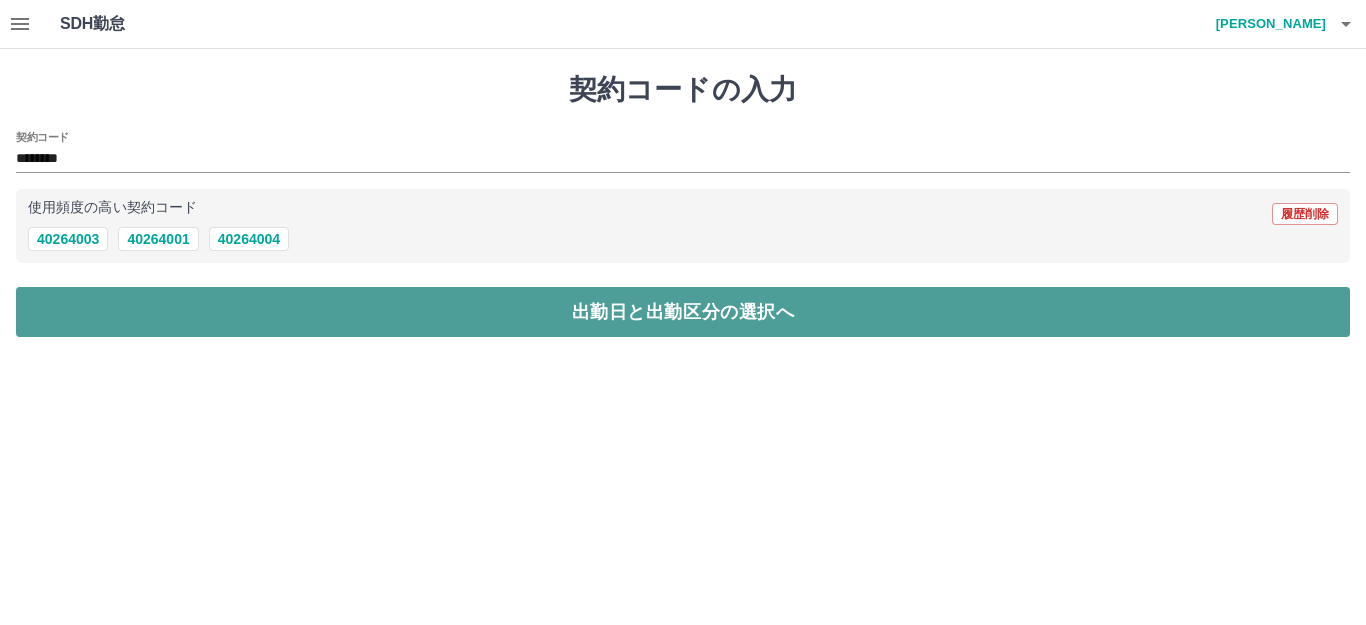 click on "出勤日と出勤区分の選択へ" at bounding box center [683, 312] 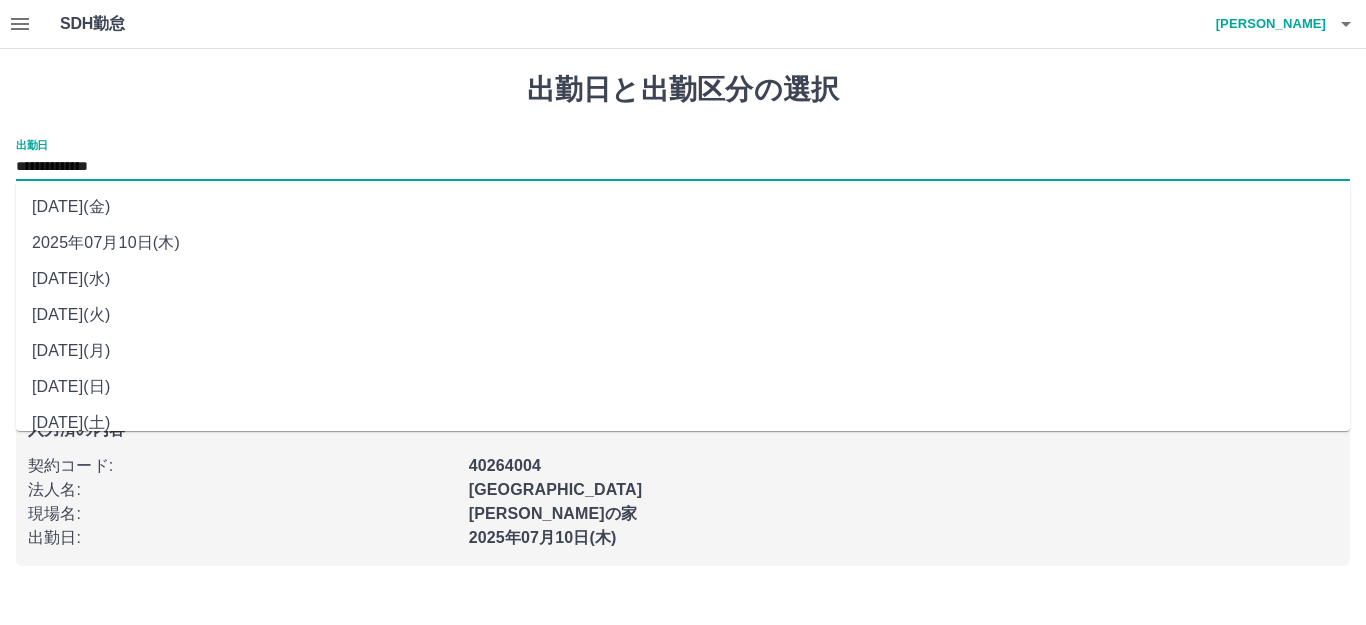 click on "**********" at bounding box center [683, 167] 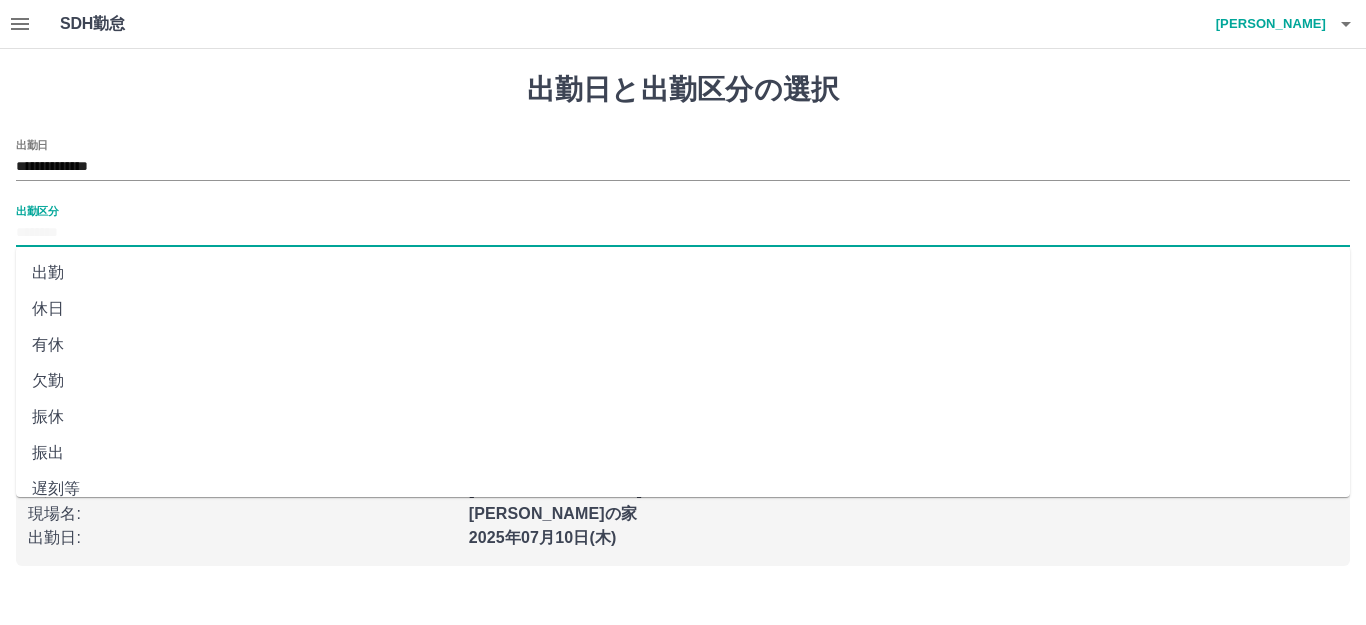 click on "出勤区分" at bounding box center [683, 233] 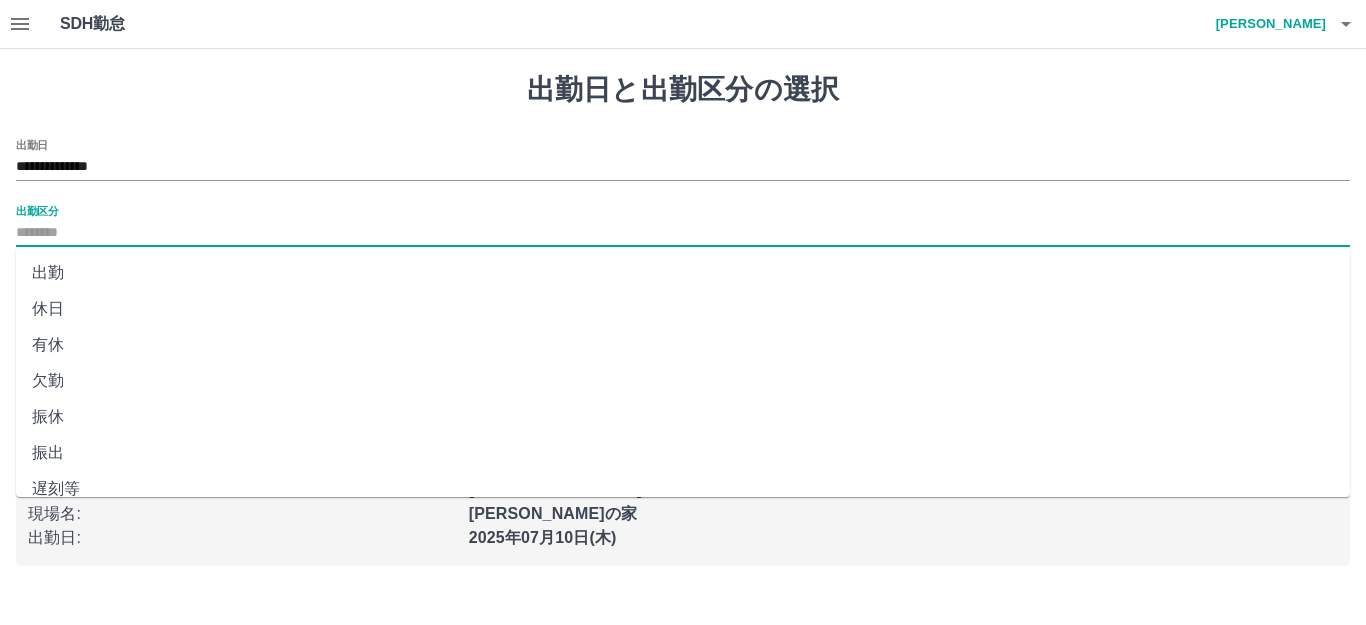 click on "出勤" at bounding box center [683, 273] 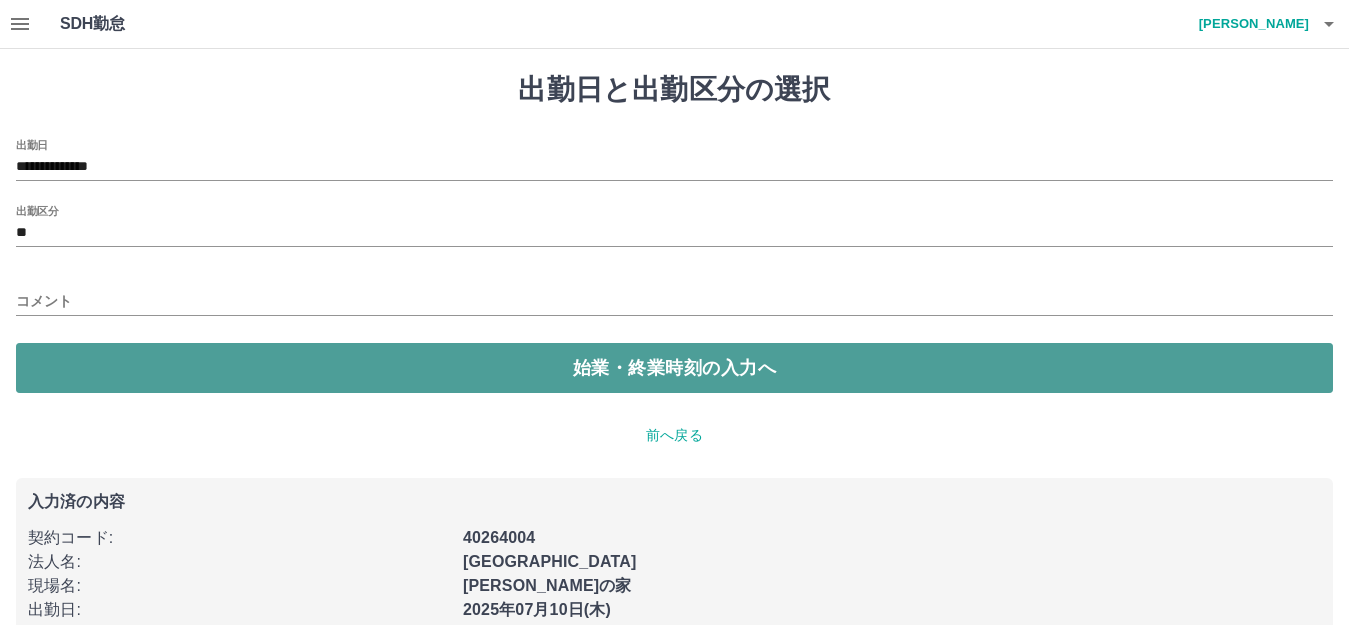 click on "始業・終業時刻の入力へ" at bounding box center (674, 368) 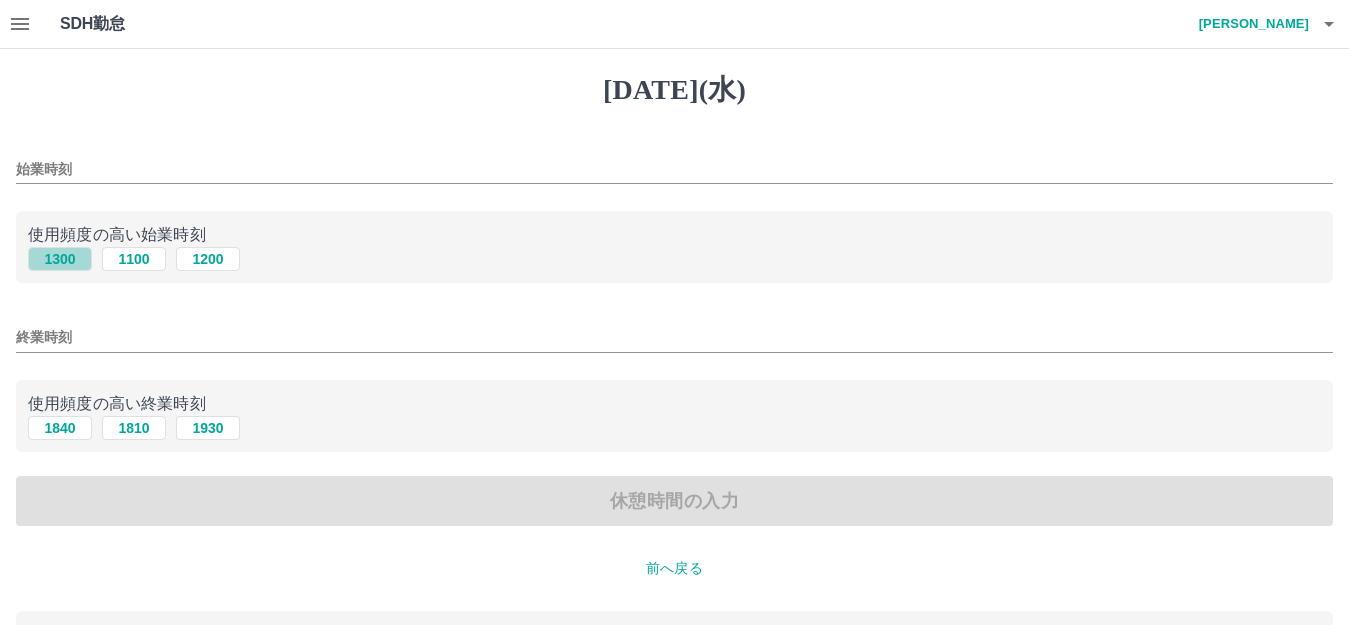 click on "1300" at bounding box center (60, 259) 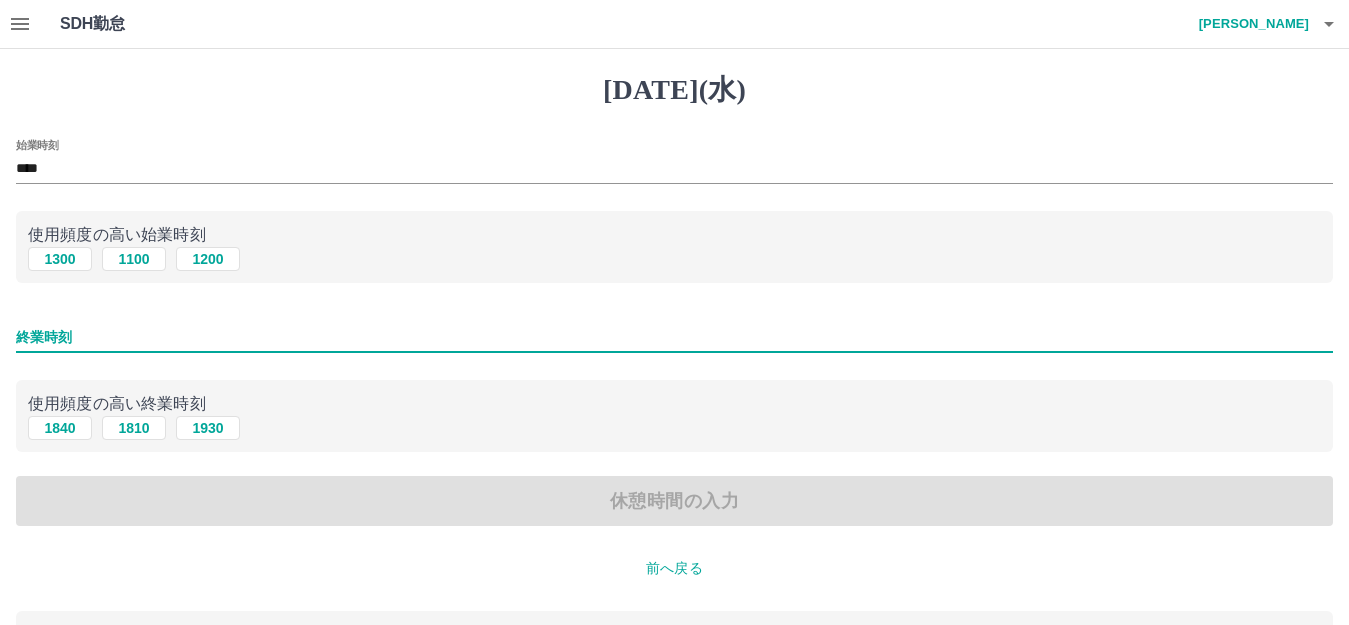 click on "終業時刻" at bounding box center [674, 337] 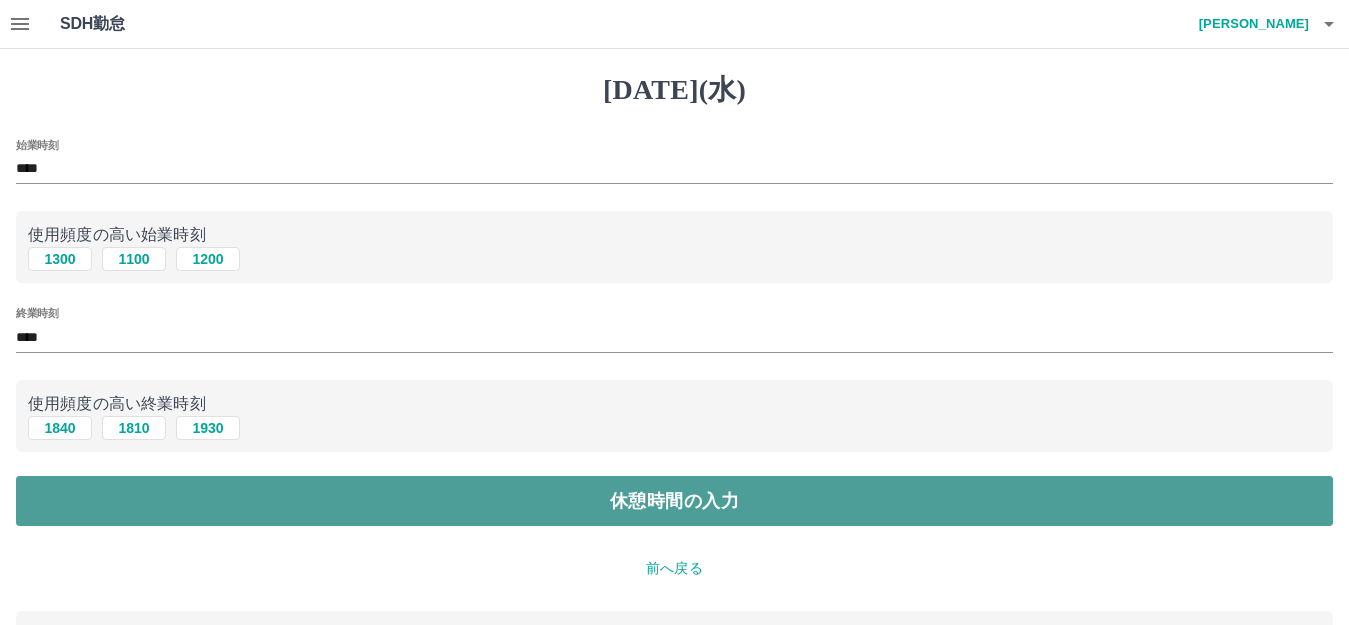 click on "休憩時間の入力" at bounding box center [674, 501] 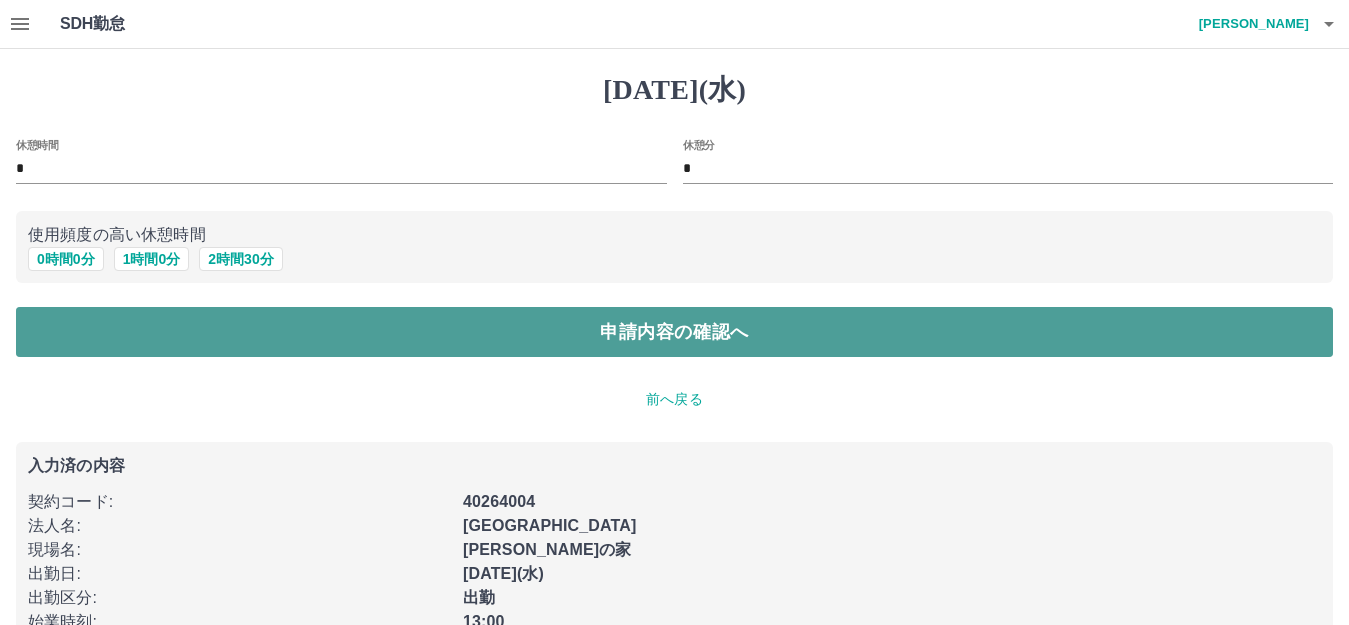 click on "申請内容の確認へ" at bounding box center [674, 332] 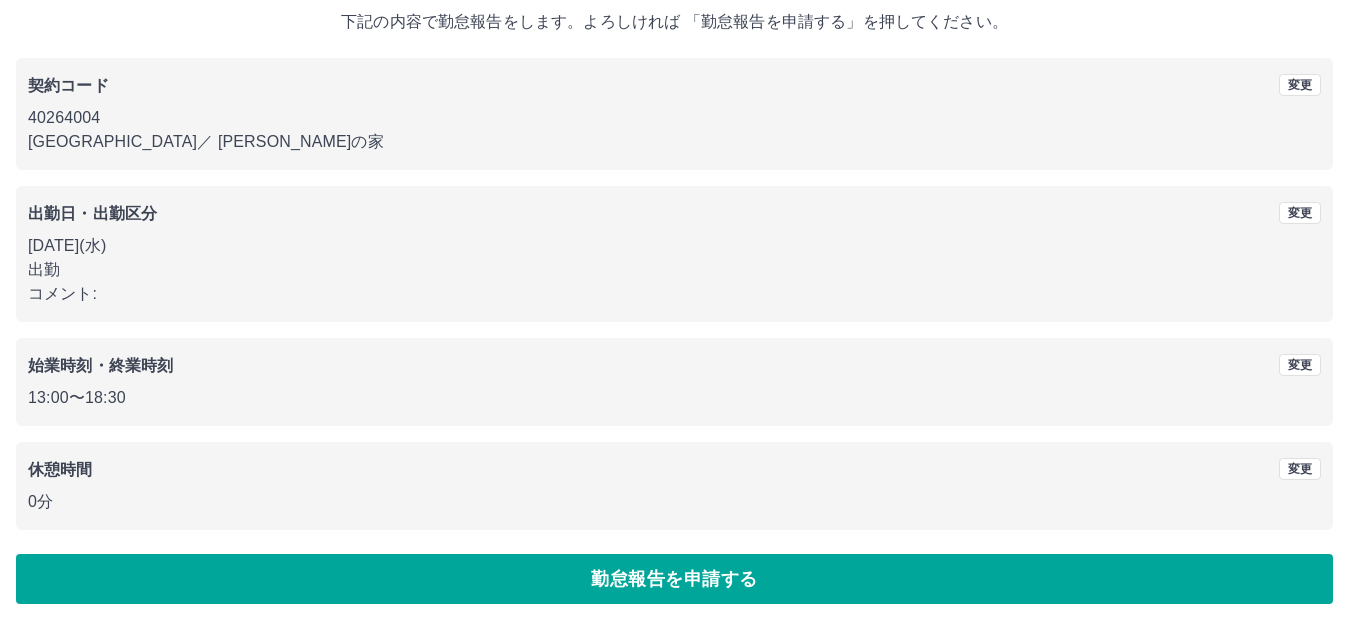scroll, scrollTop: 124, scrollLeft: 0, axis: vertical 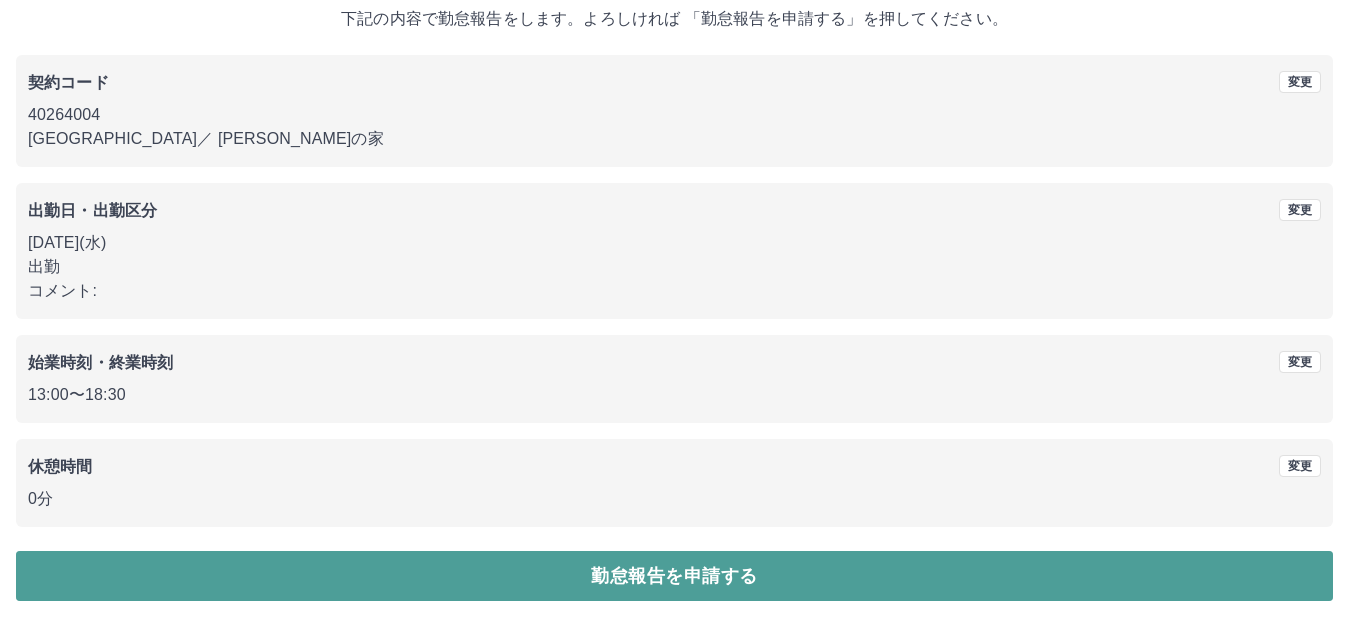 click on "勤怠報告を申請する" at bounding box center (674, 576) 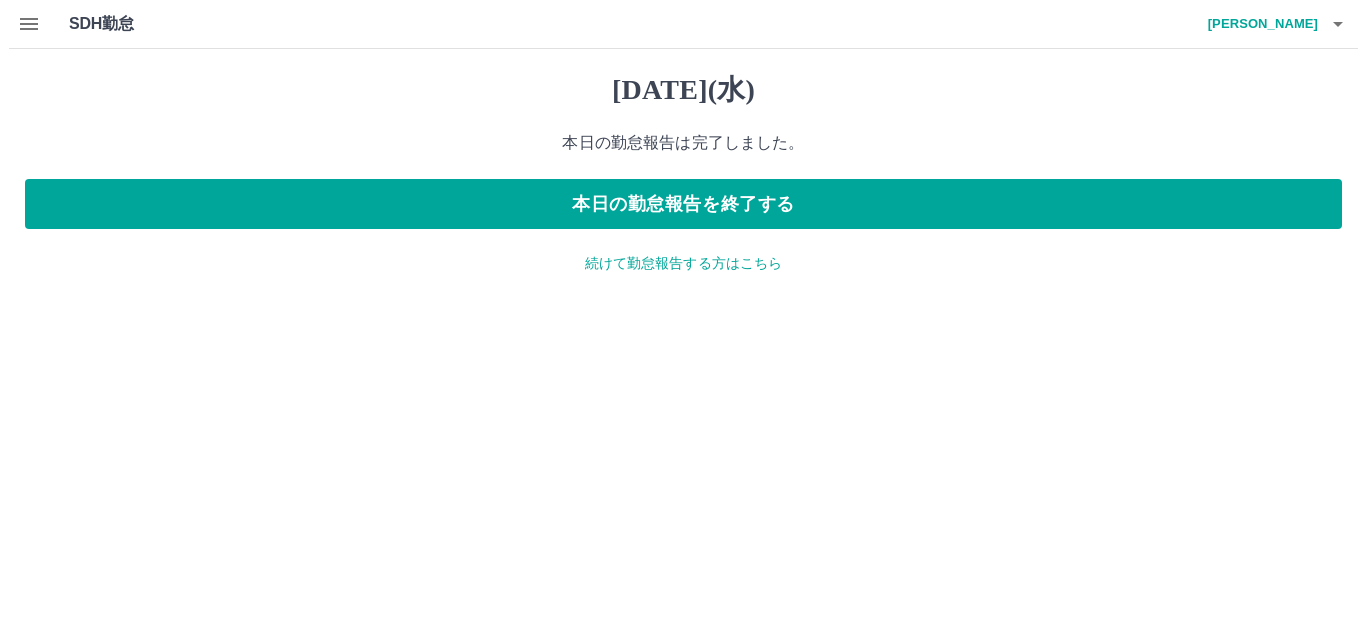 scroll, scrollTop: 0, scrollLeft: 0, axis: both 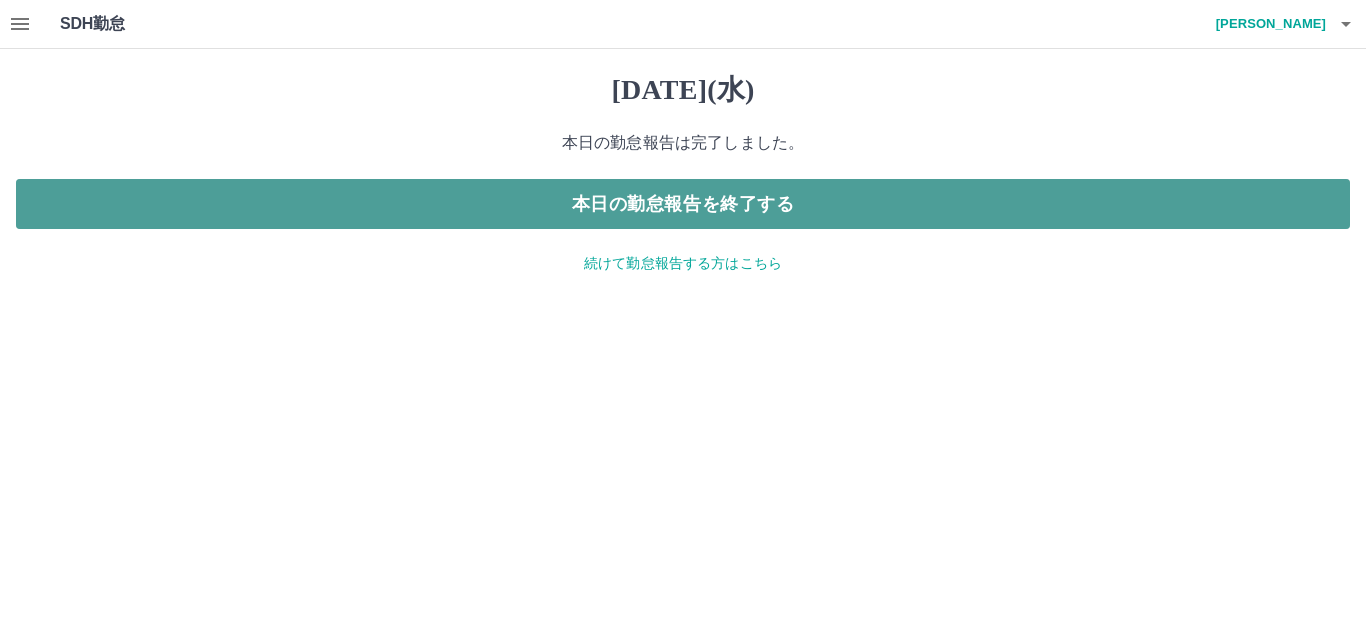 click on "本日の勤怠報告を終了する" at bounding box center [683, 204] 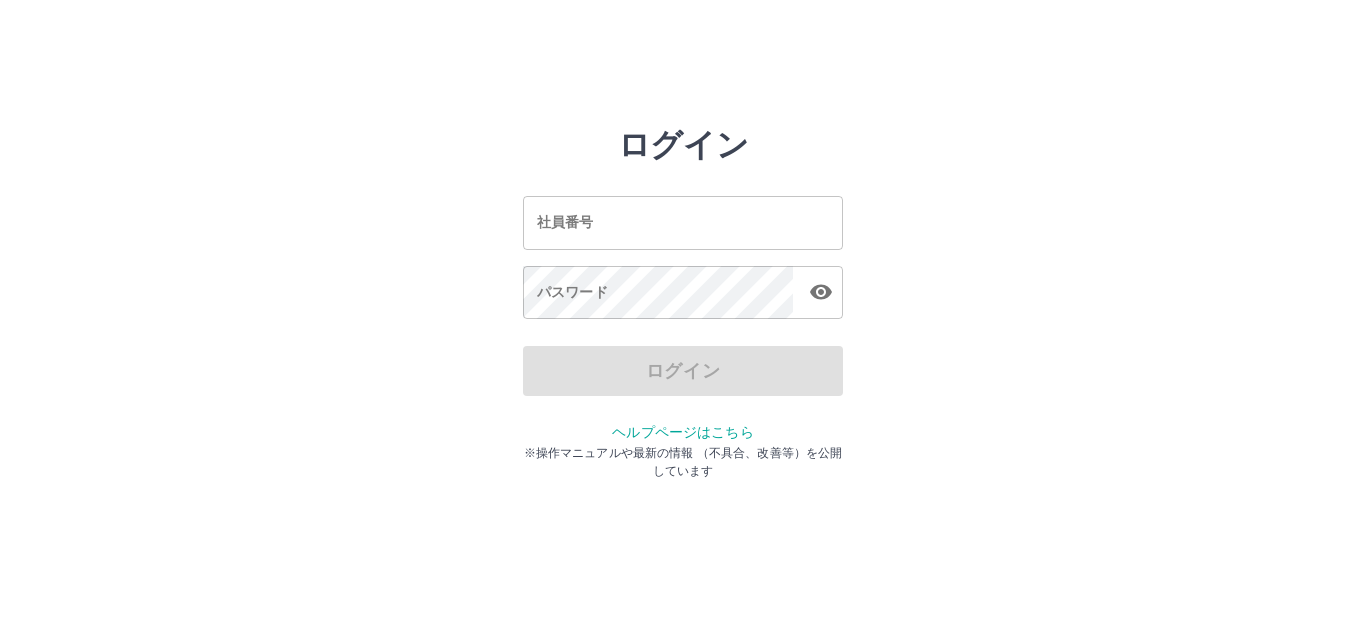 scroll, scrollTop: 0, scrollLeft: 0, axis: both 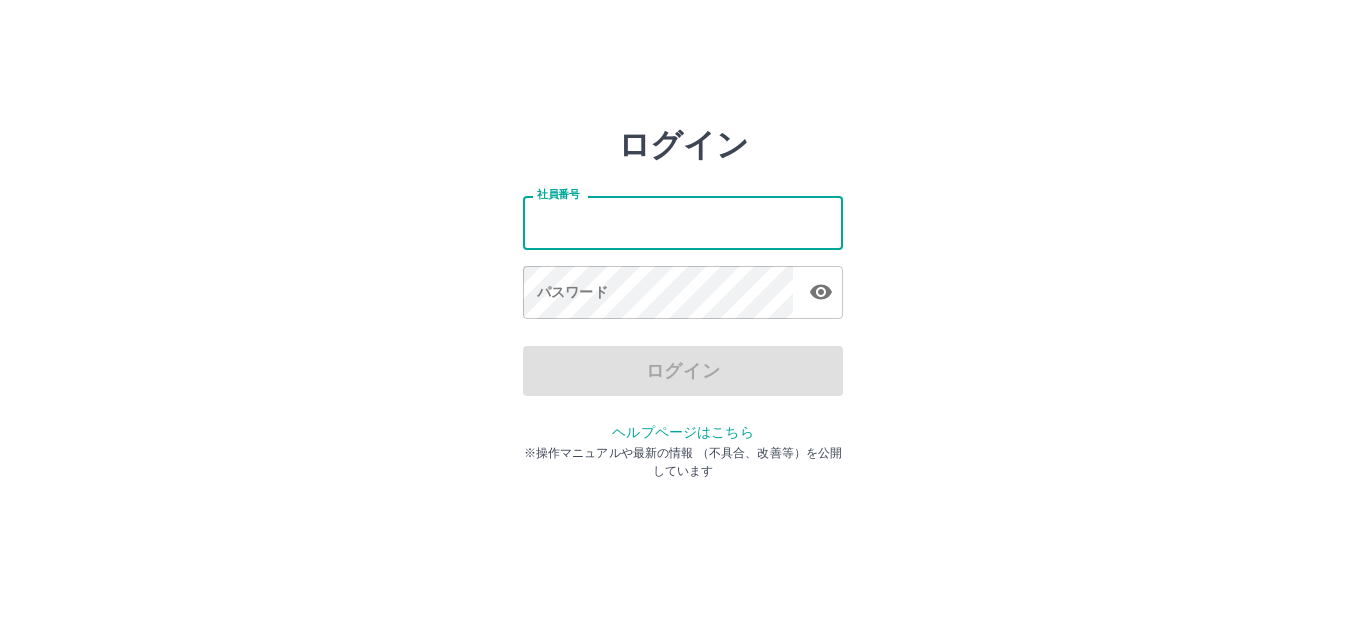 click on "社員番号" at bounding box center [683, 222] 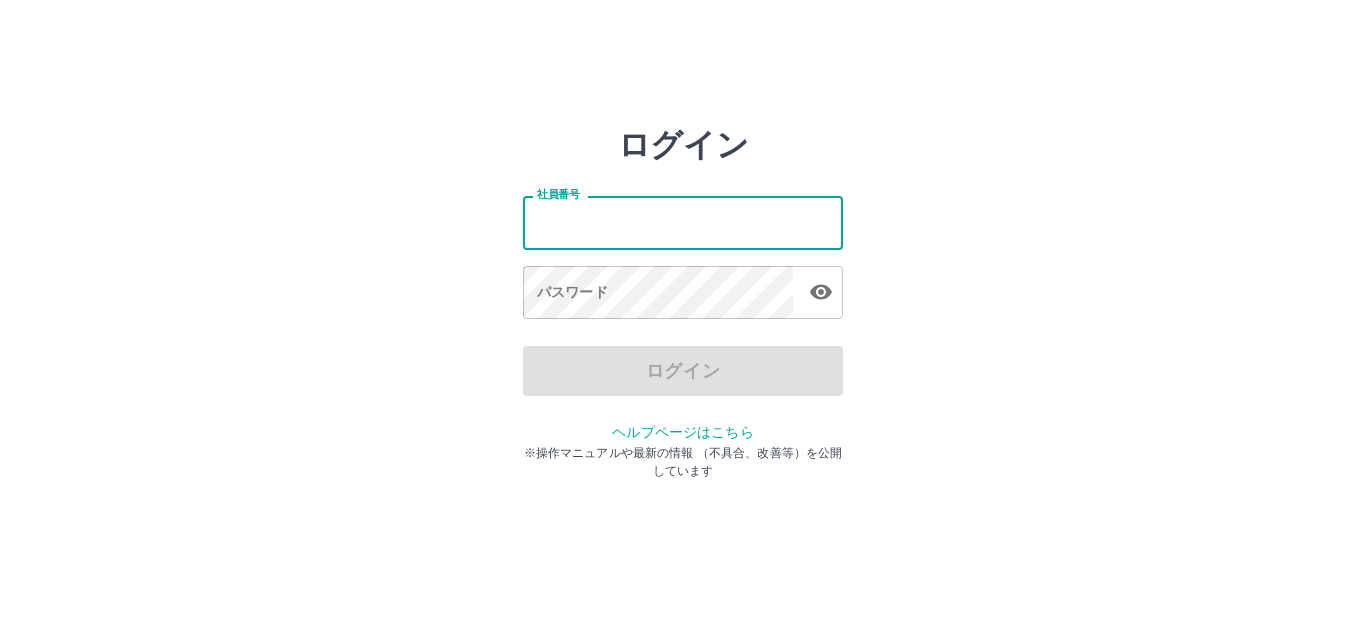type on "*******" 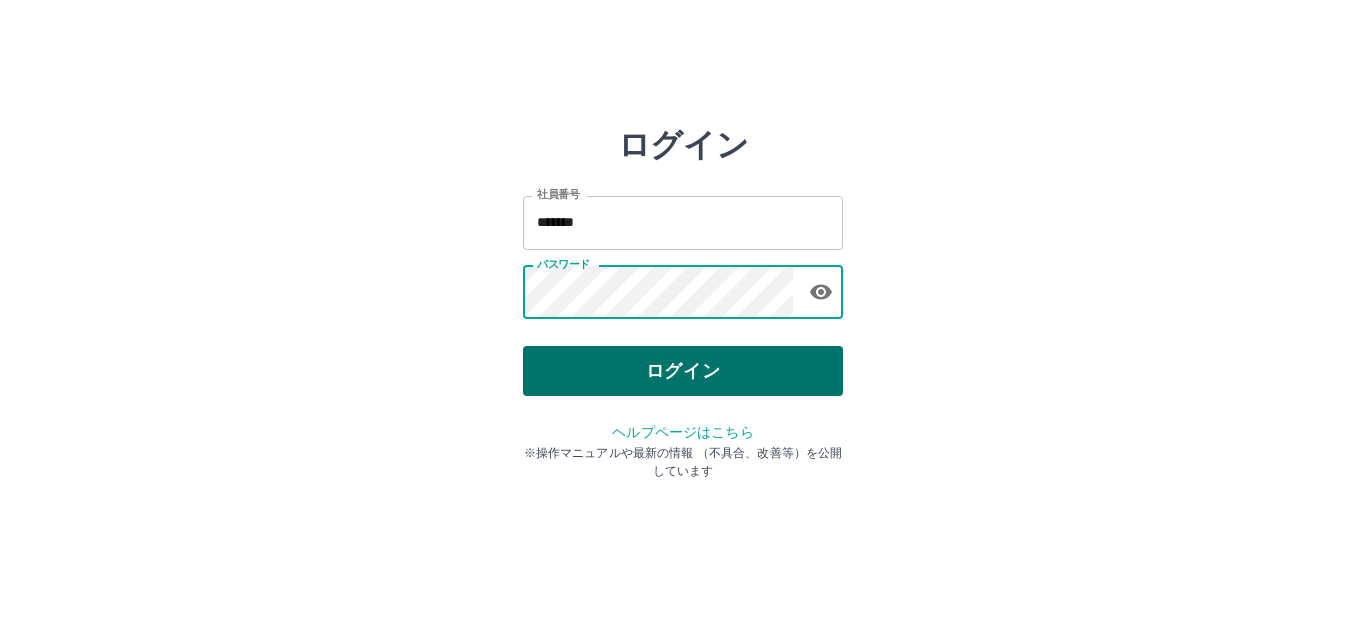 click on "ログイン" at bounding box center (683, 371) 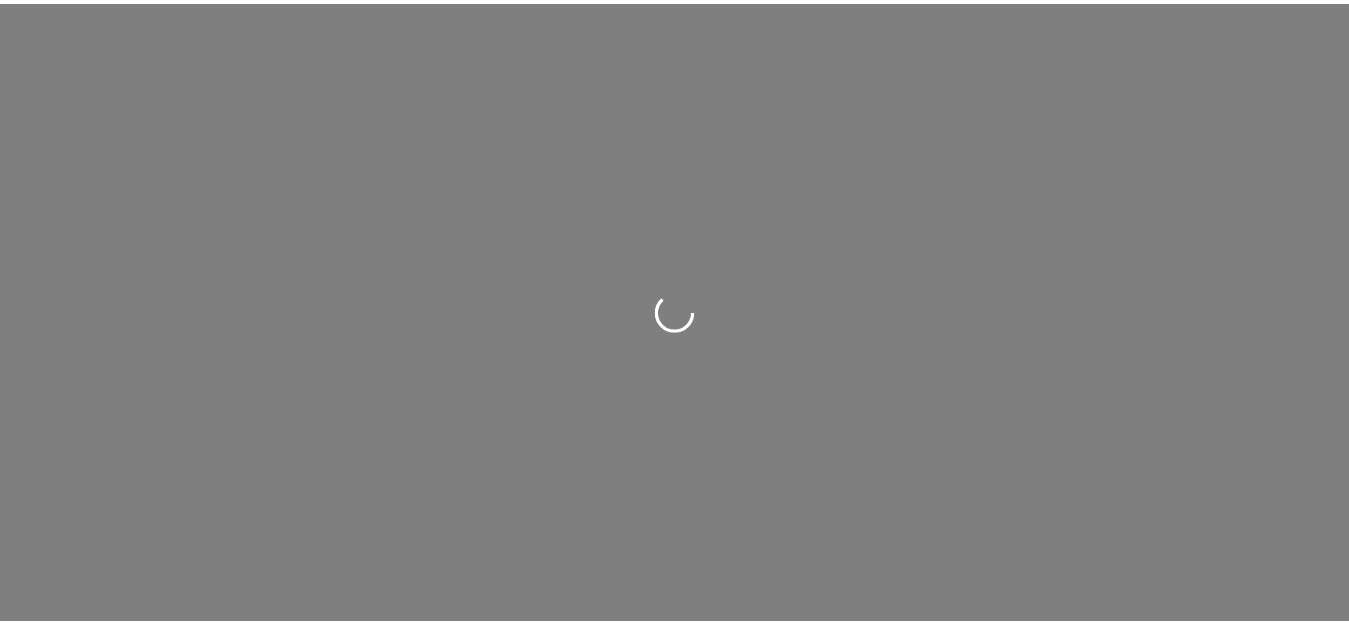 scroll, scrollTop: 0, scrollLeft: 0, axis: both 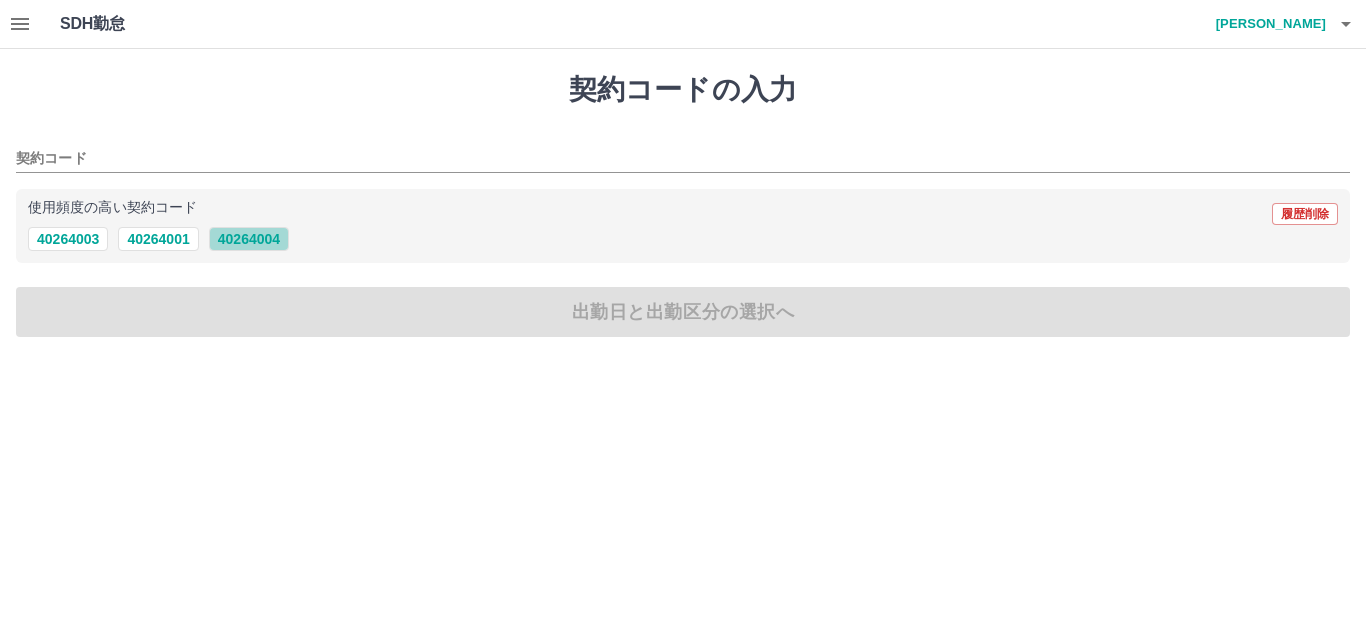 click on "40264004" at bounding box center [249, 239] 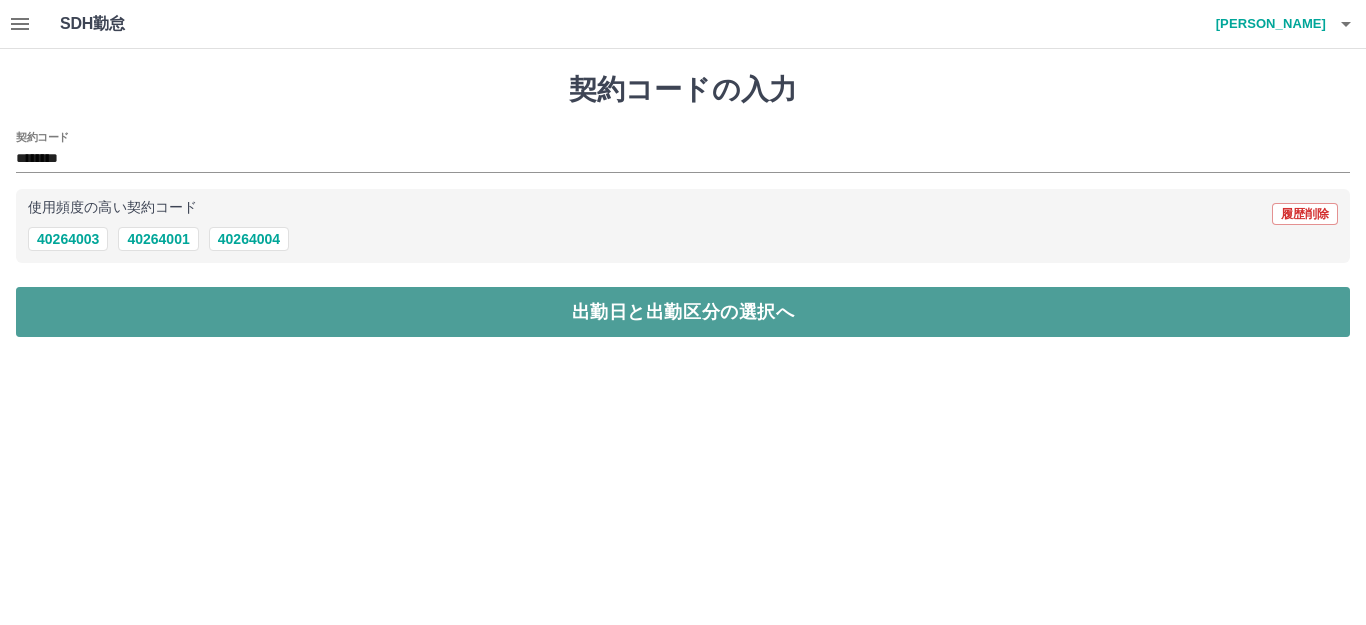 click on "出勤日と出勤区分の選択へ" at bounding box center [683, 312] 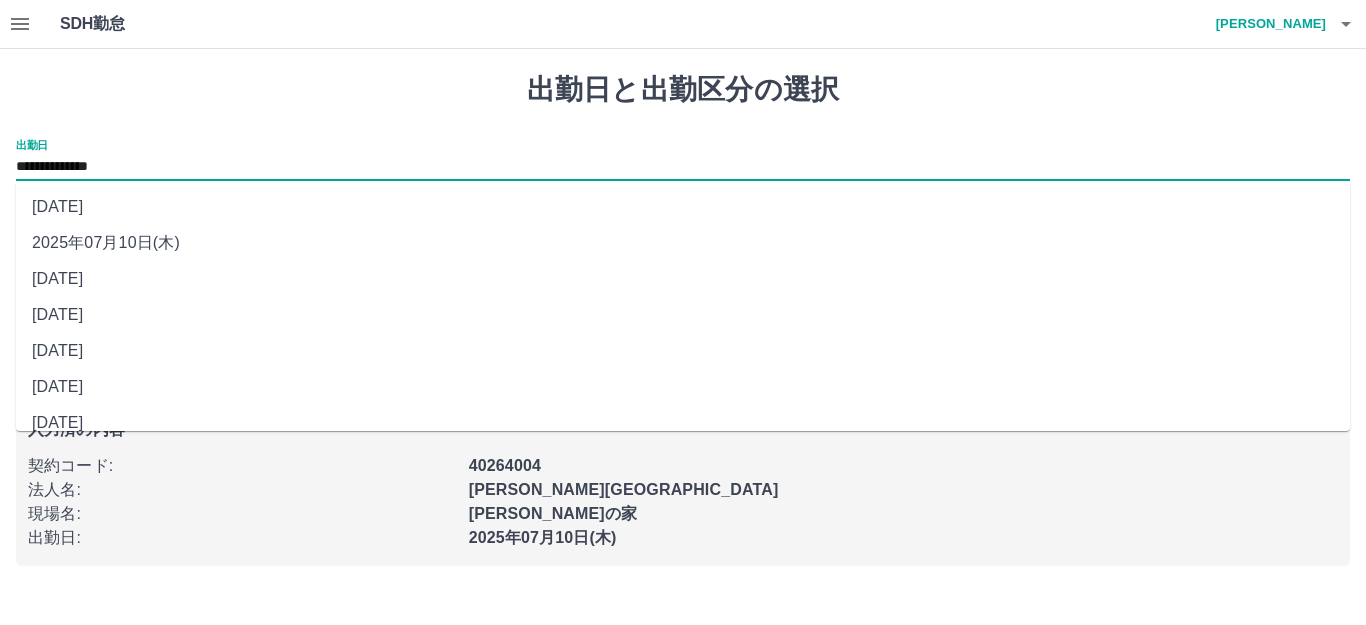 click on "**********" at bounding box center (683, 167) 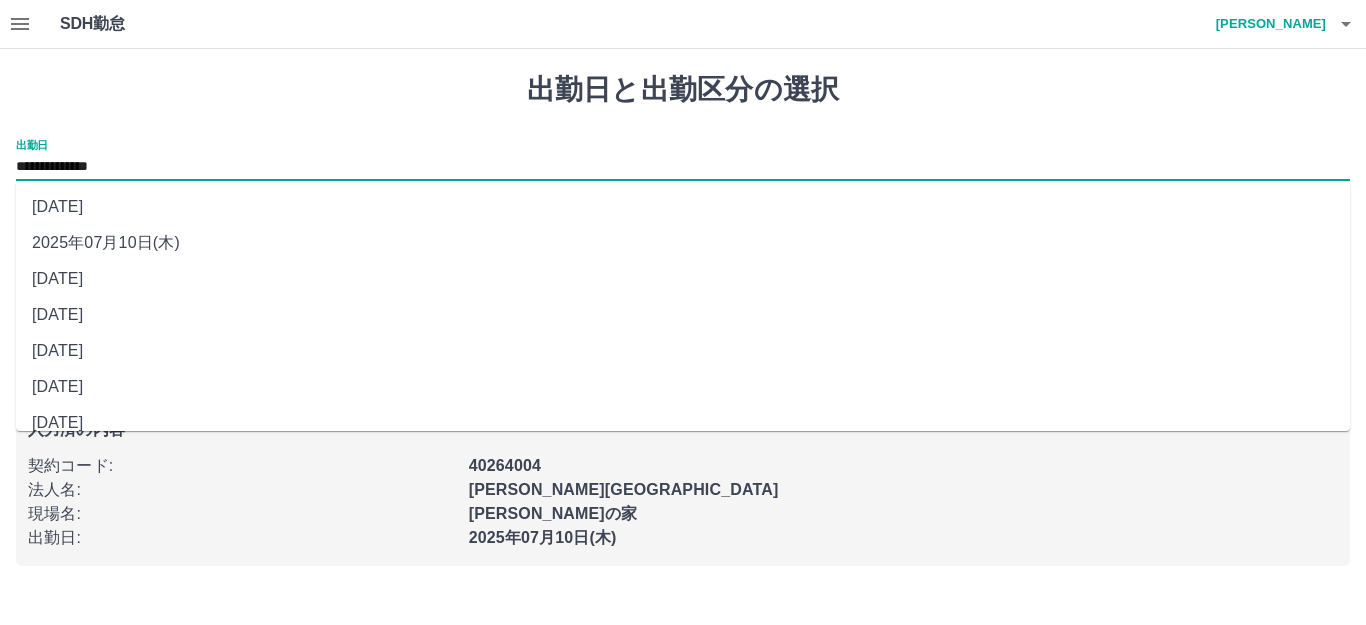 click on "2025年07月07日(月)" at bounding box center [683, 351] 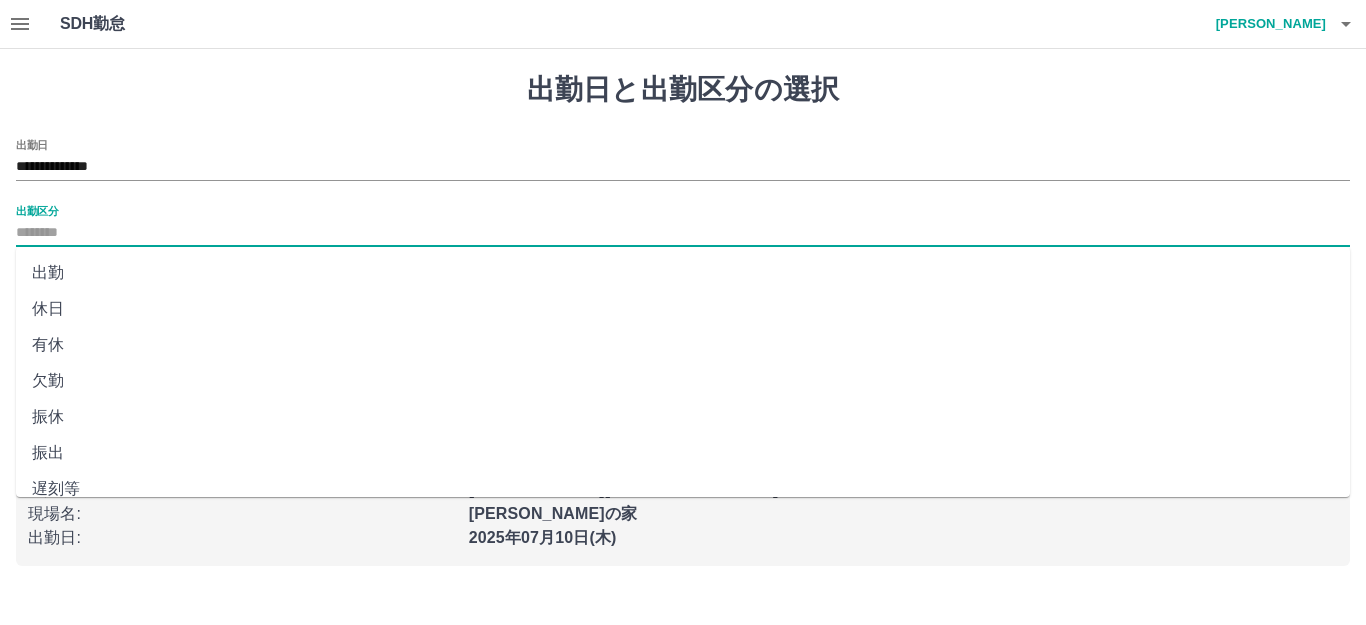 click on "出勤区分" at bounding box center [683, 233] 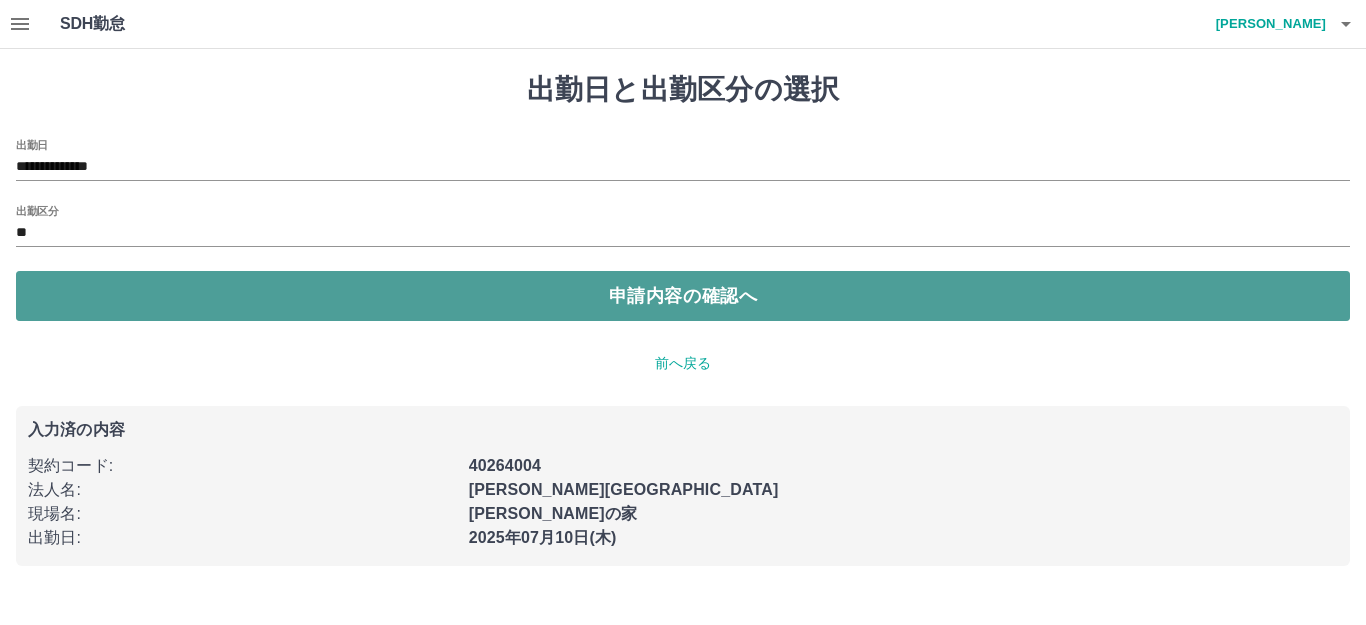 click on "申請内容の確認へ" at bounding box center [683, 296] 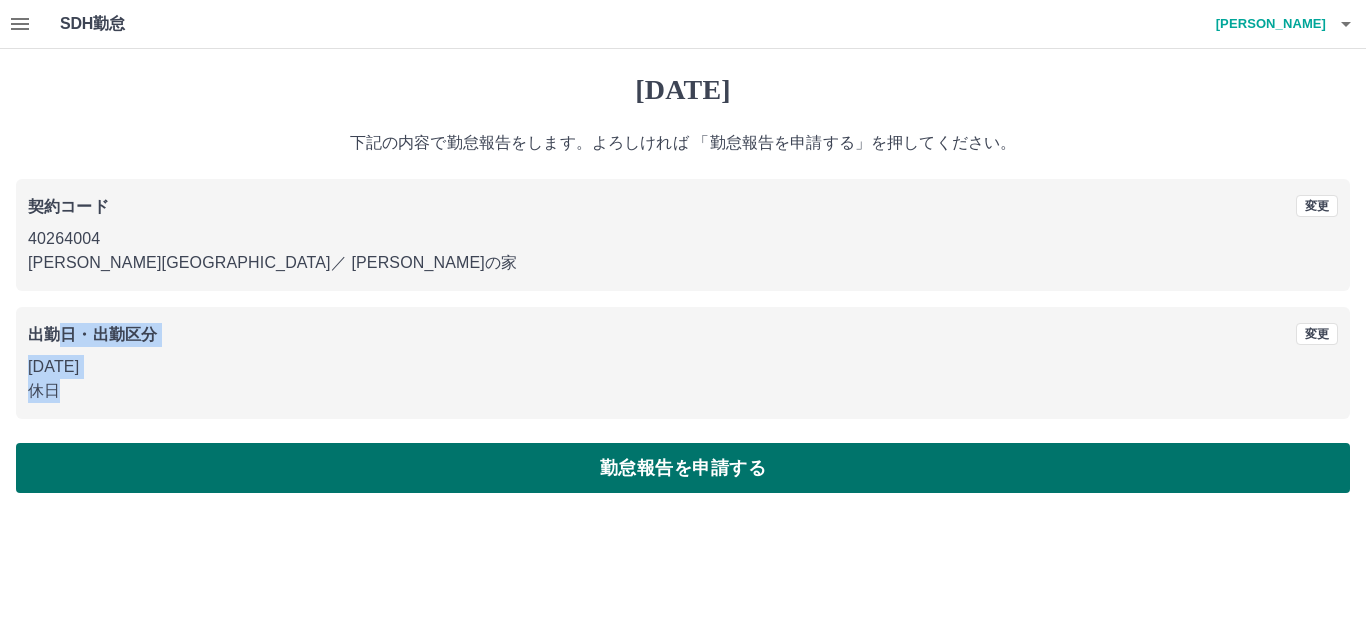 drag, startPoint x: 62, startPoint y: 302, endPoint x: 68, endPoint y: 449, distance: 147.12239 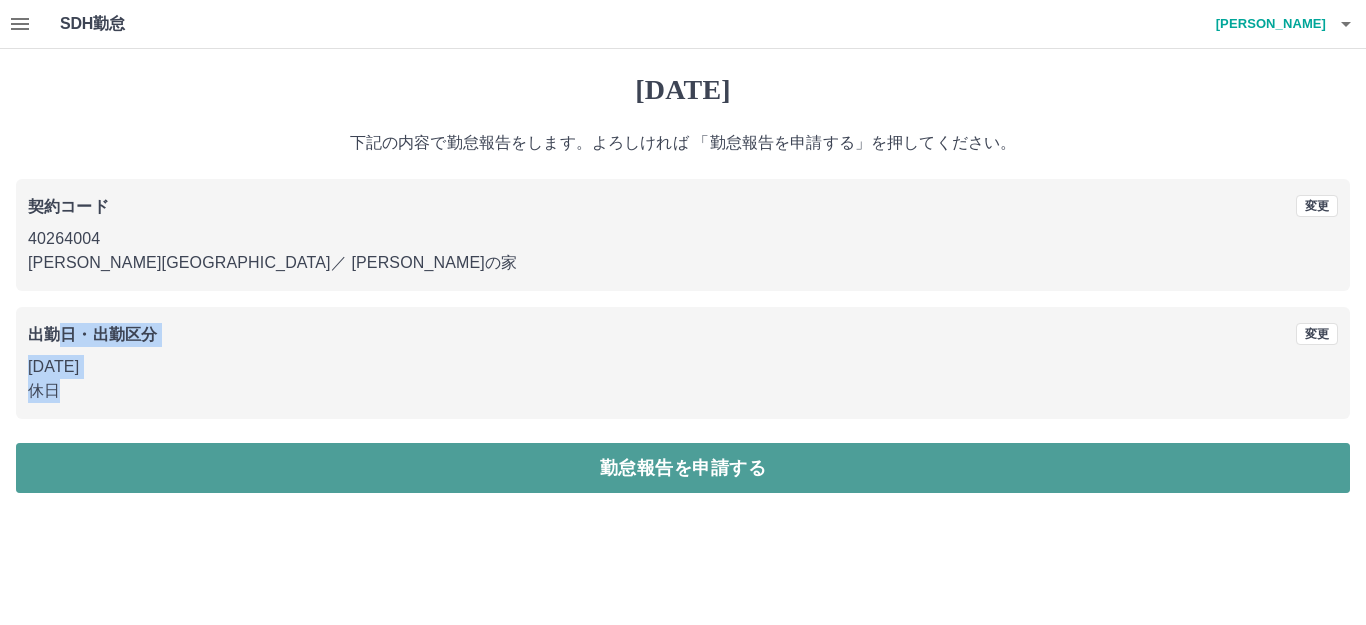 click on "勤怠報告を申請する" at bounding box center (683, 468) 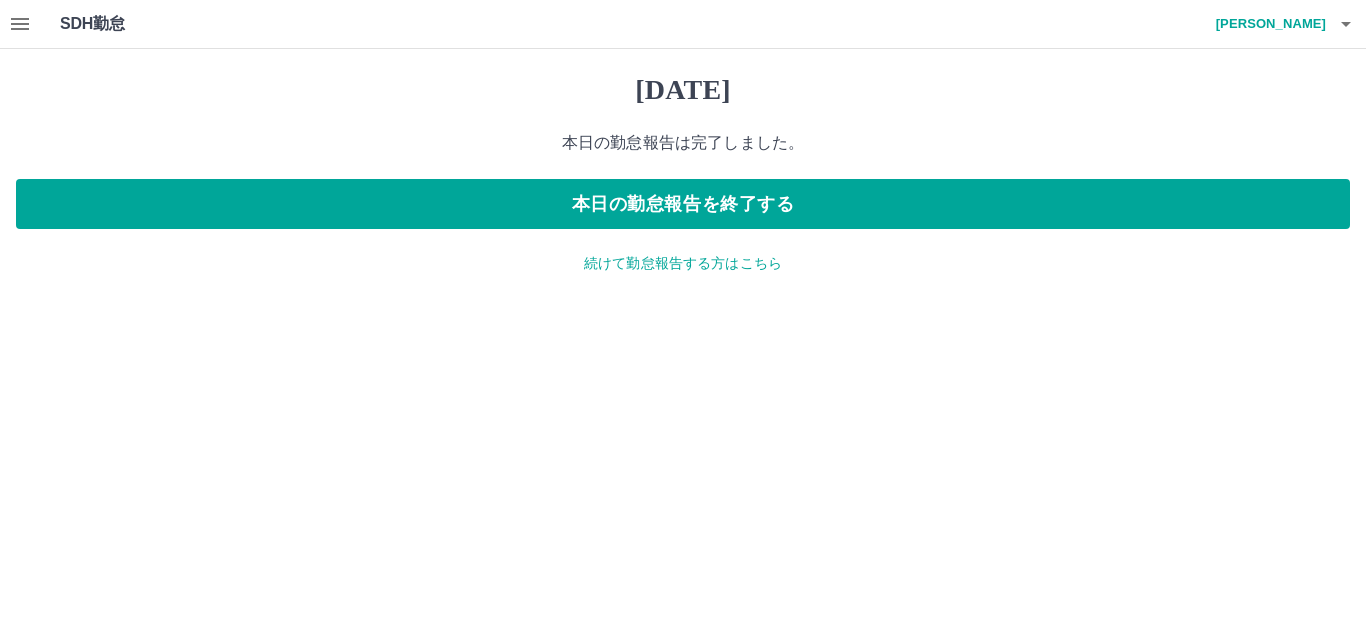 click on "続けて勤怠報告する方はこちら" at bounding box center [683, 263] 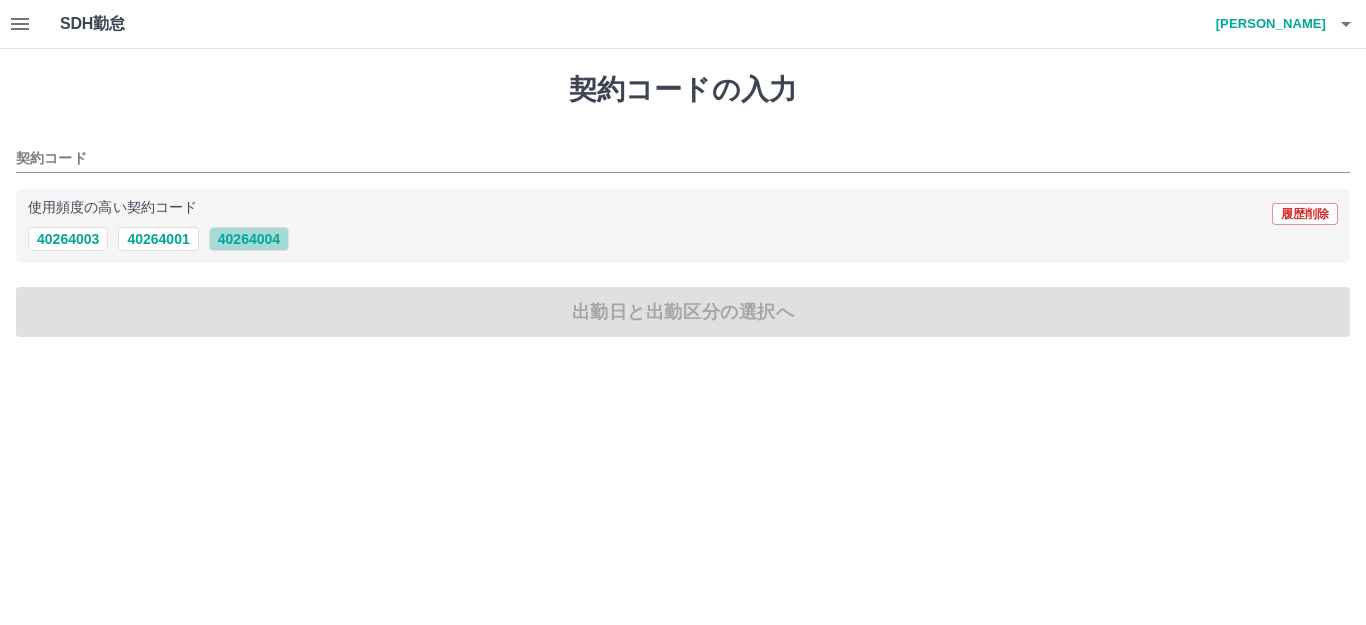 click on "40264004" at bounding box center (249, 239) 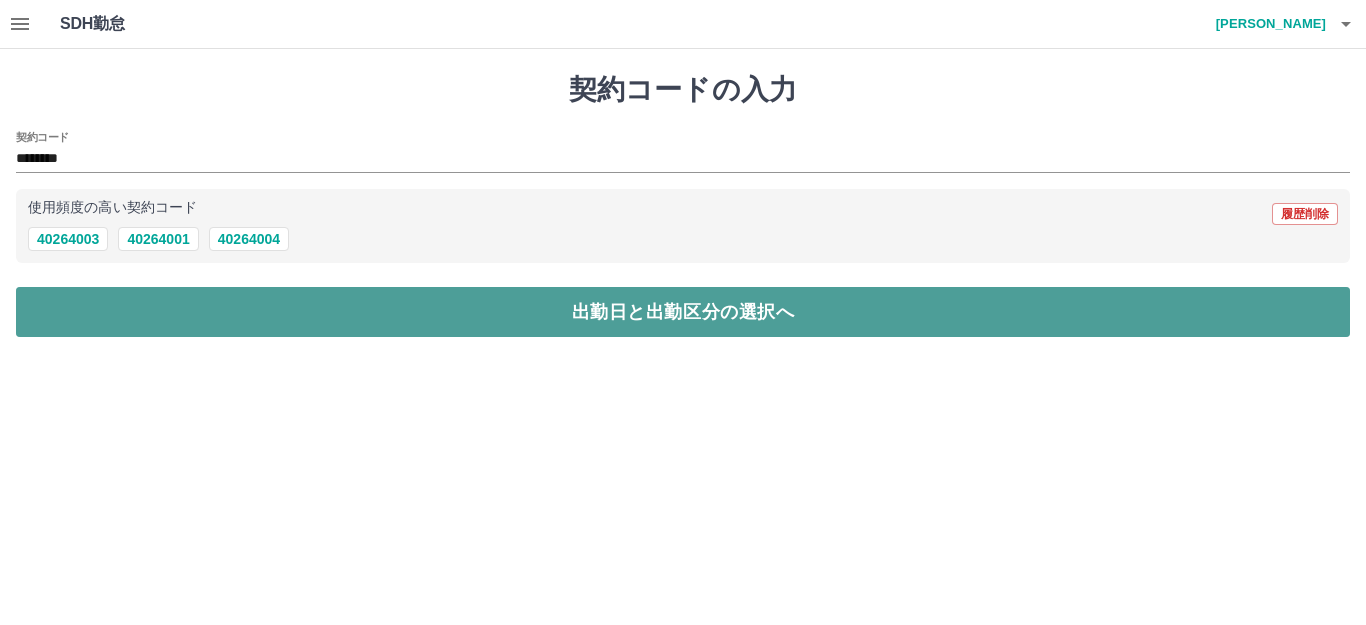 click on "出勤日と出勤区分の選択へ" at bounding box center [683, 312] 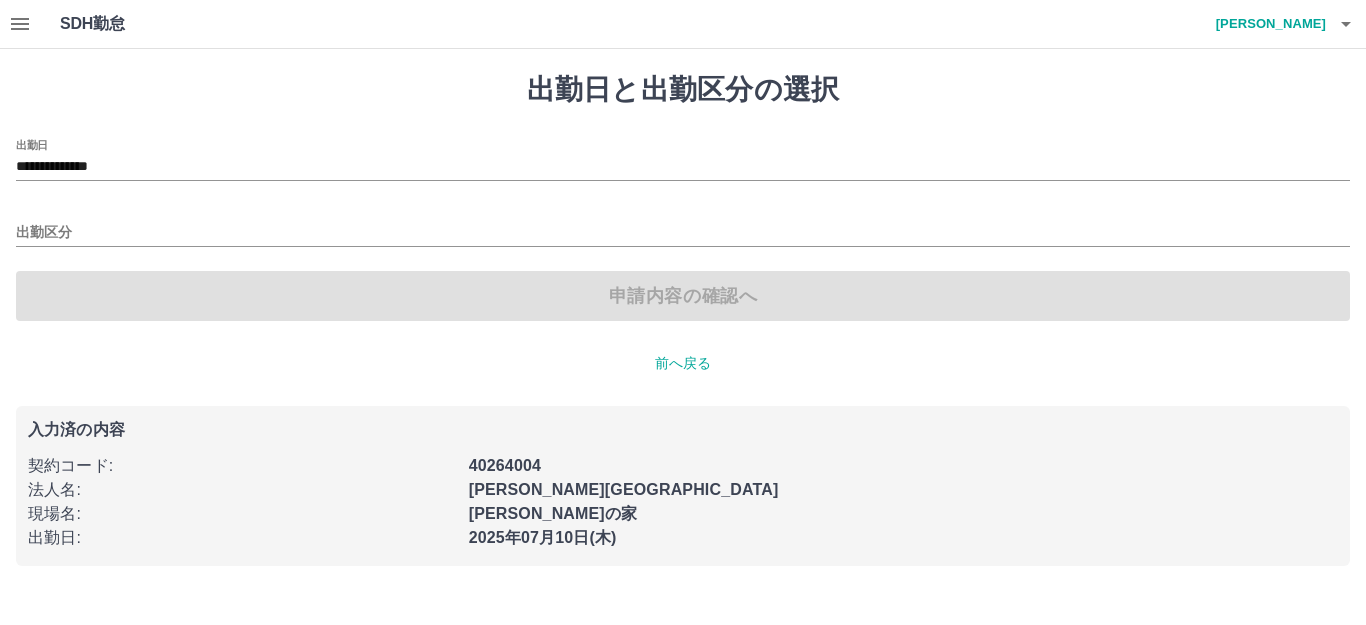 click on "**********" at bounding box center (683, 160) 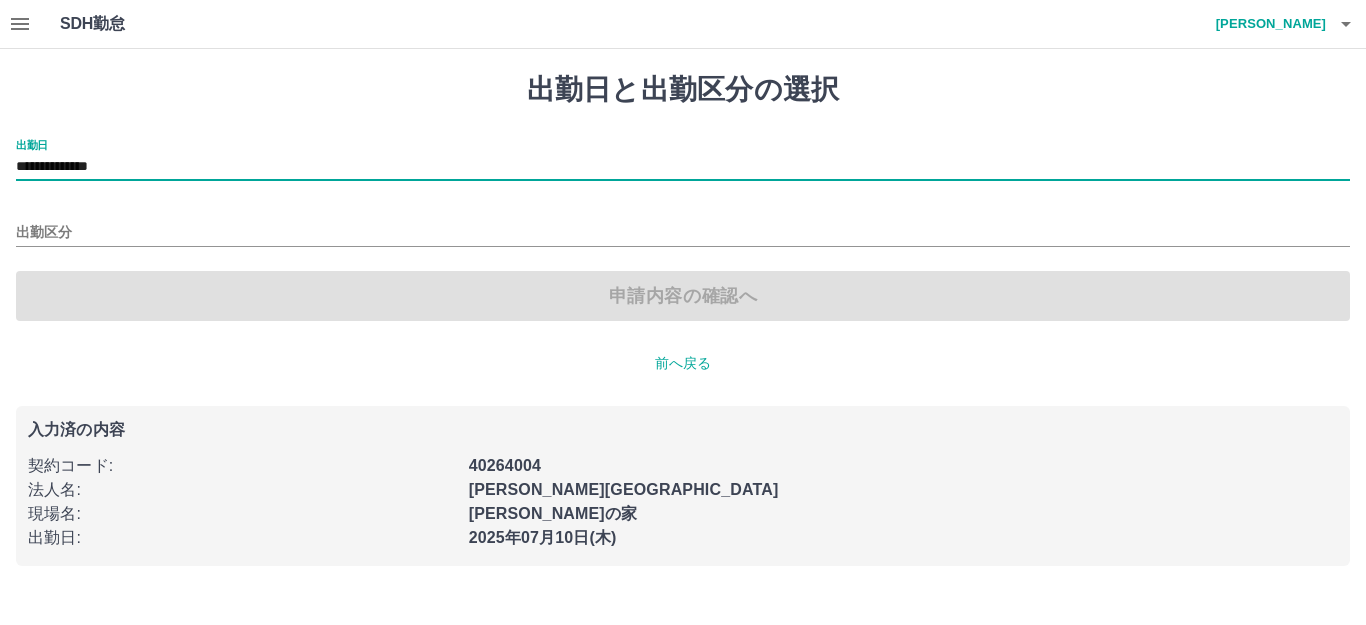 click on "**********" at bounding box center (683, 160) 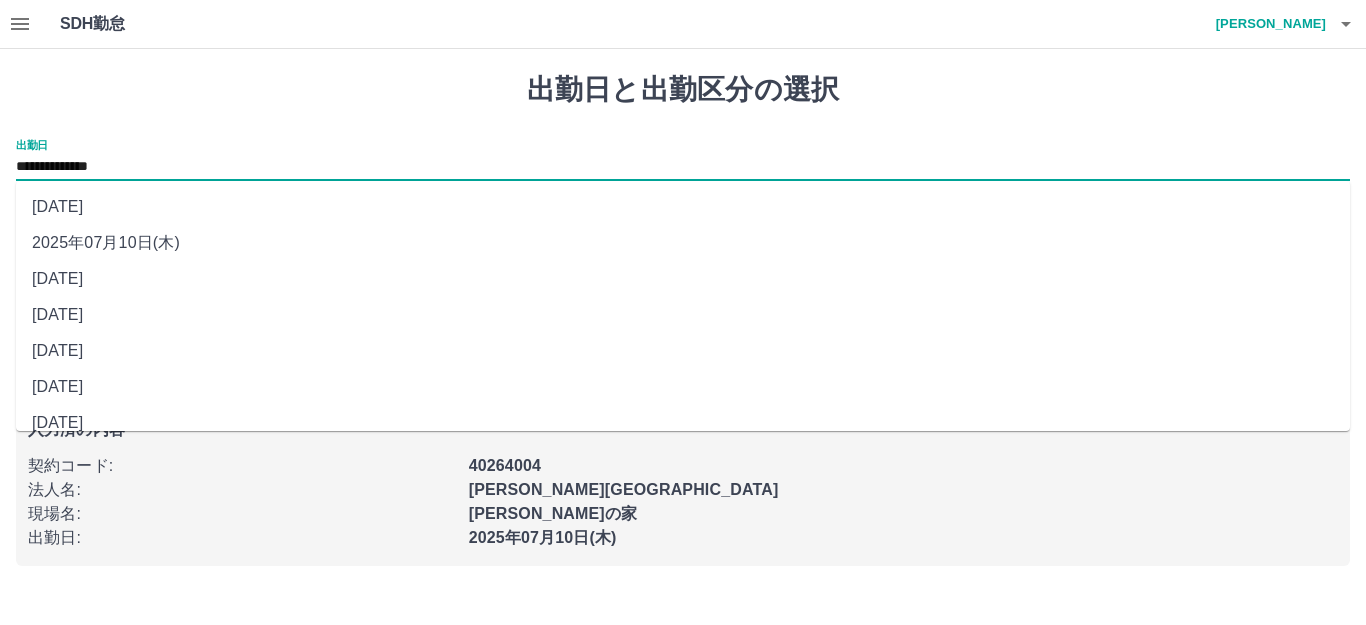 click on "**********" at bounding box center (683, 167) 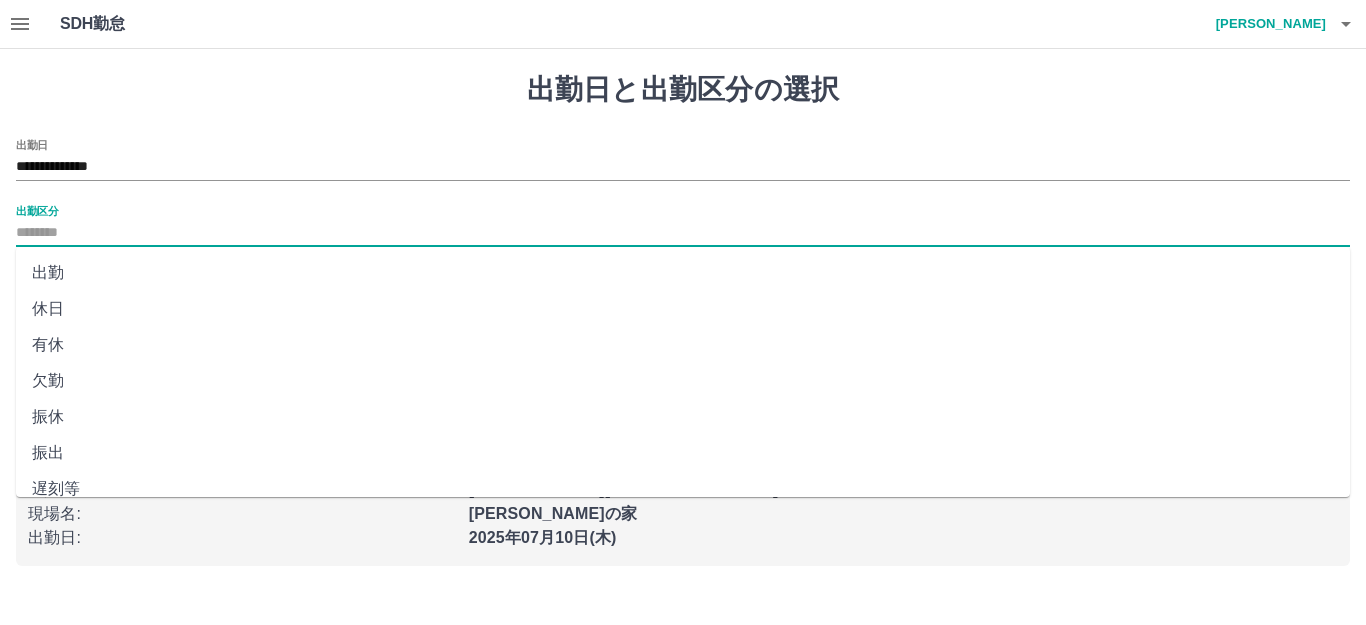 click on "出勤区分" at bounding box center (683, 233) 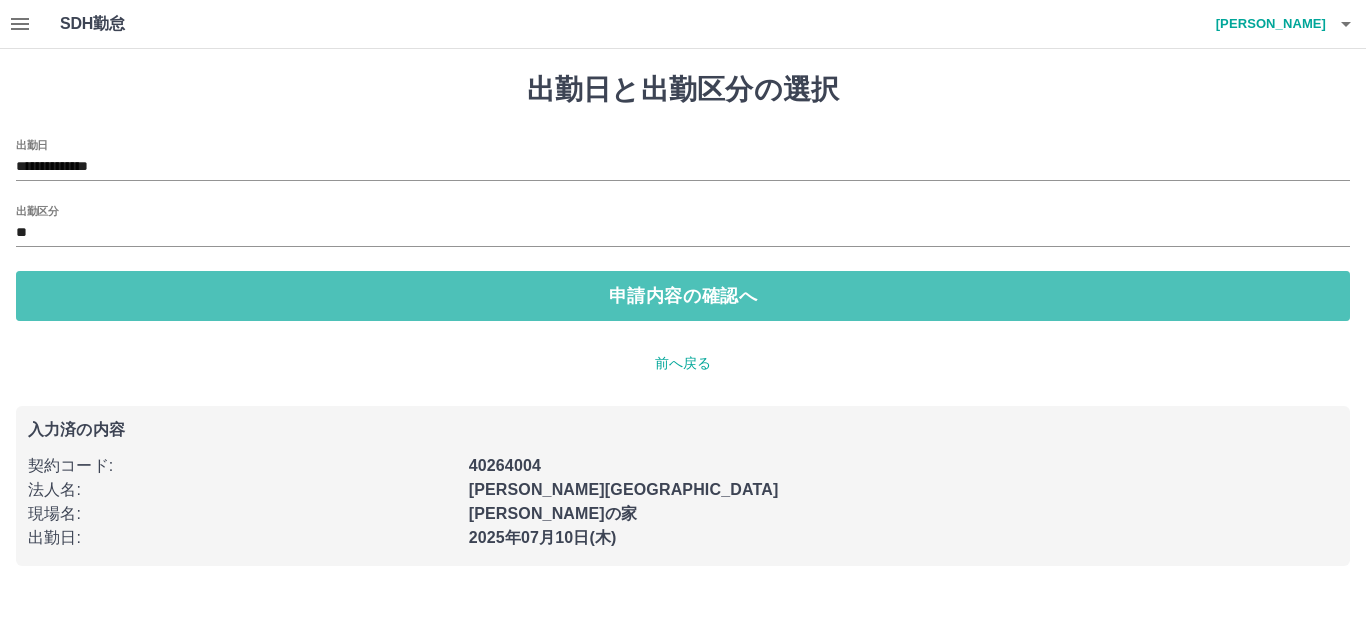 click on "申請内容の確認へ" at bounding box center [683, 296] 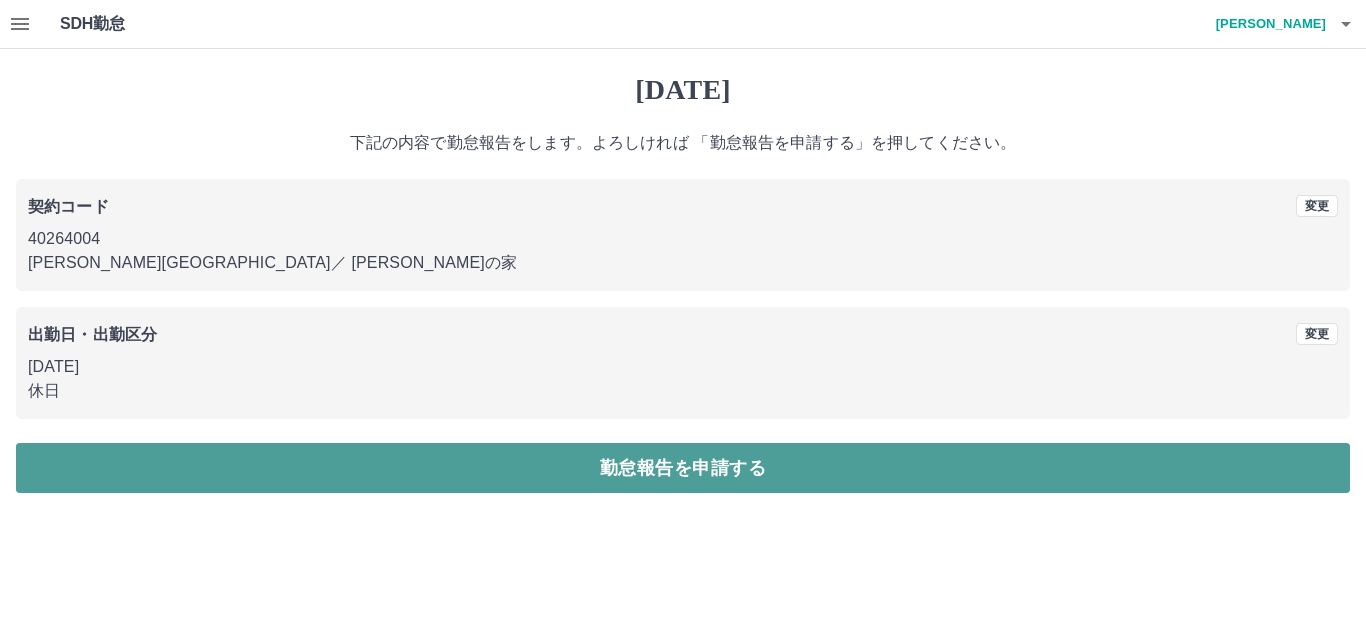 click on "勤怠報告を申請する" at bounding box center (683, 468) 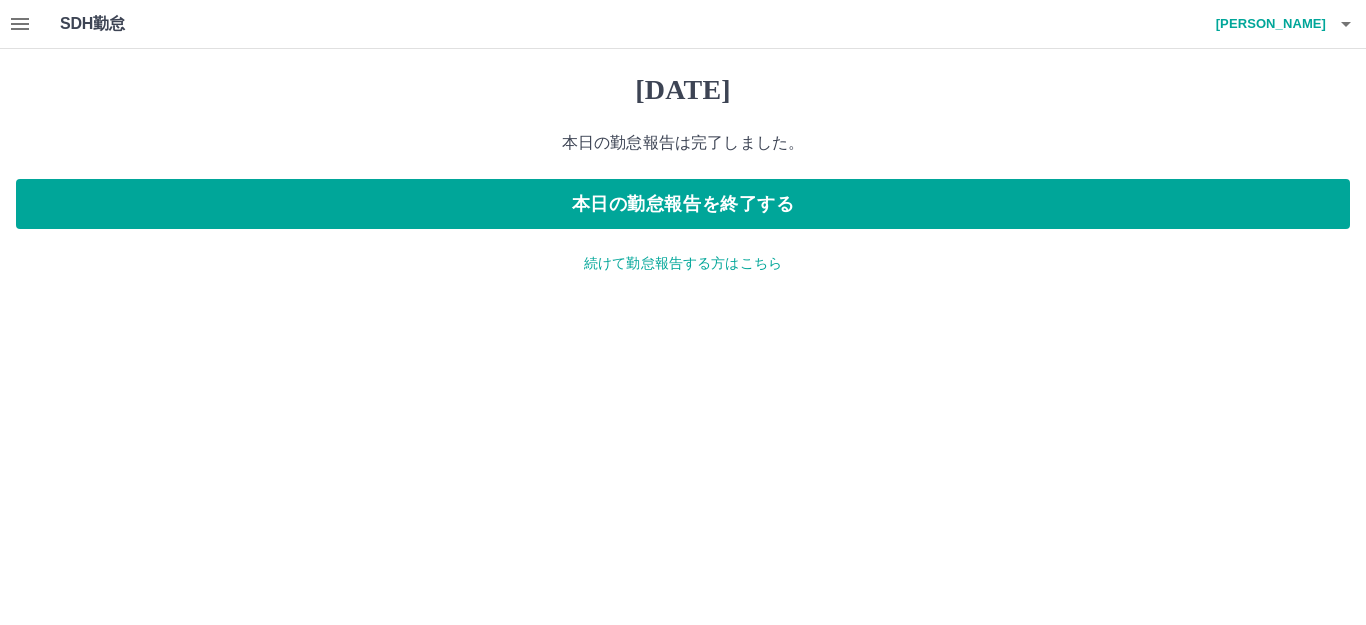 click on "続けて勤怠報告する方はこちら" at bounding box center (683, 263) 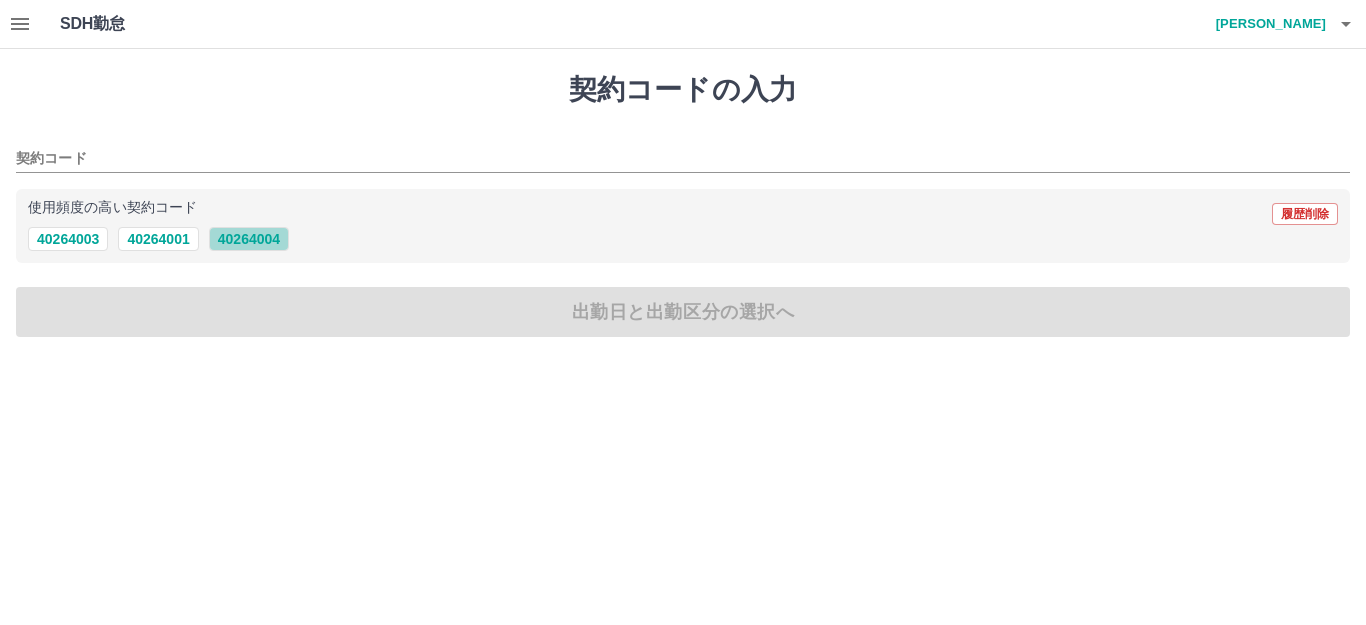click on "40264004" at bounding box center (249, 239) 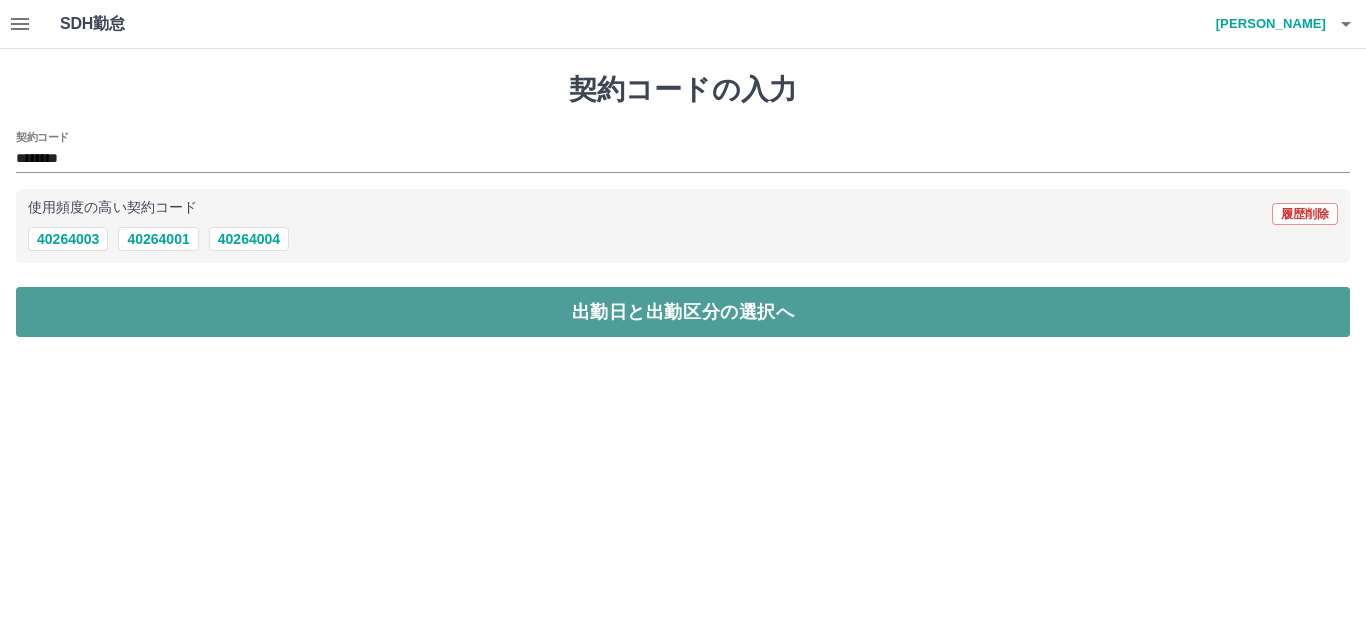 click on "出勤日と出勤区分の選択へ" at bounding box center (683, 312) 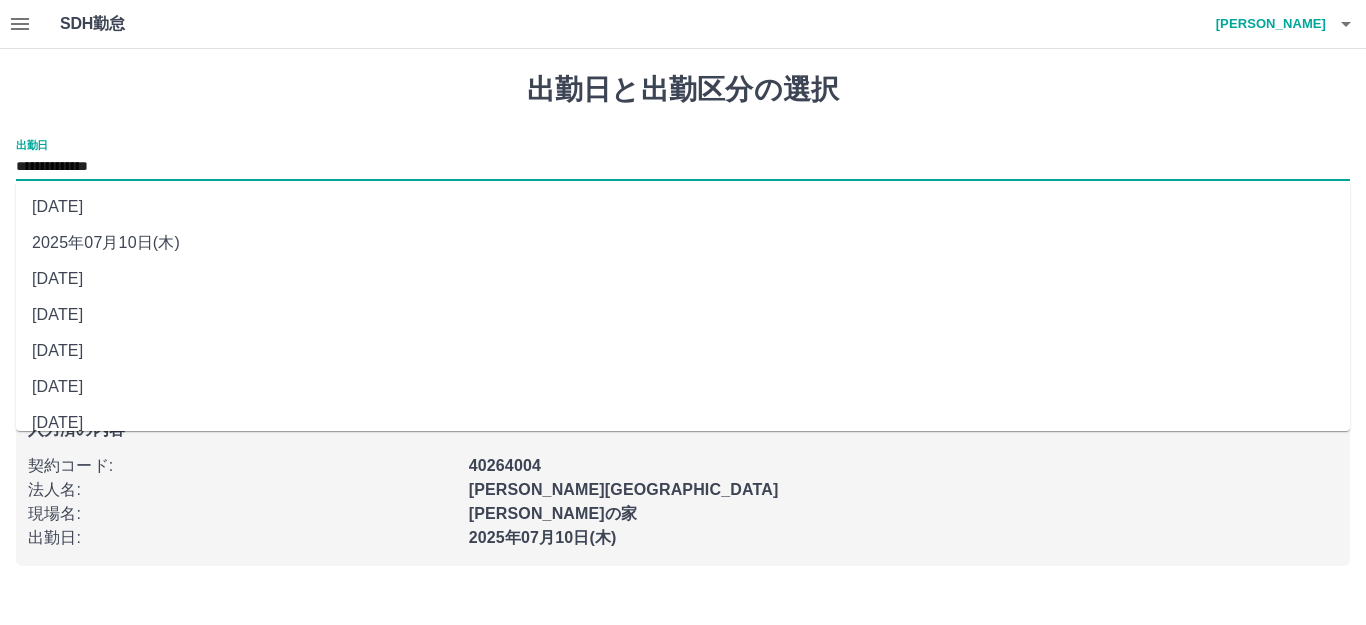 drag, startPoint x: 112, startPoint y: 171, endPoint x: 147, endPoint y: 278, distance: 112.578865 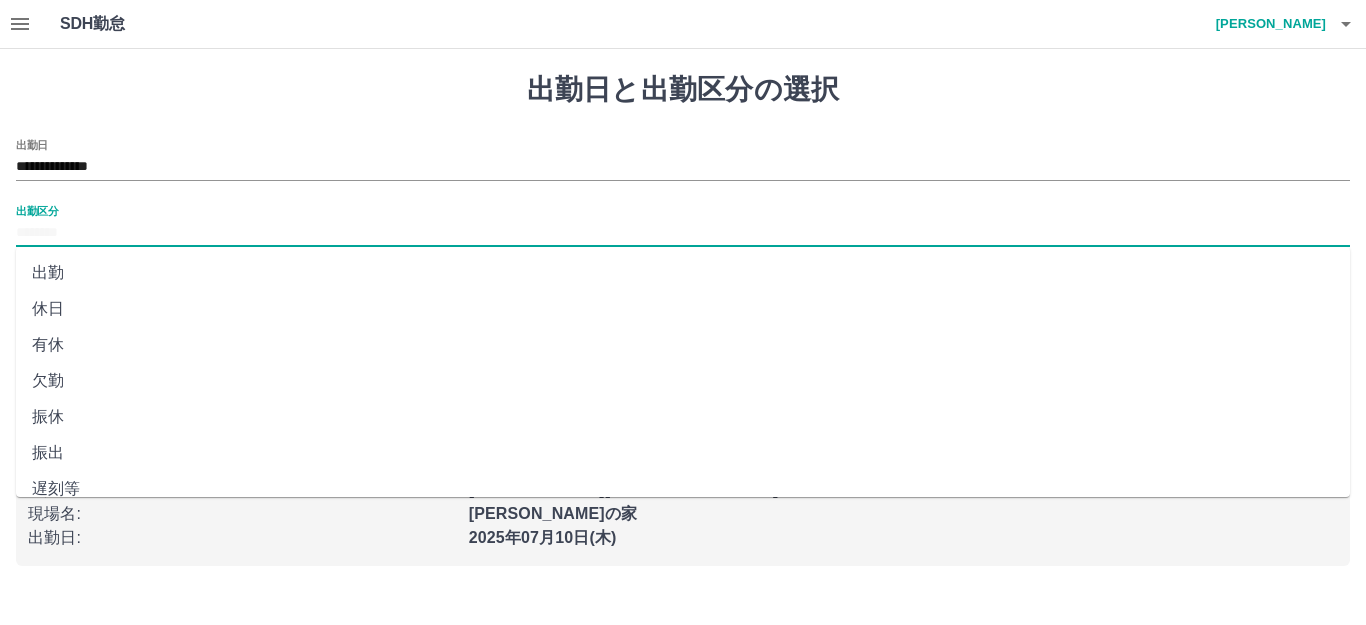 click on "出勤区分" at bounding box center [683, 233] 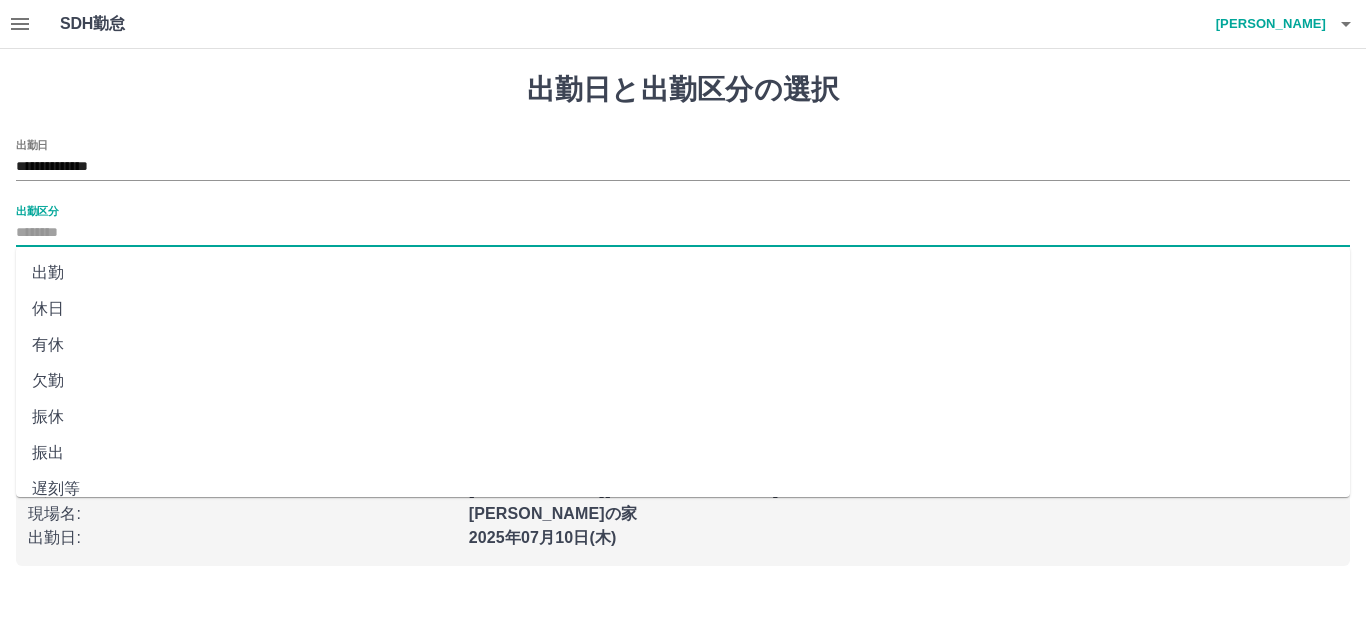 click on "出勤" at bounding box center [683, 273] 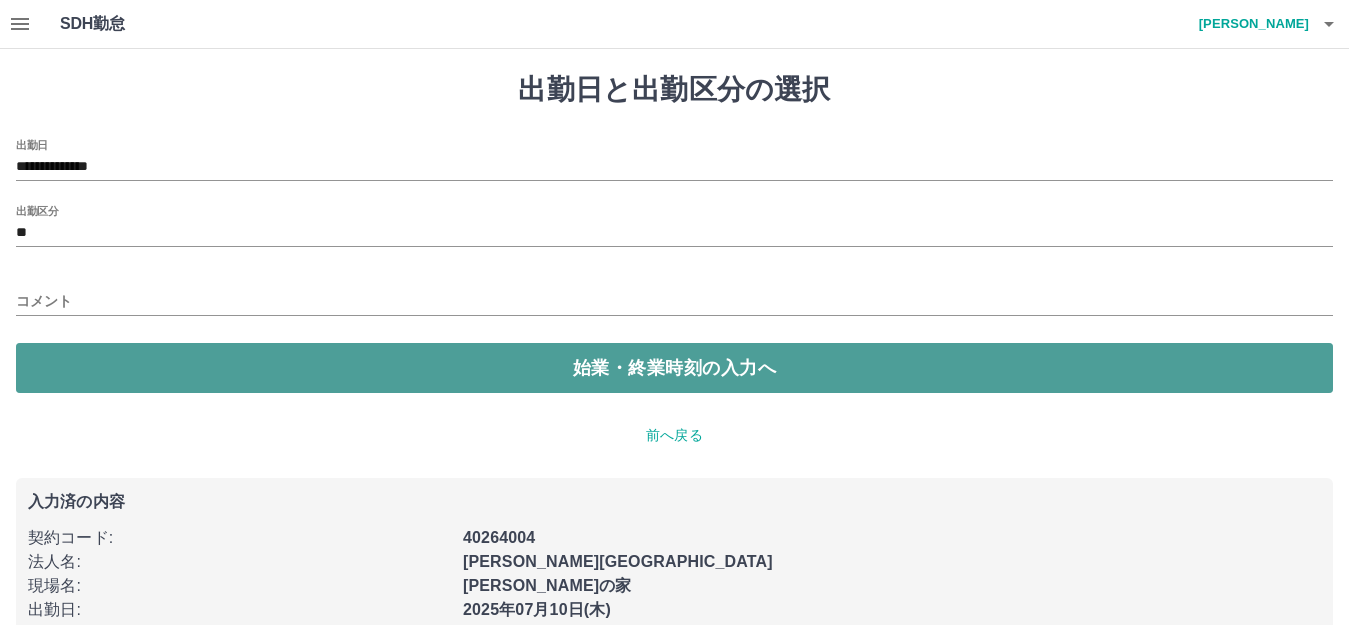 click on "始業・終業時刻の入力へ" at bounding box center [674, 368] 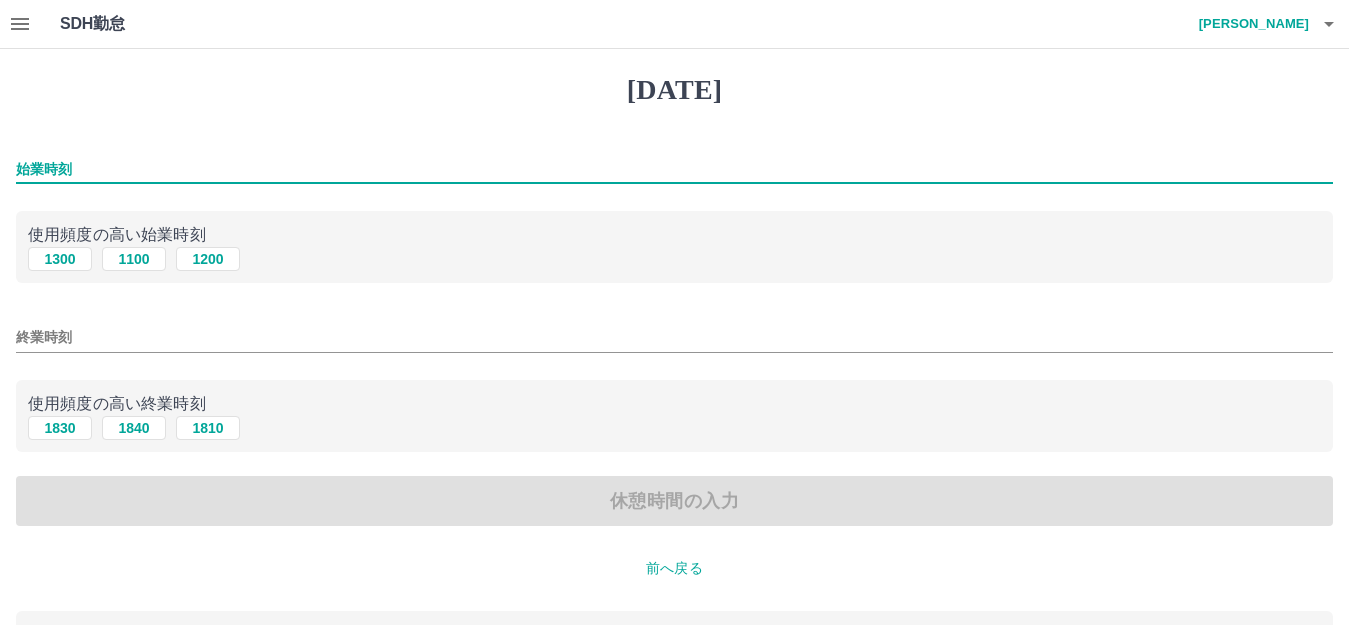 click on "始業時刻" at bounding box center (674, 169) 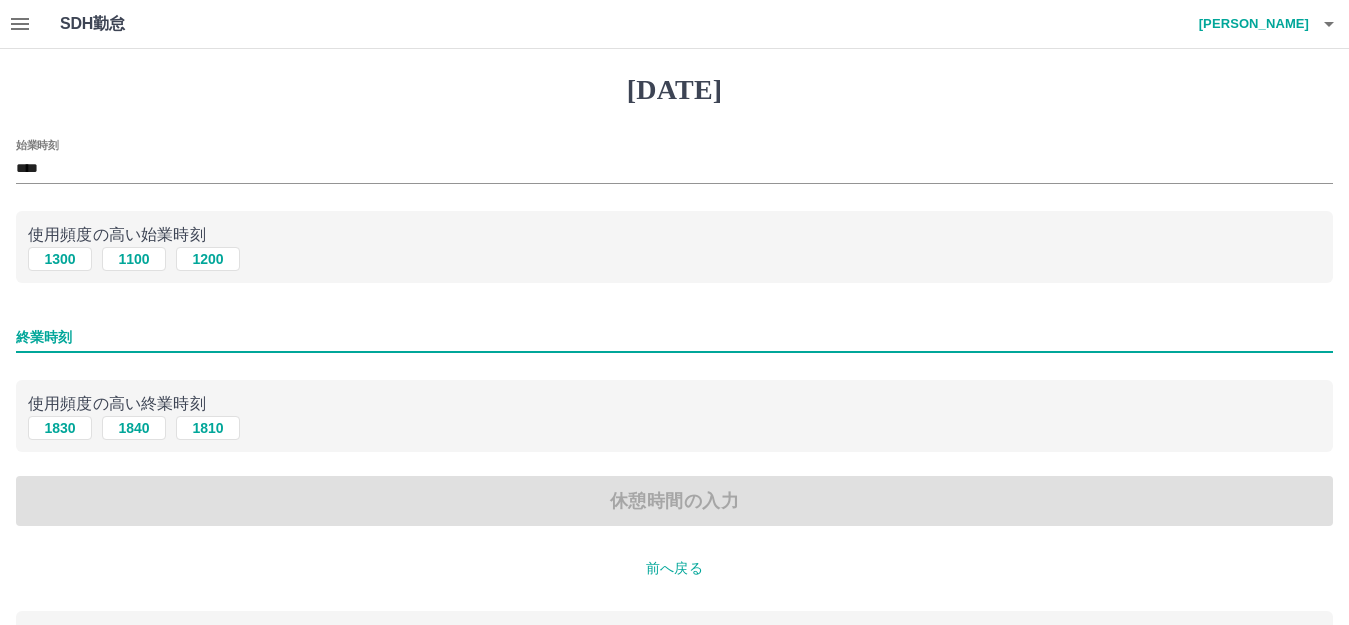 click on "終業時刻" at bounding box center (674, 337) 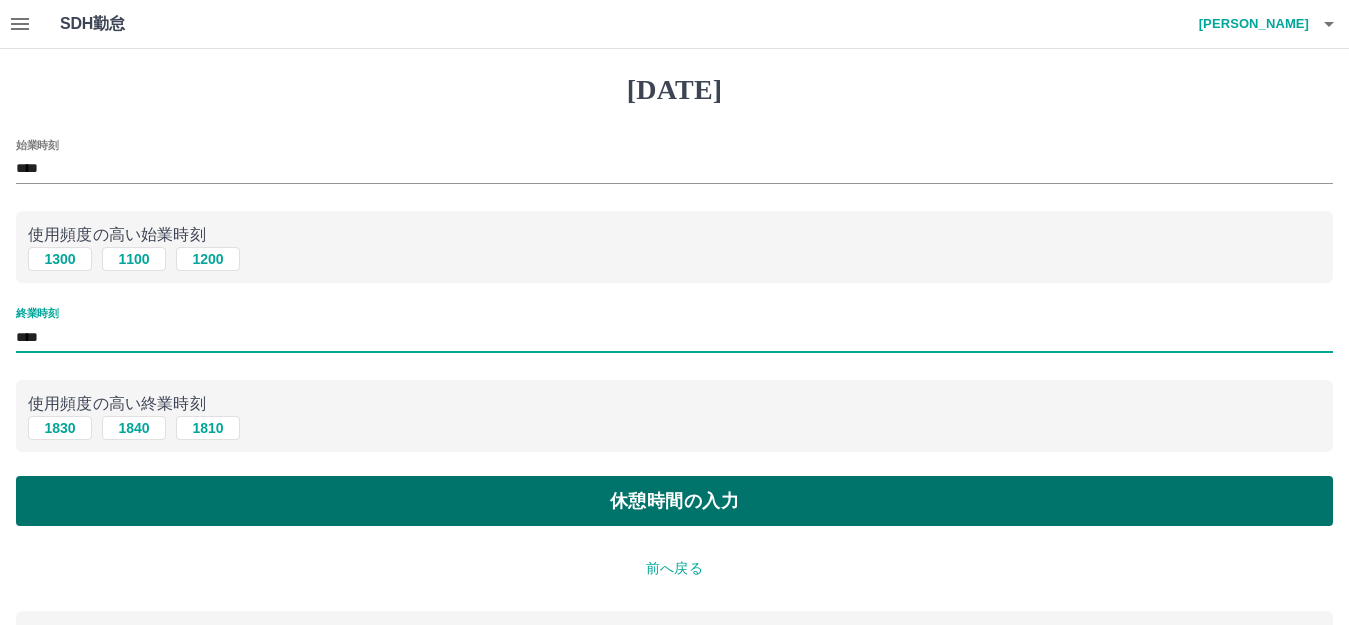 type on "****" 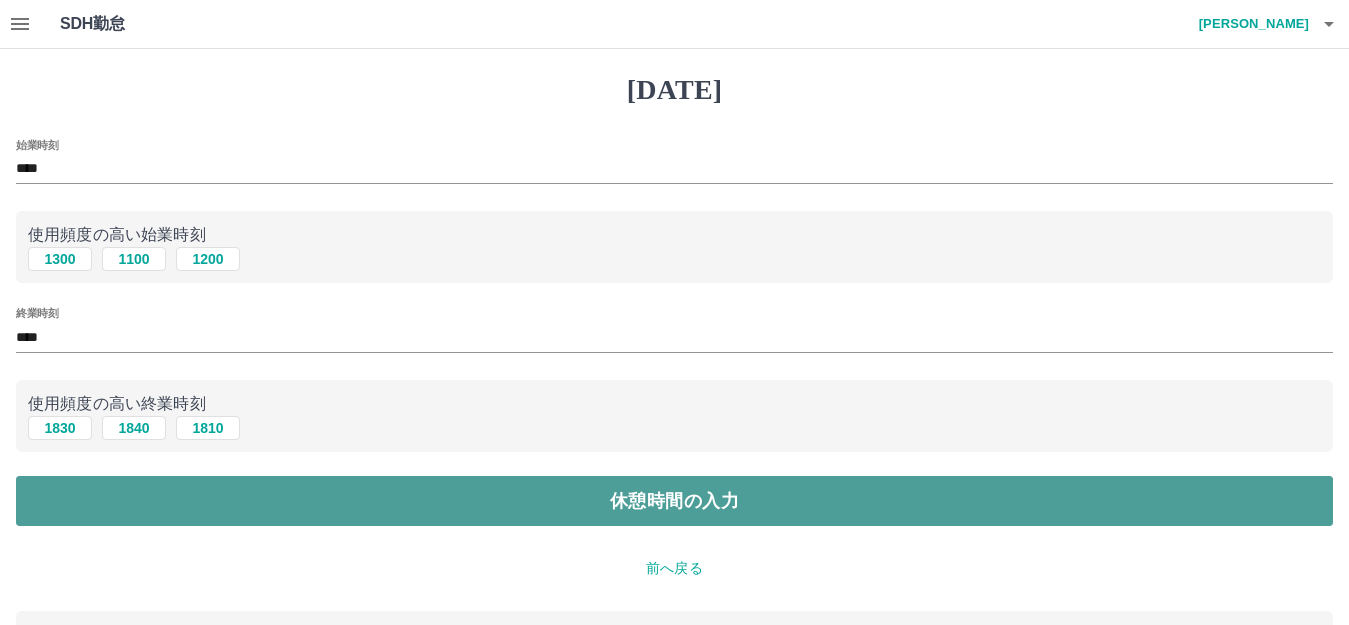 click on "休憩時間の入力" at bounding box center (674, 501) 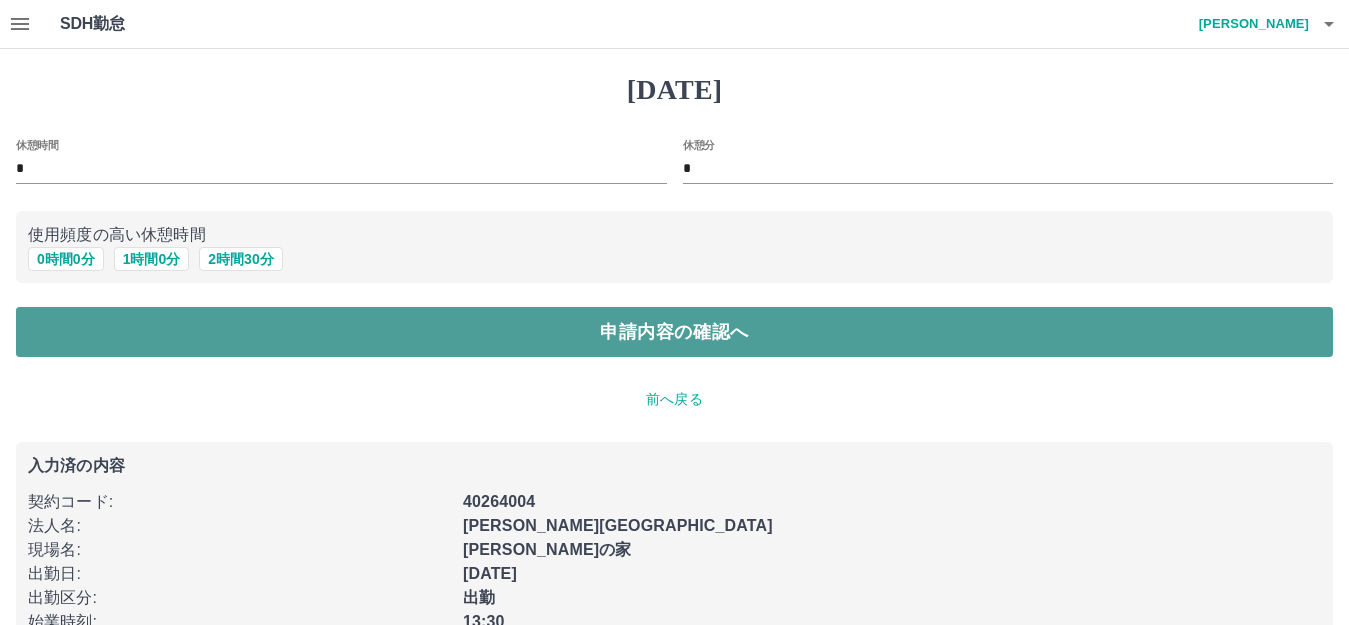 click on "申請内容の確認へ" at bounding box center [674, 332] 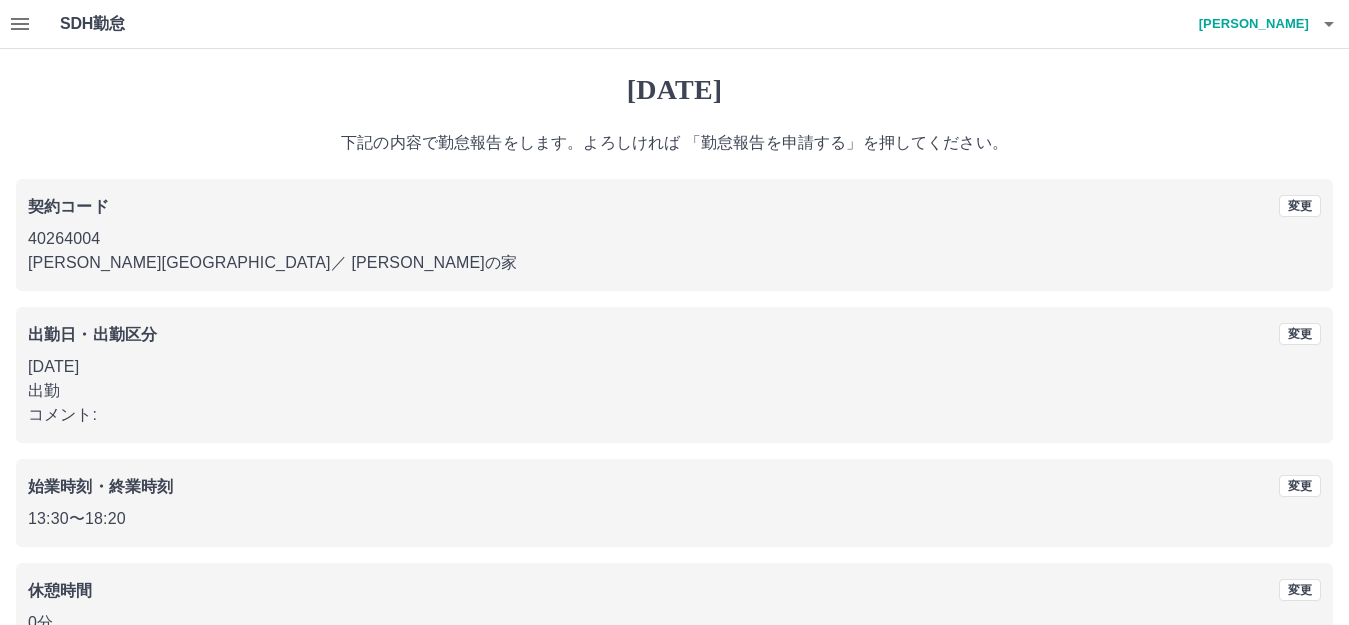 scroll, scrollTop: 124, scrollLeft: 0, axis: vertical 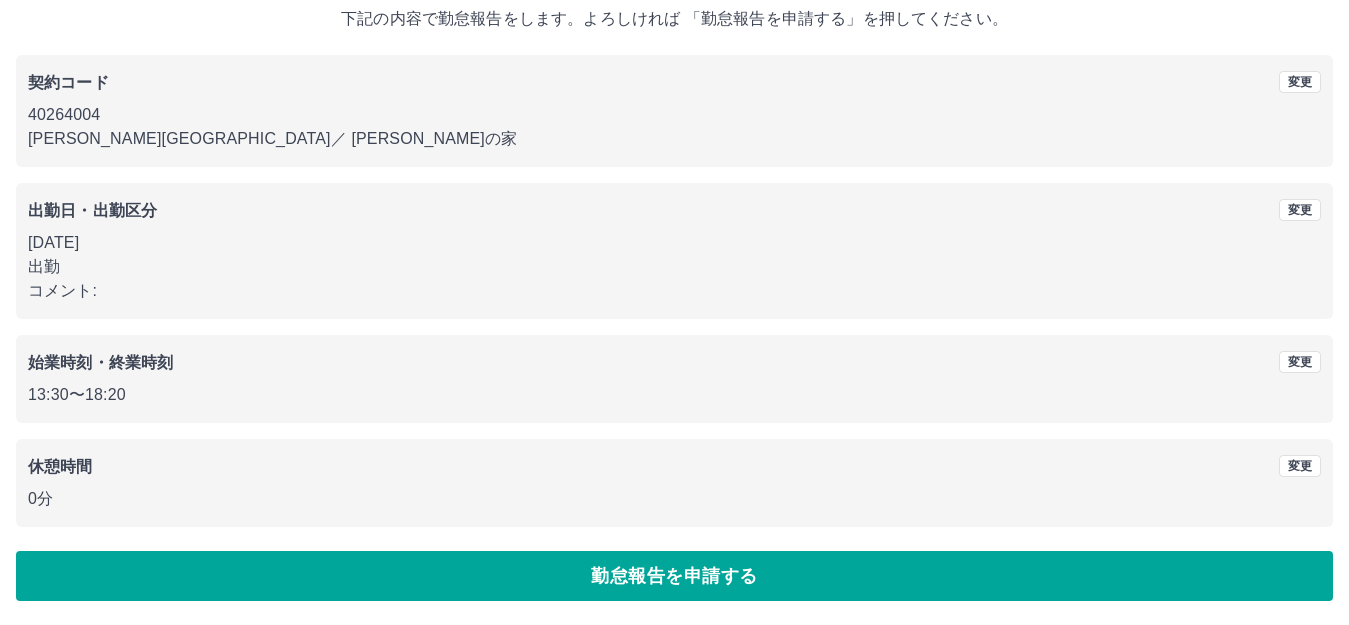 click on "2025年07月09日(水) 下記の内容で勤怠報告をします。よろしければ 「勤怠報告を申請する」を押してください。 契約コード 変更 40264004 下松市  ／   豊井児童の家 出勤日・出勤区分 変更 2025年07月09日(水) 出勤 コメント:  始業時刻・終業時刻 変更 13:30 〜 18:20 休憩時間 変更 0分 勤怠報告を申請する" at bounding box center (674, 275) 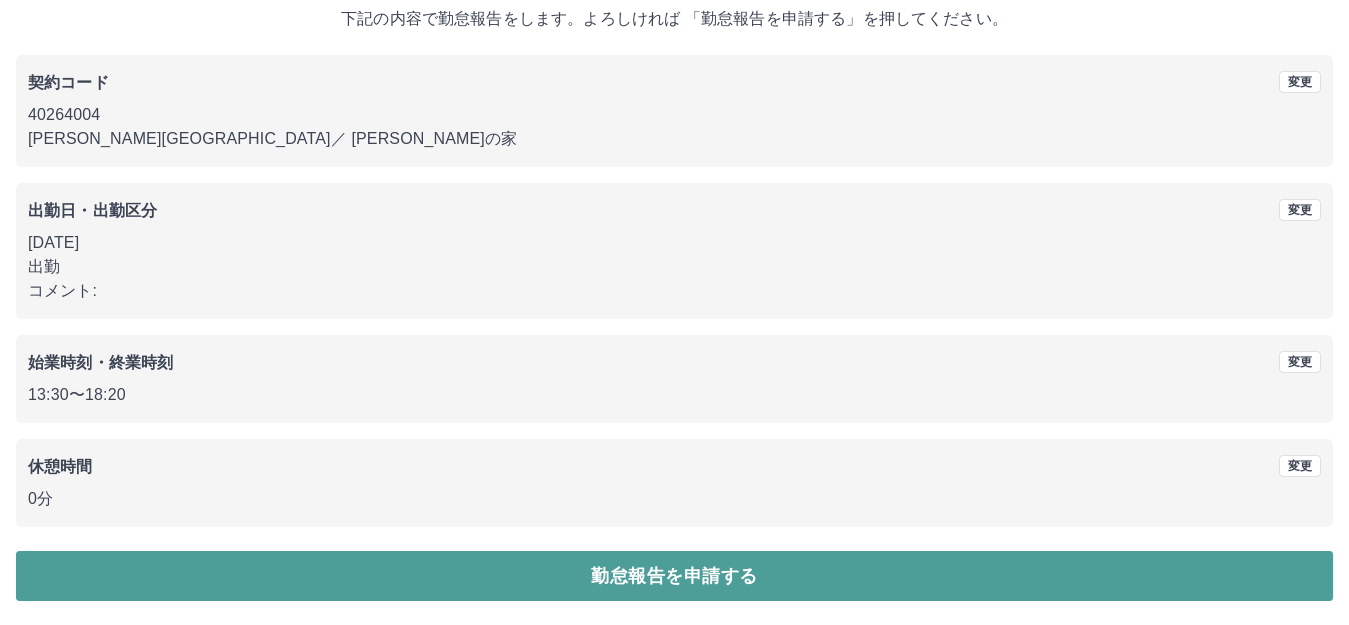 click on "勤怠報告を申請する" at bounding box center (674, 576) 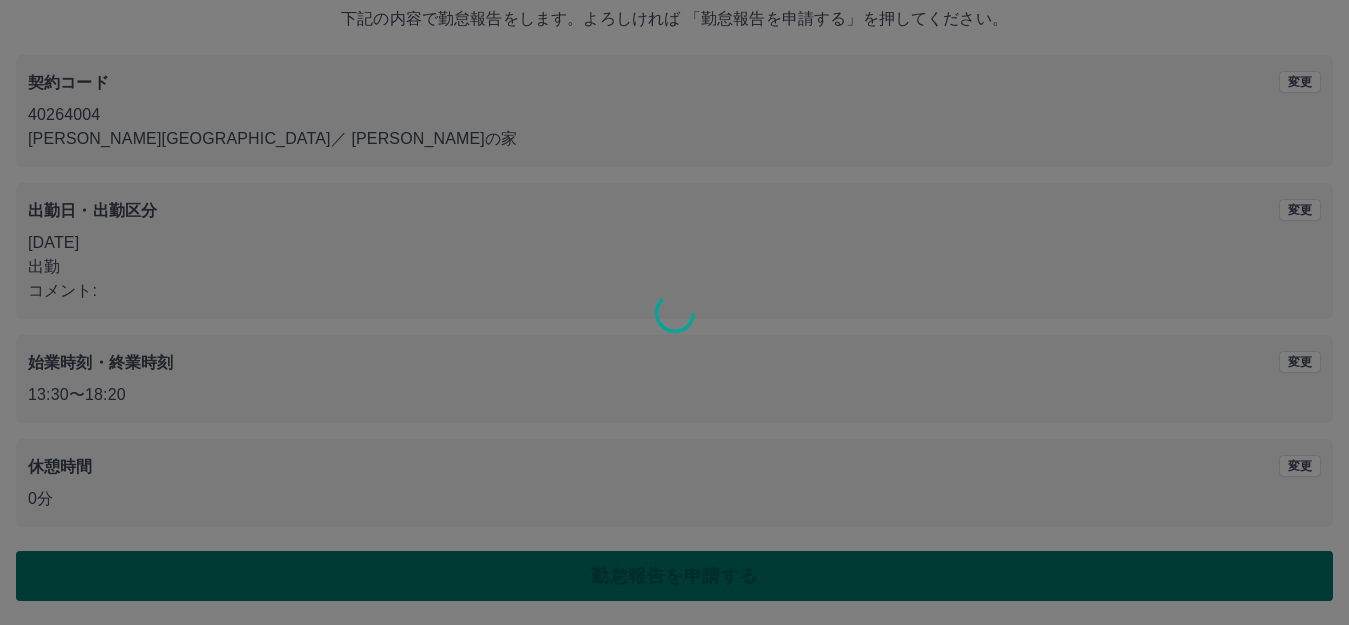 click at bounding box center [674, 312] 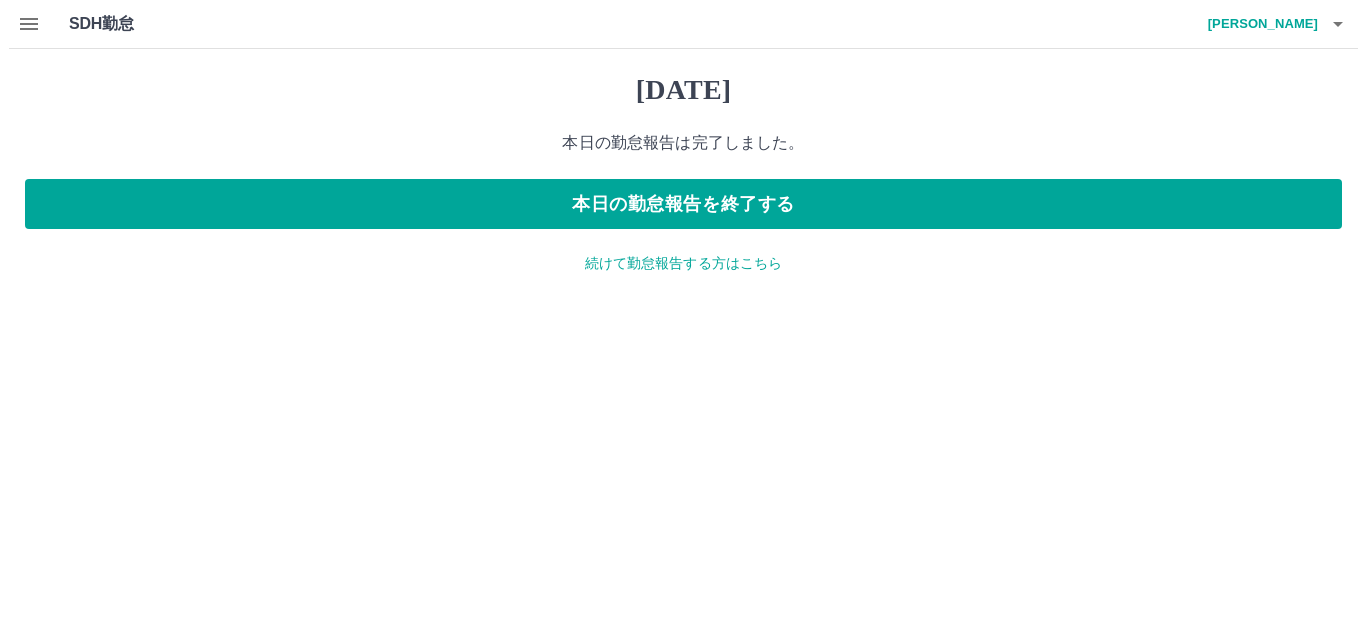 scroll, scrollTop: 0, scrollLeft: 0, axis: both 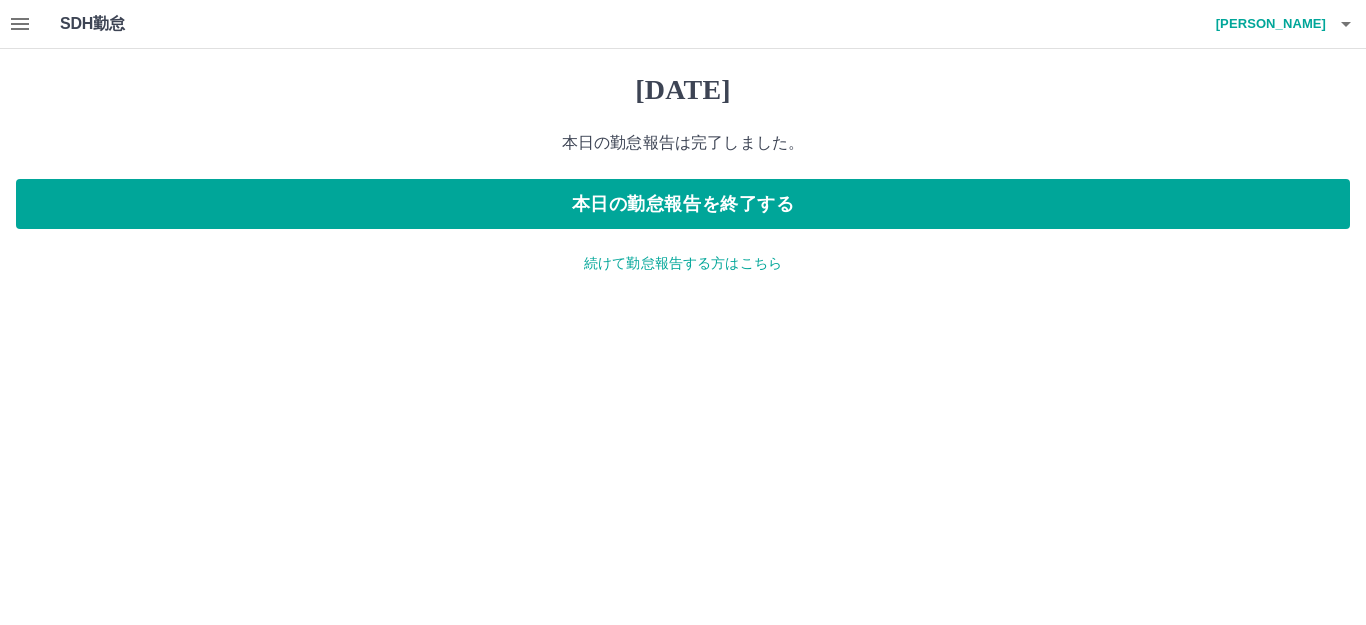 click on "SDH勤怠 原　小枝子 2025年07月09日(水) 本日の勤怠報告は完了しました。 本日の勤怠報告を終了する 続けて勤怠報告する方はこちら SDH勤怠" at bounding box center [683, 149] 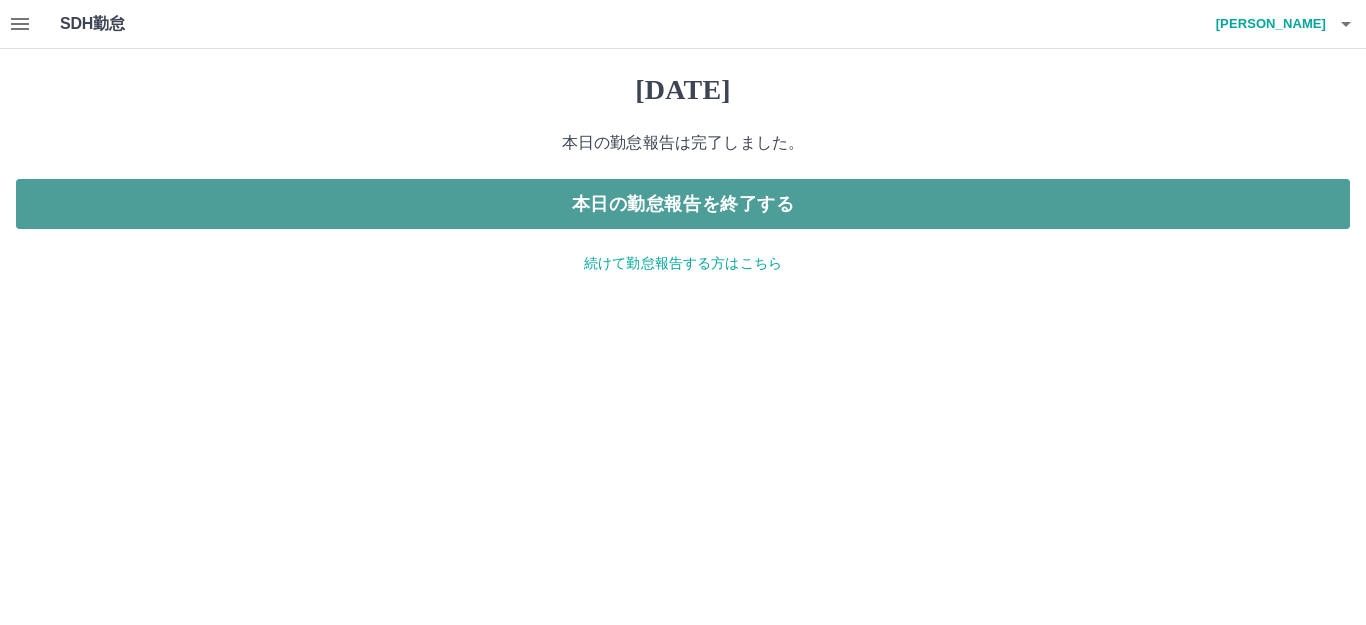 click on "本日の勤怠報告を終了する" at bounding box center [683, 204] 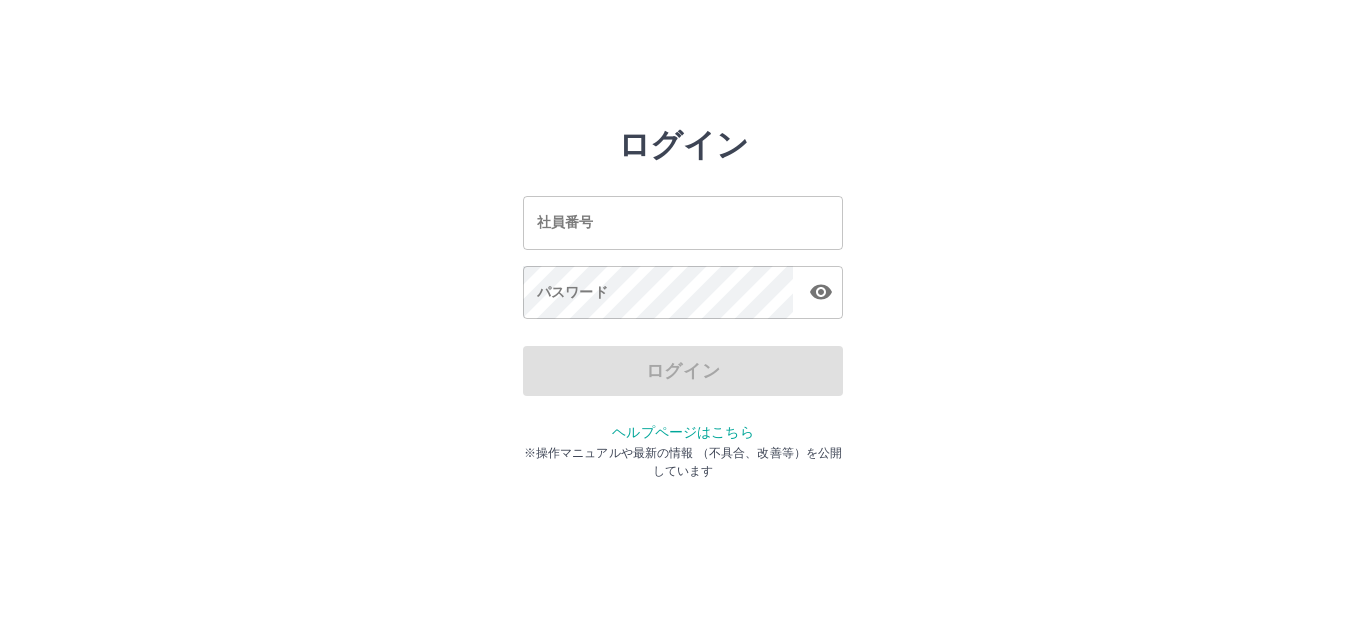 scroll, scrollTop: 0, scrollLeft: 0, axis: both 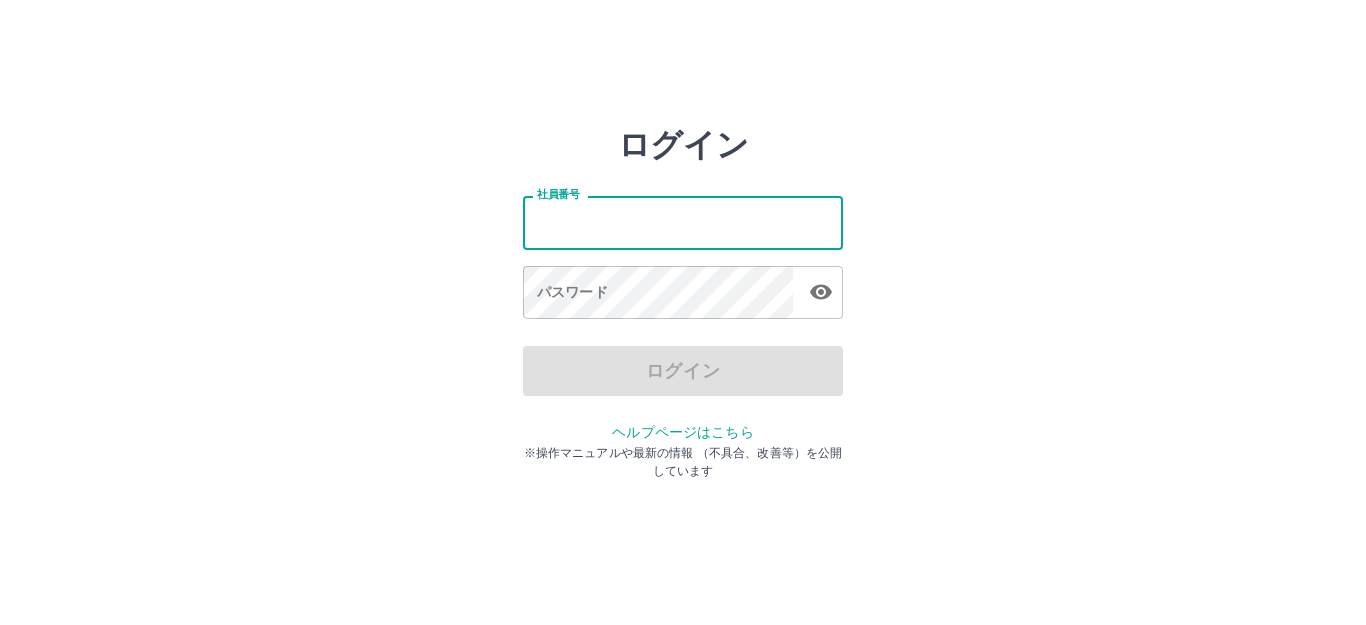 click on "社員番号" at bounding box center [683, 222] 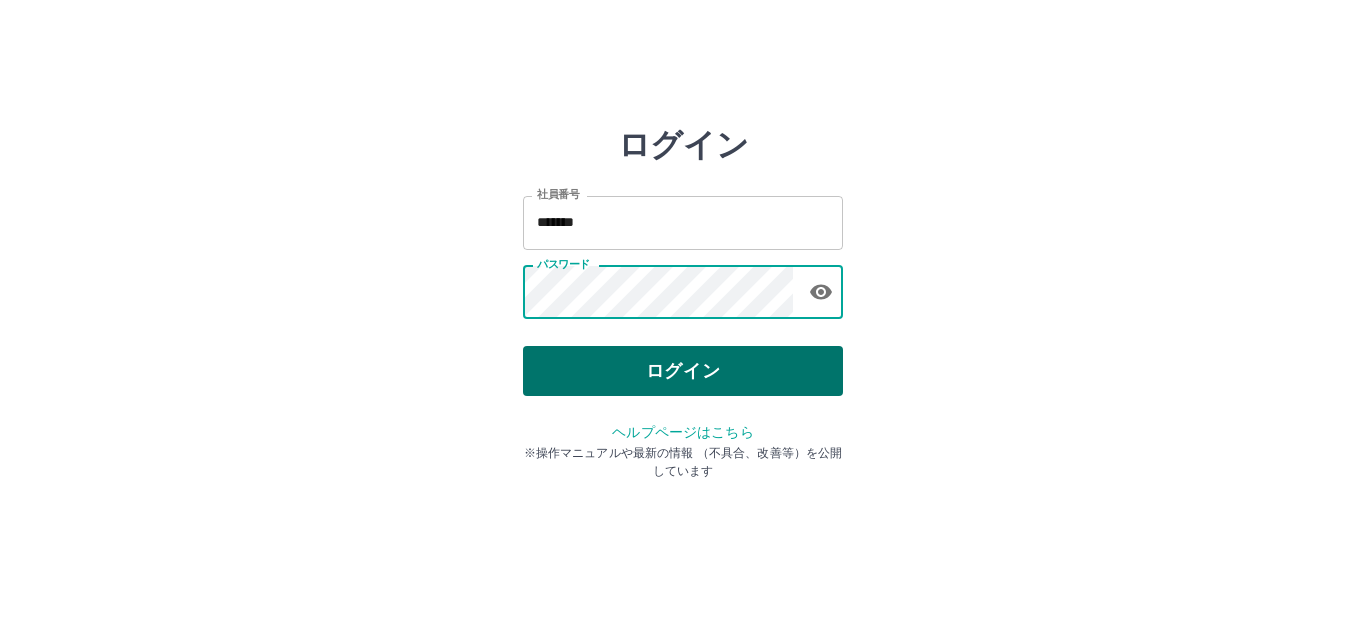click on "ログイン" at bounding box center [683, 371] 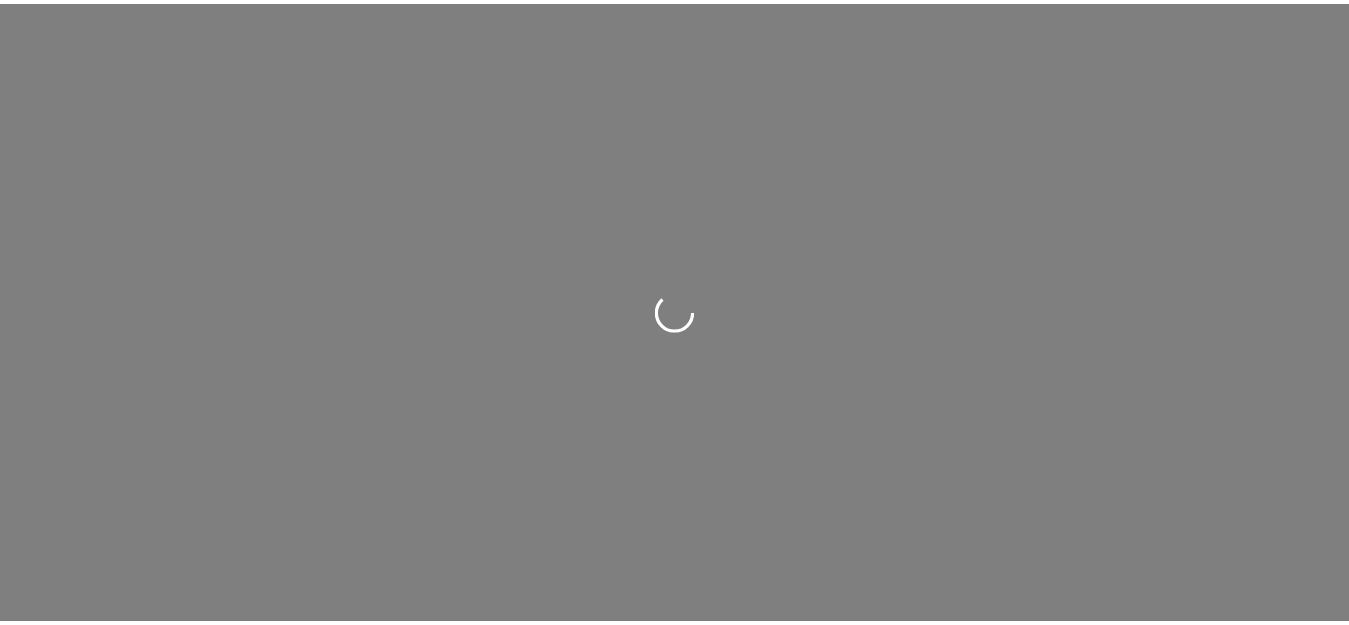 scroll, scrollTop: 0, scrollLeft: 0, axis: both 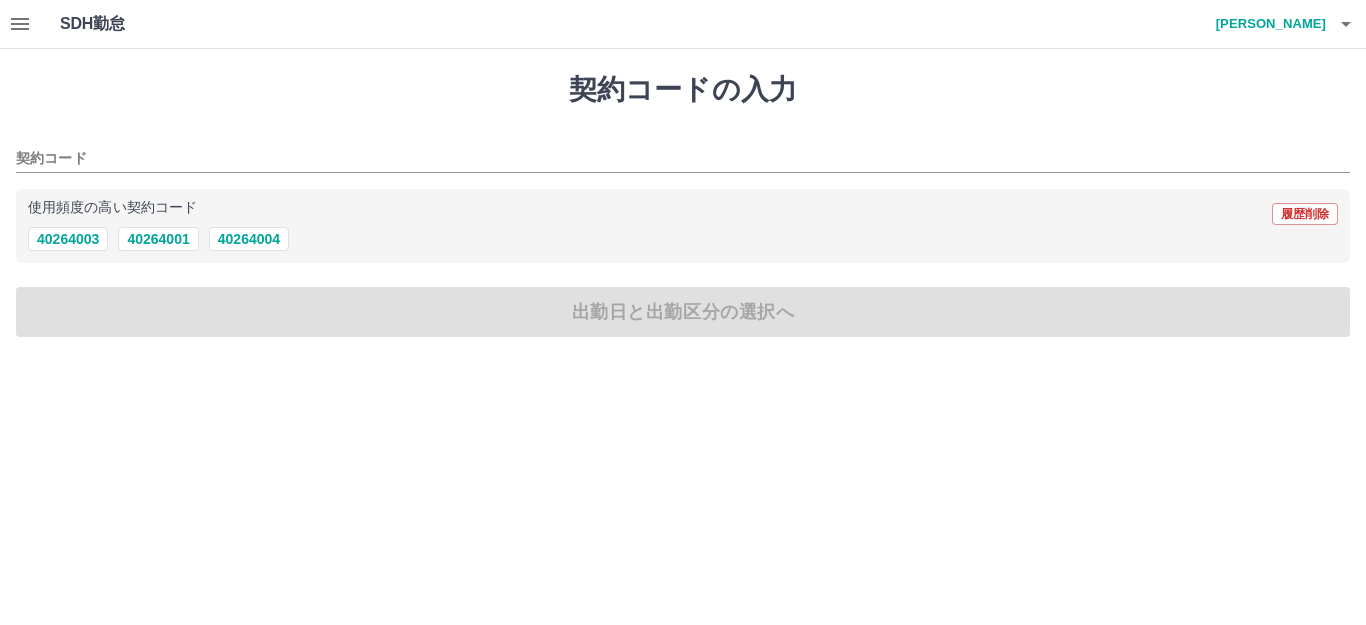 click on "使用頻度の高い契約コード 履歴削除 40264003 40264001 40264004" at bounding box center (683, 226) 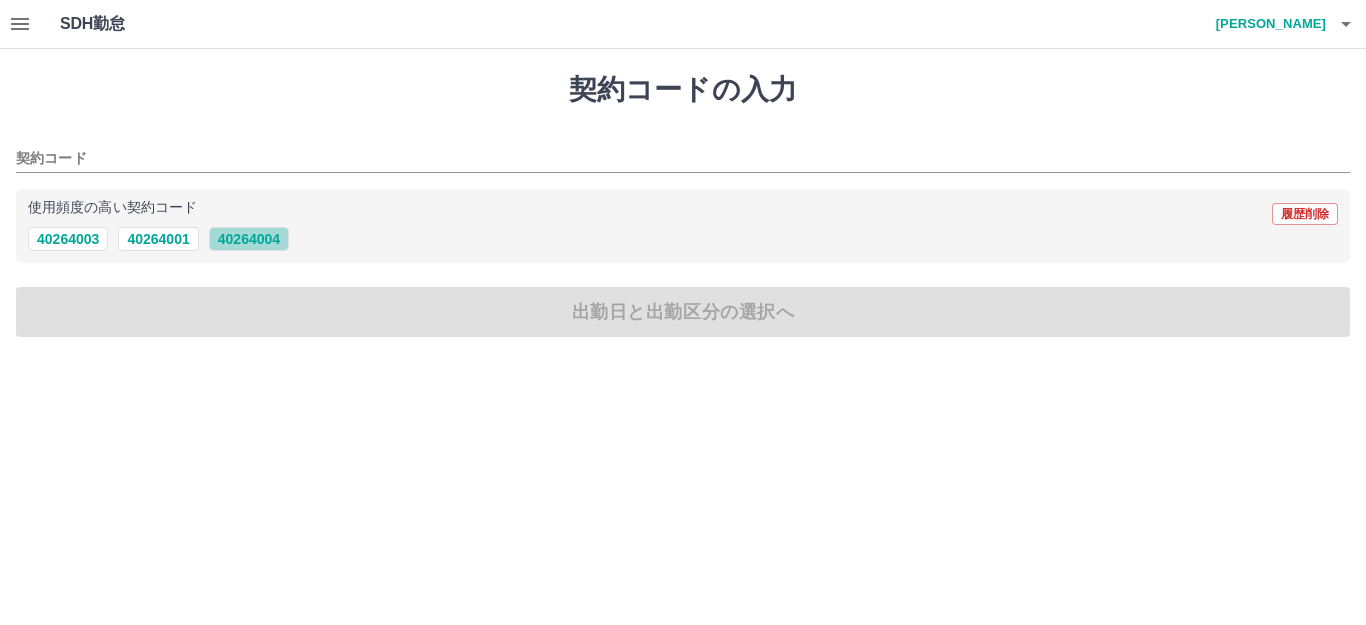 click on "40264004" at bounding box center [249, 239] 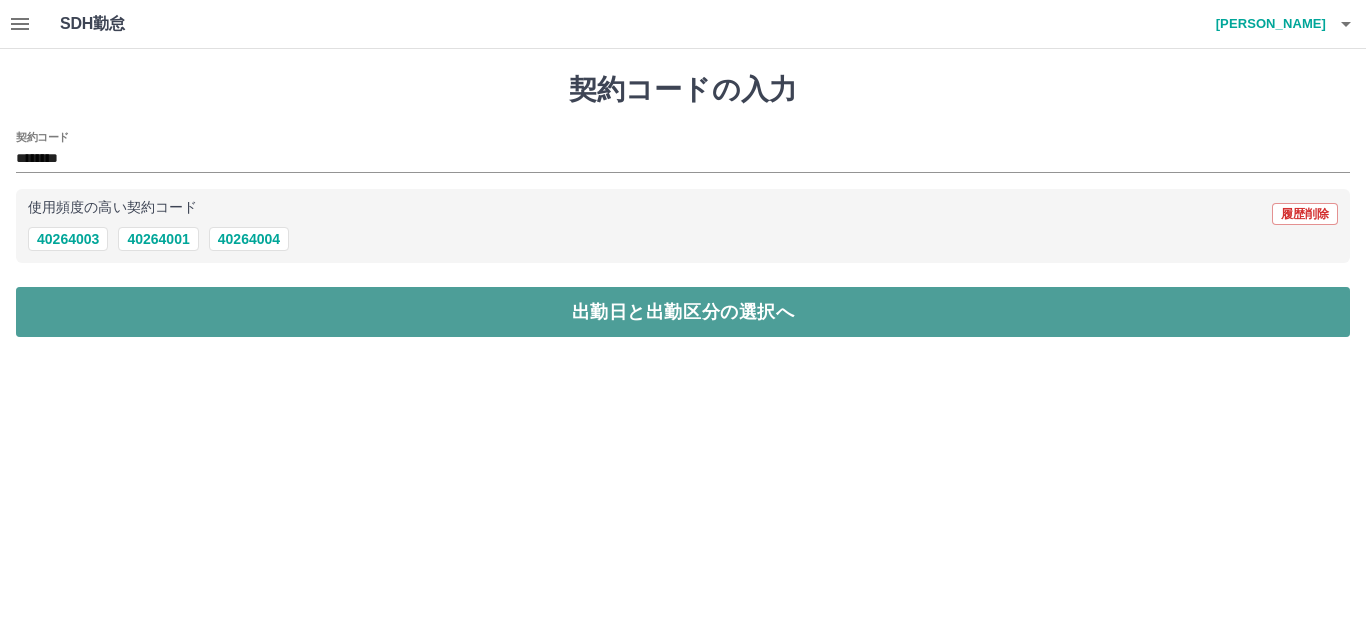 click on "出勤日と出勤区分の選択へ" at bounding box center [683, 312] 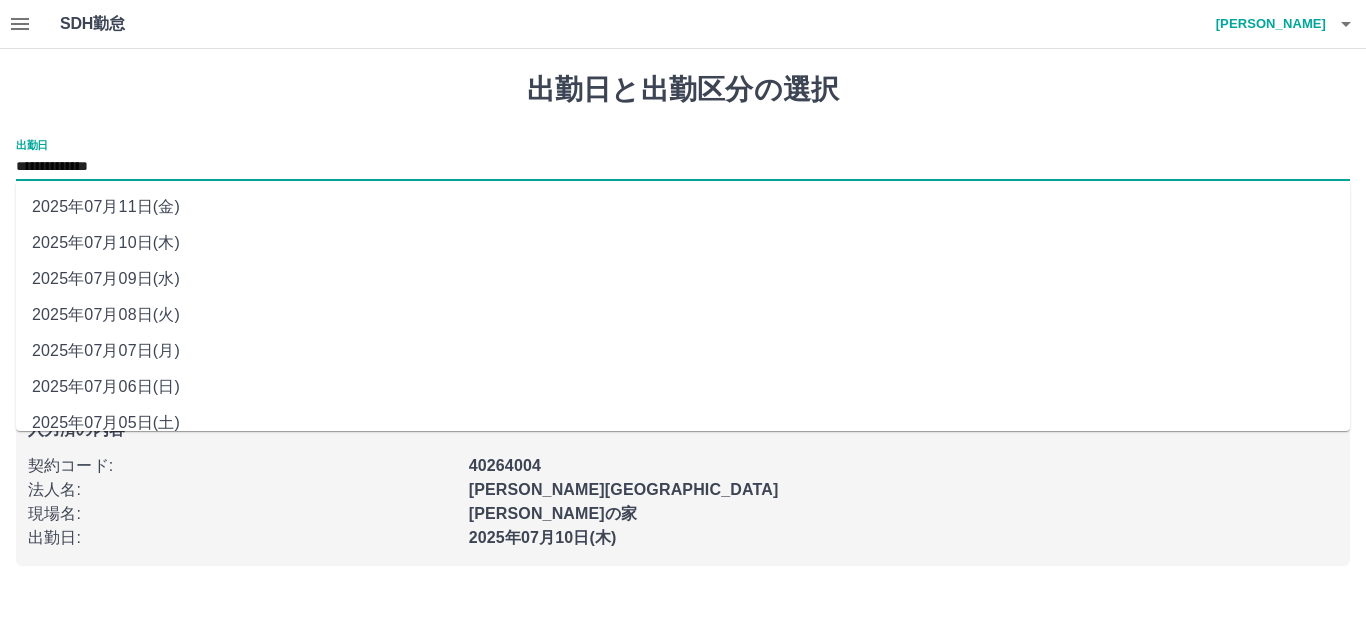 click on "**********" at bounding box center [683, 167] 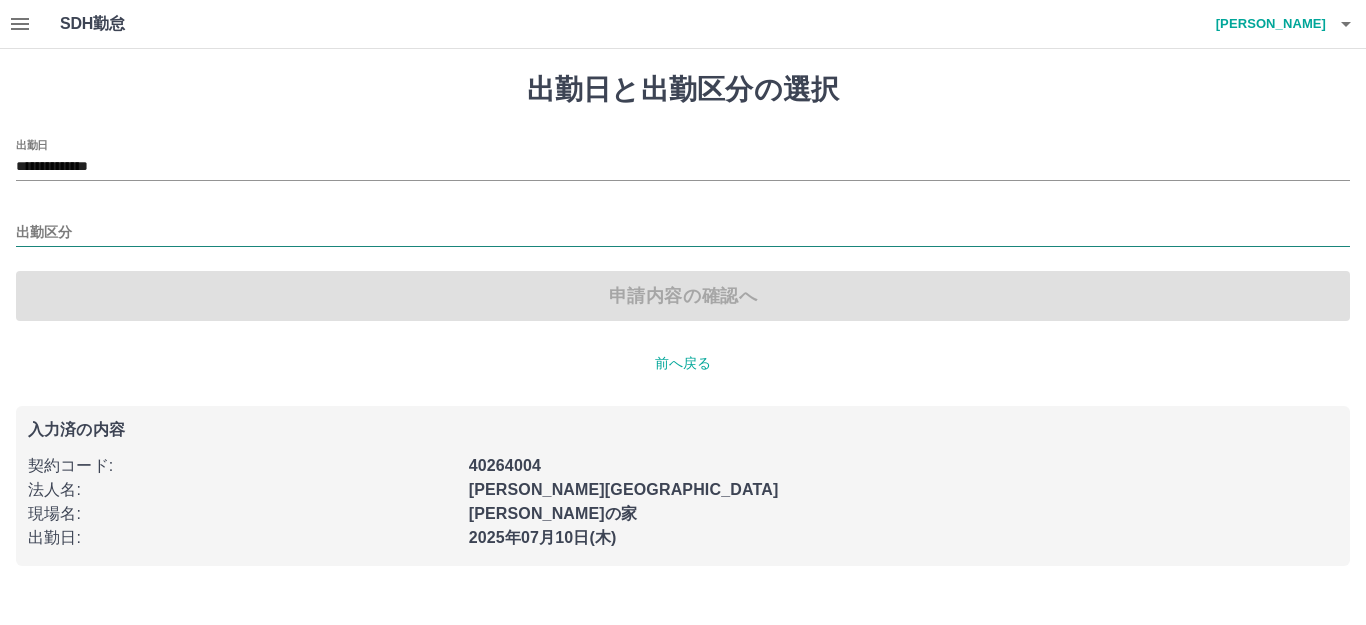 drag, startPoint x: 152, startPoint y: 345, endPoint x: 33, endPoint y: 222, distance: 171.14322 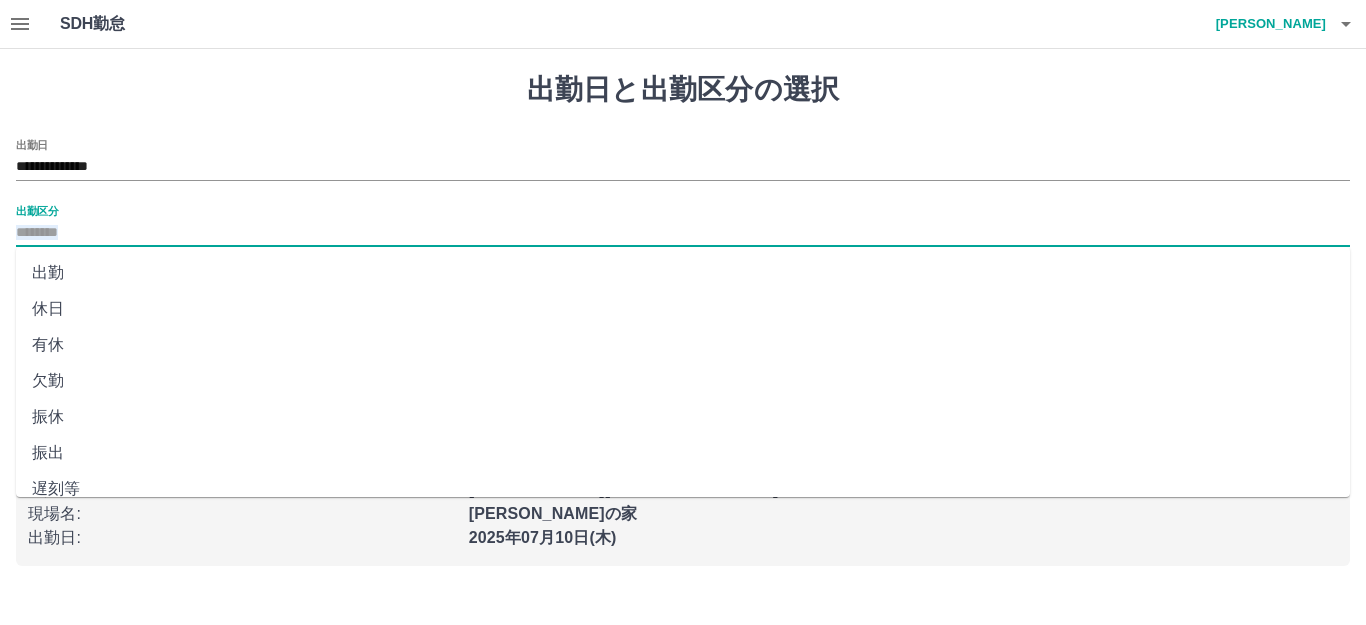 click on "出勤区分" at bounding box center (683, 233) 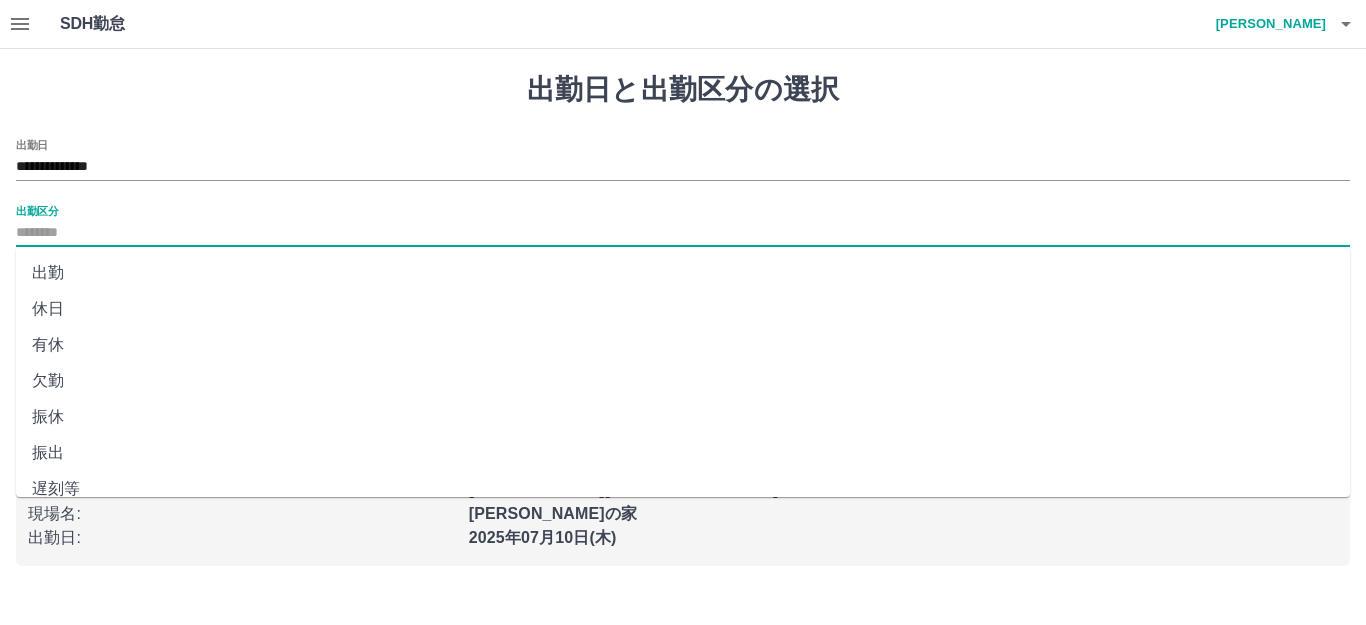 click on "出勤" at bounding box center (683, 273) 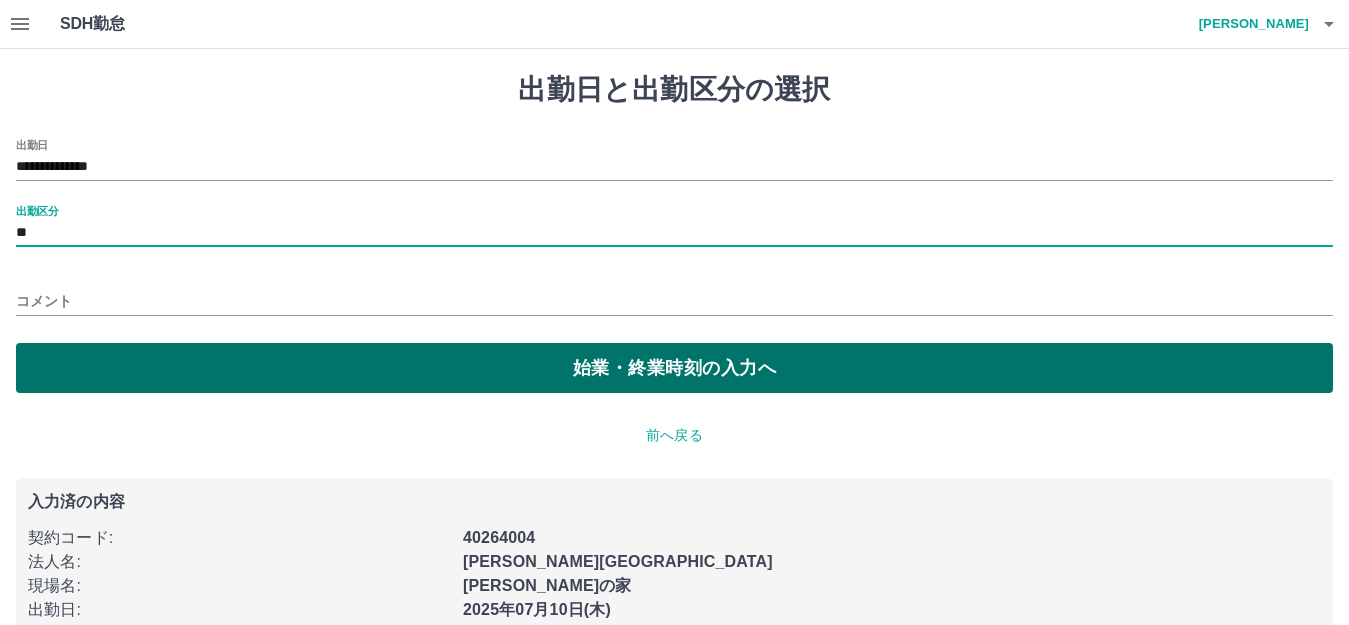 click on "始業・終業時刻の入力へ" at bounding box center (674, 368) 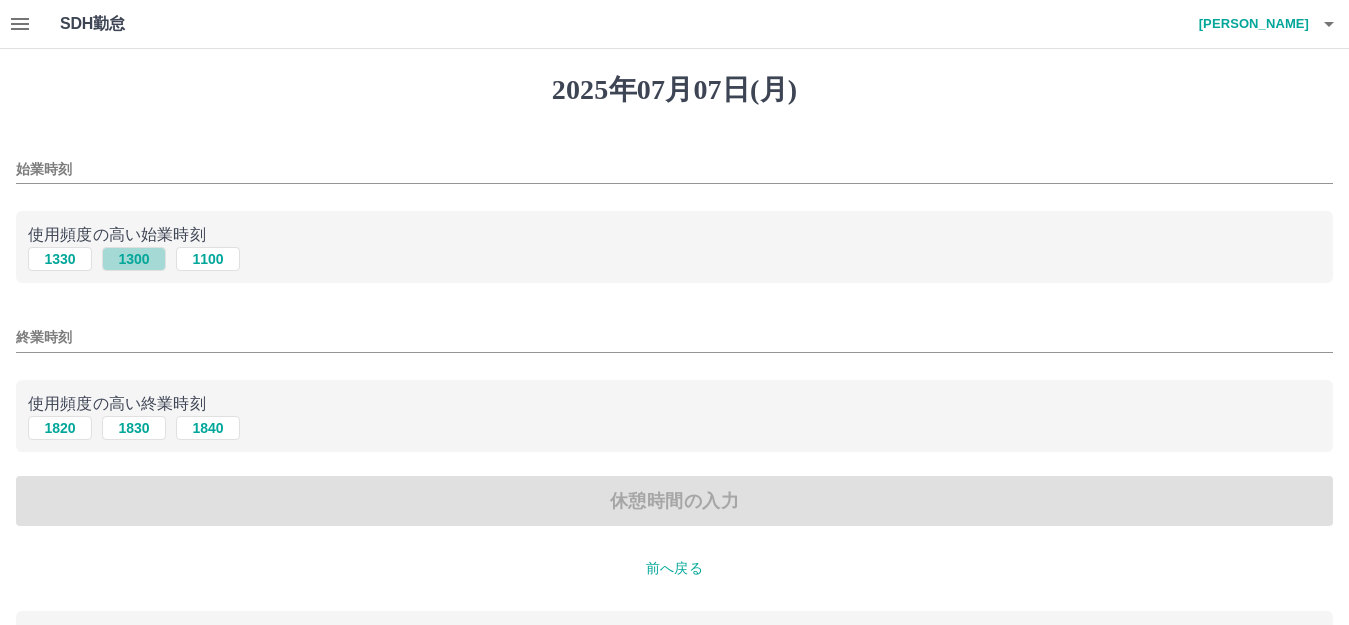 click on "1300" at bounding box center [134, 259] 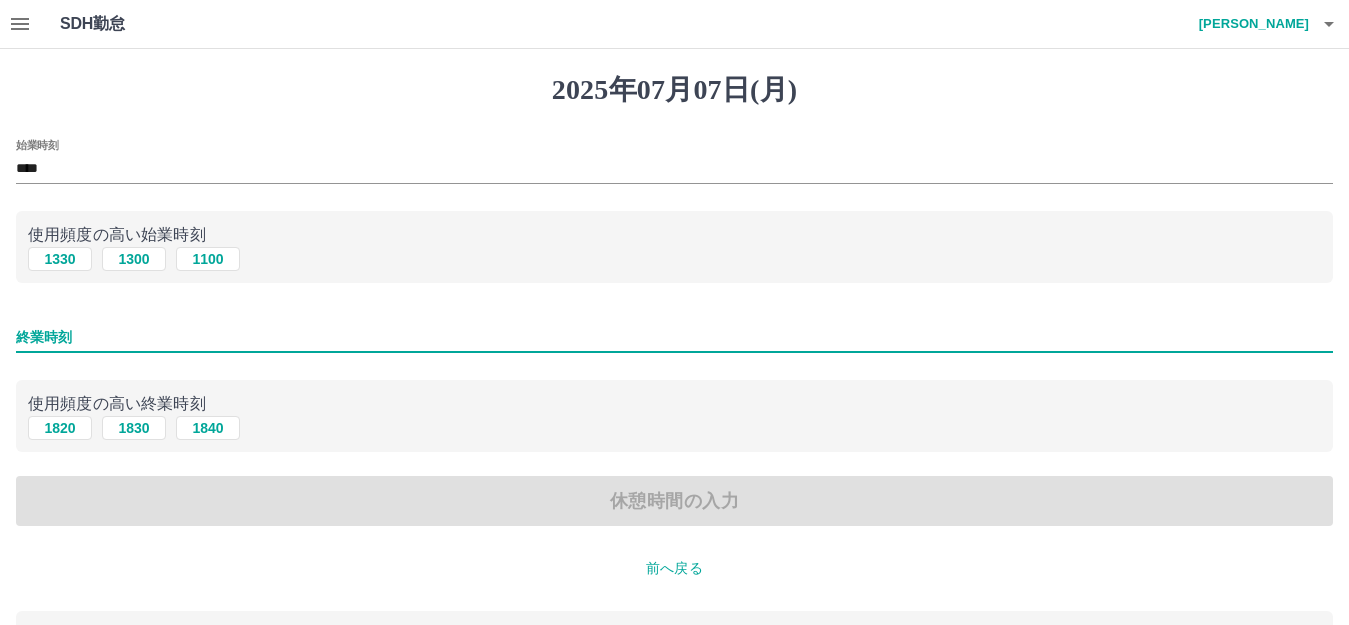 click on "終業時刻" at bounding box center (674, 337) 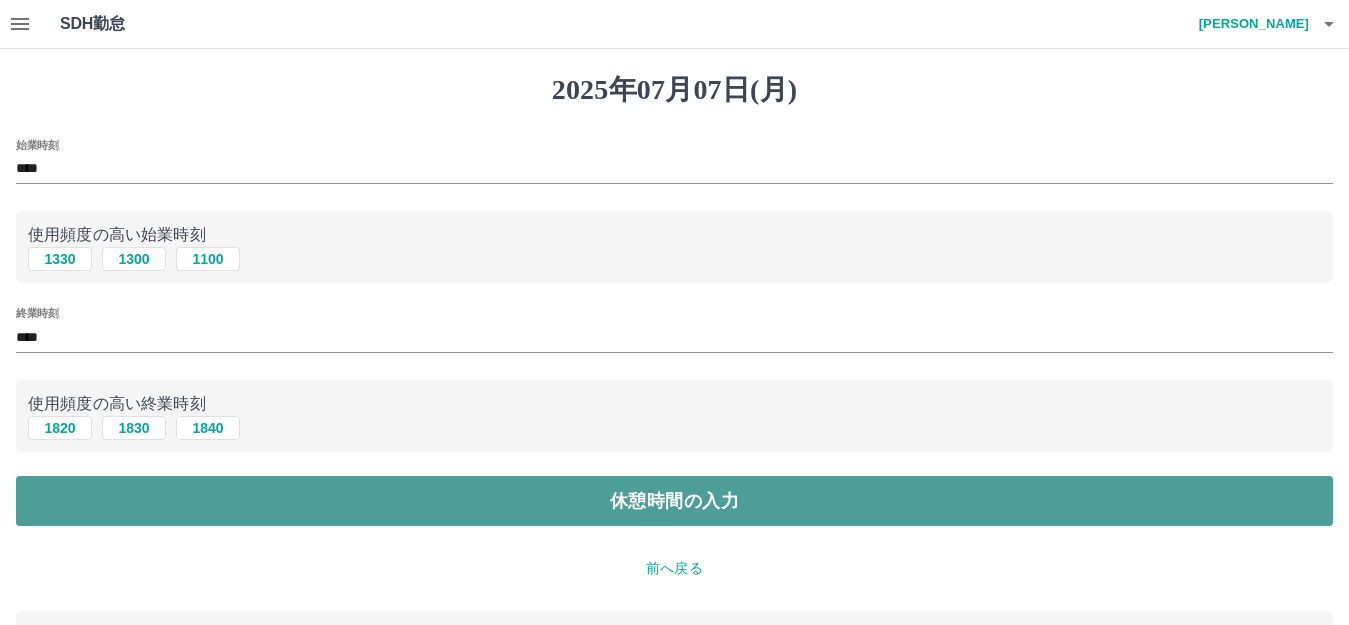 click on "休憩時間の入力" at bounding box center (674, 501) 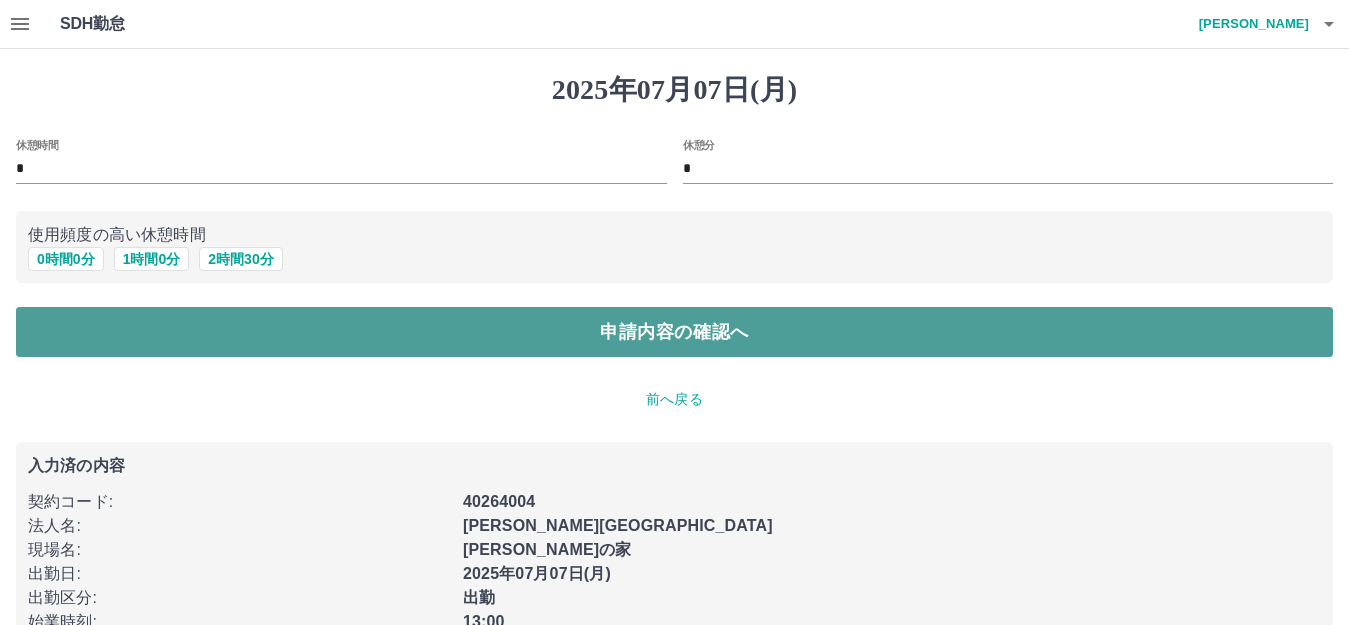 click on "申請内容の確認へ" at bounding box center (674, 332) 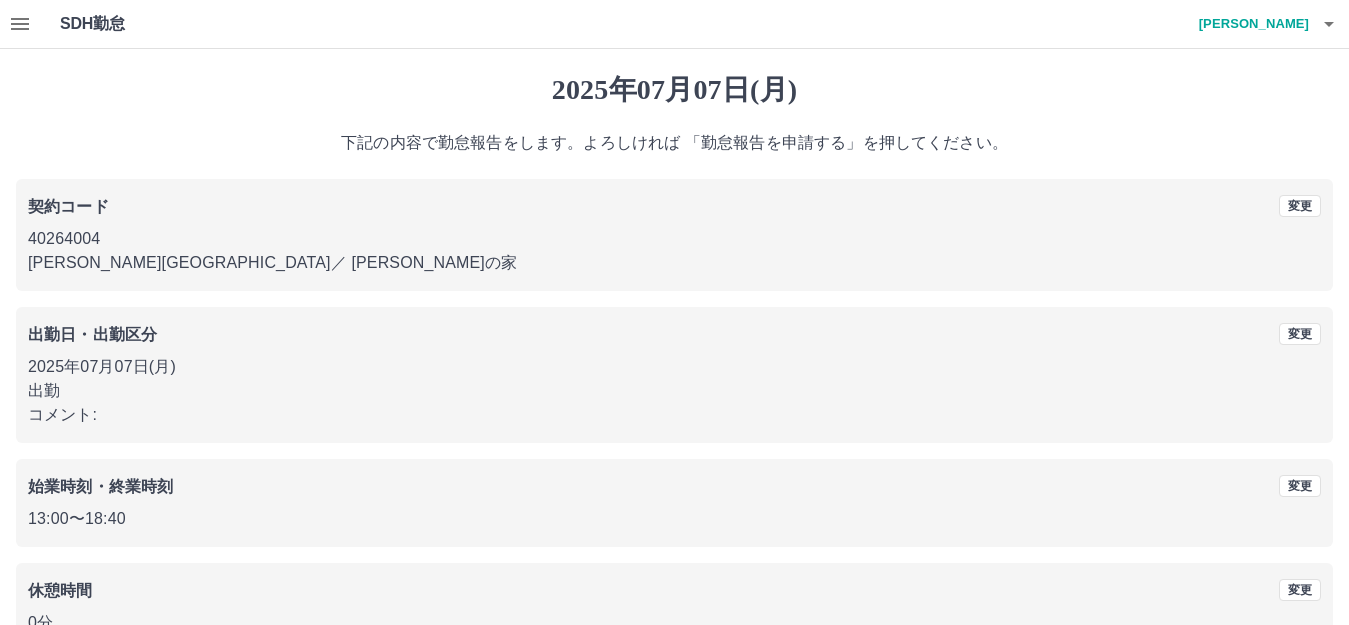 scroll, scrollTop: 124, scrollLeft: 0, axis: vertical 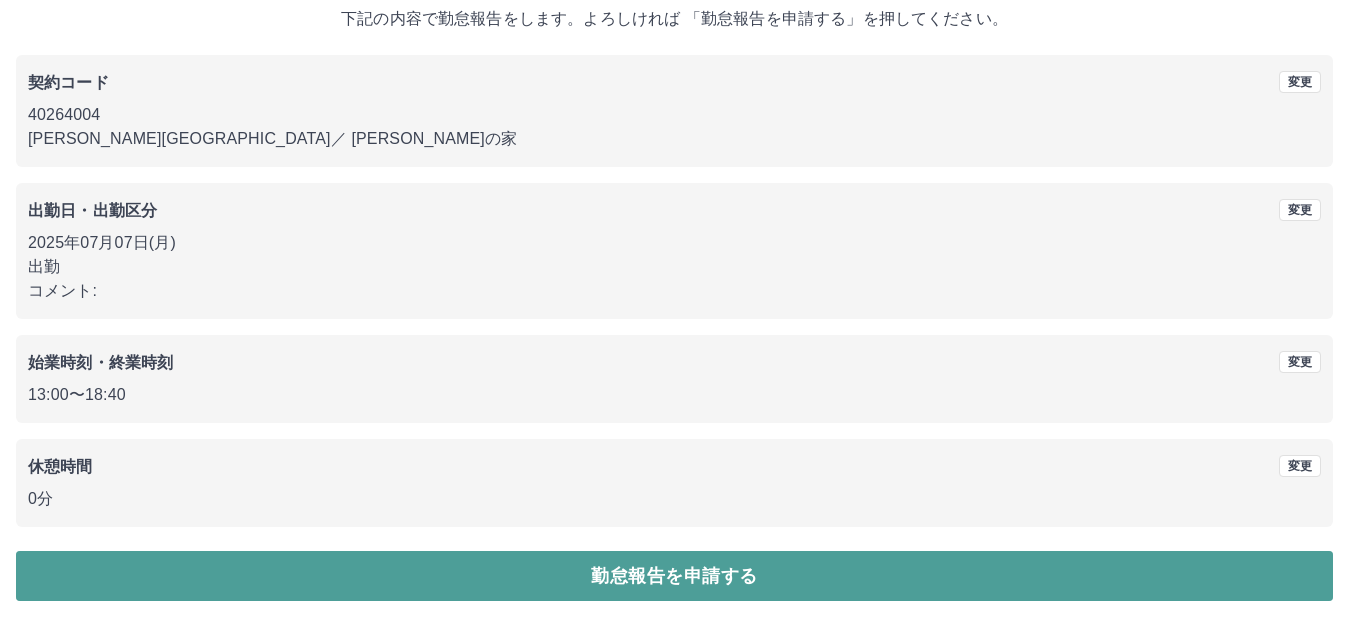 click on "勤怠報告を申請する" at bounding box center [674, 576] 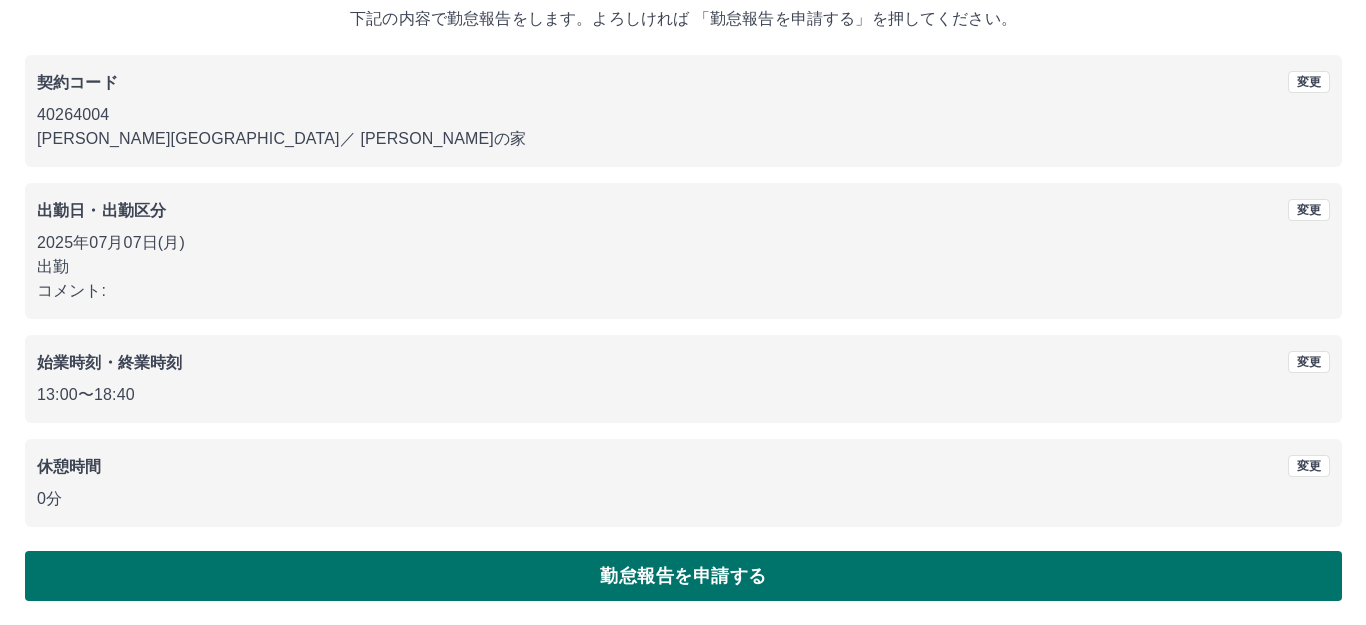 scroll, scrollTop: 0, scrollLeft: 0, axis: both 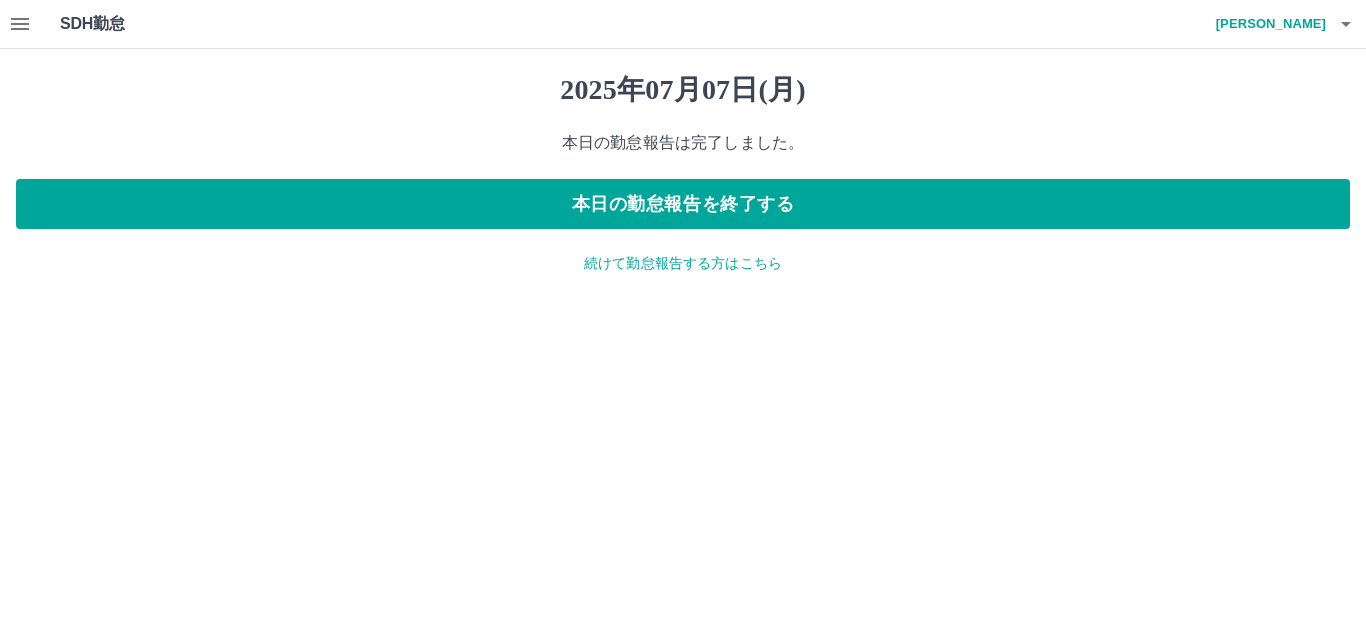 click on "続けて勤怠報告する方はこちら" at bounding box center (683, 263) 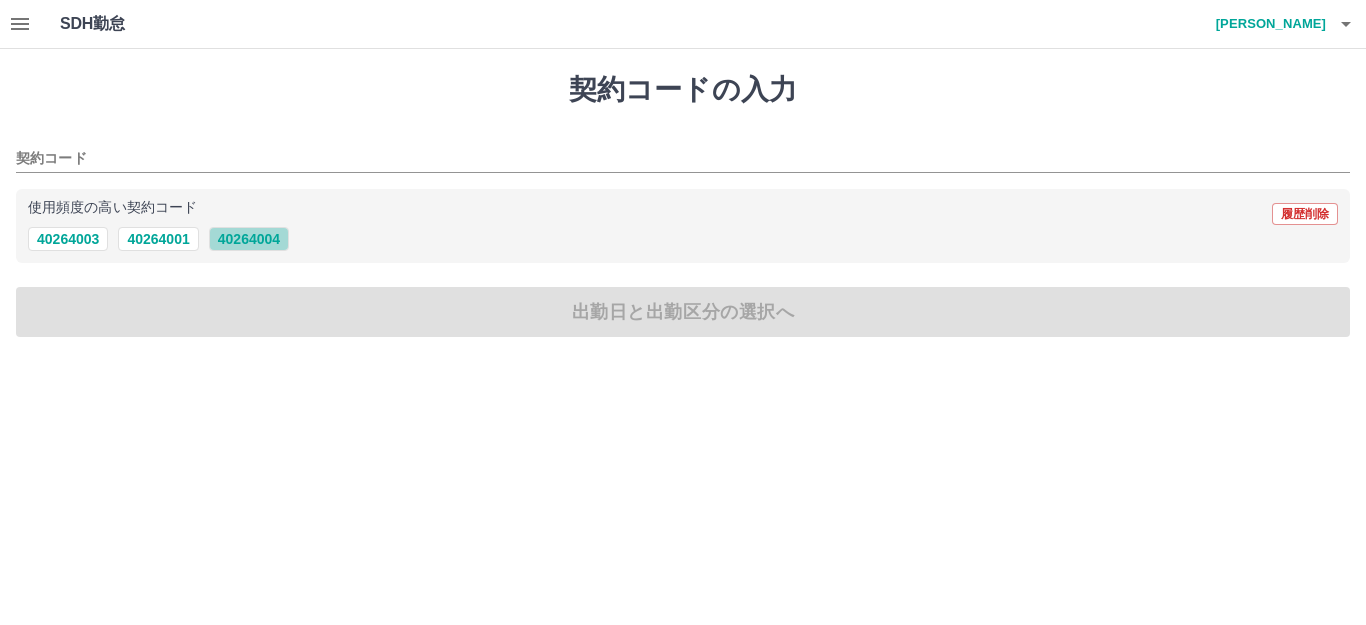 click on "40264004" at bounding box center [249, 239] 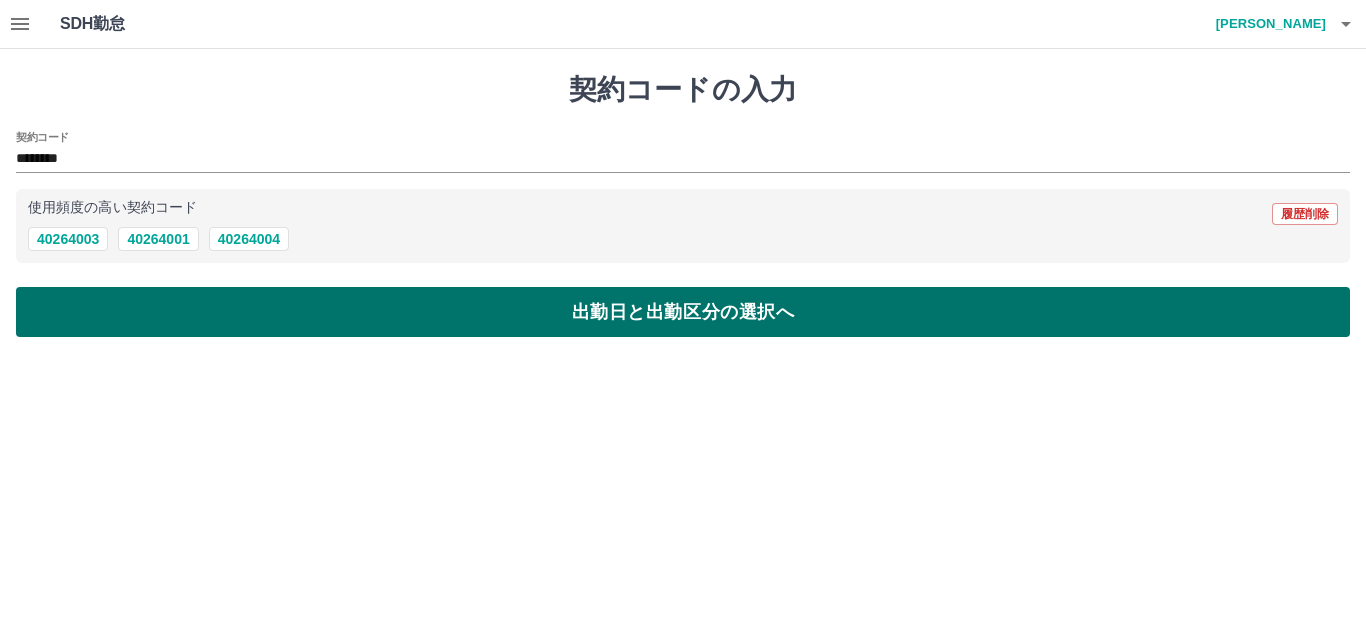 click on "出勤日と出勤区分の選択へ" at bounding box center [683, 312] 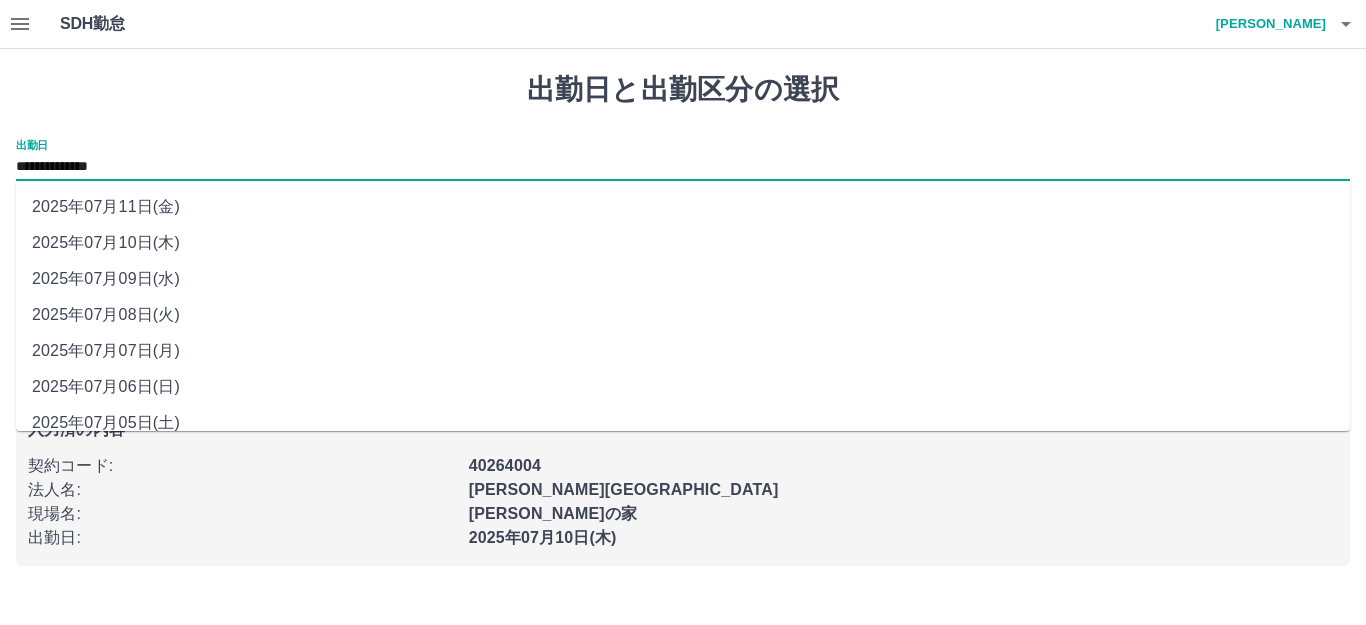 click on "**********" at bounding box center (683, 167) 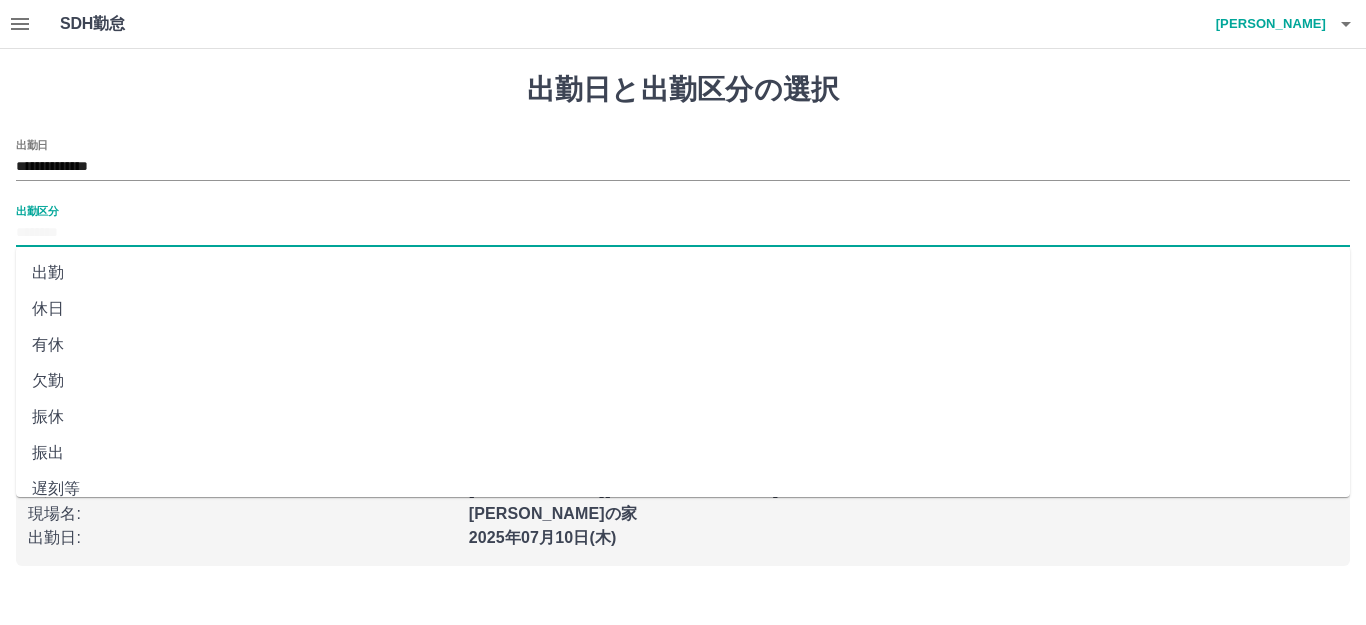 click on "出勤区分" at bounding box center (683, 233) 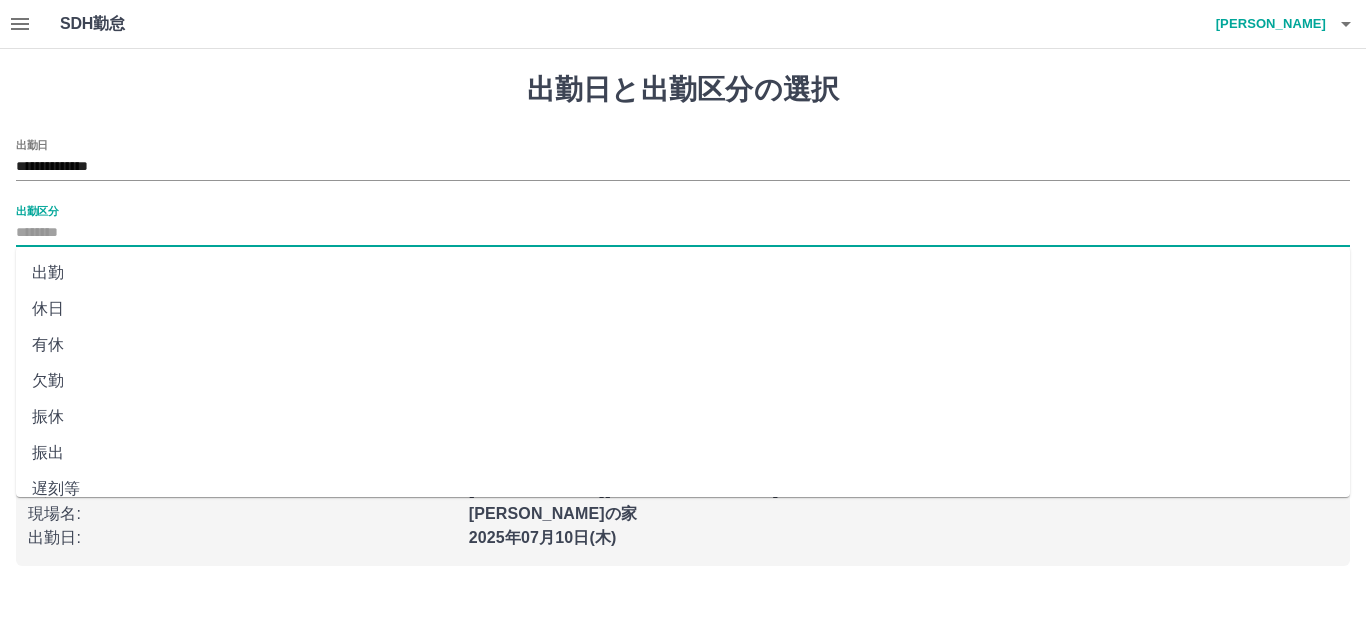 click on "有休" at bounding box center (683, 345) 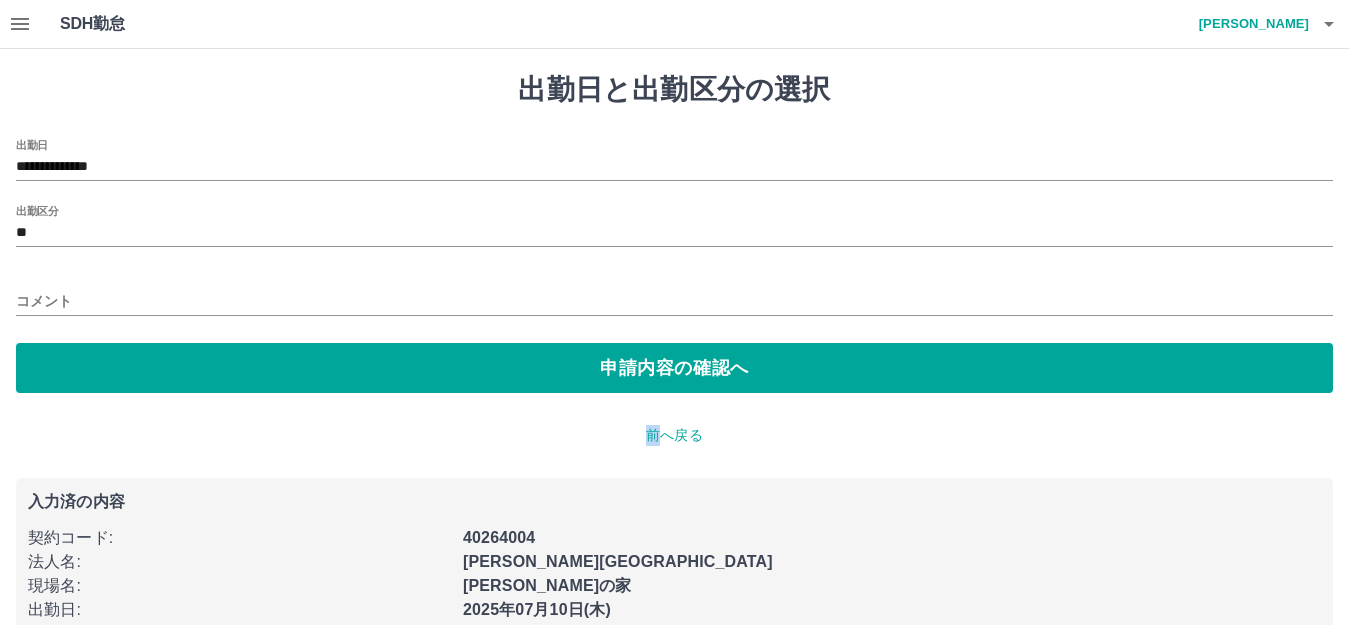 click on "**********" at bounding box center (674, 266) 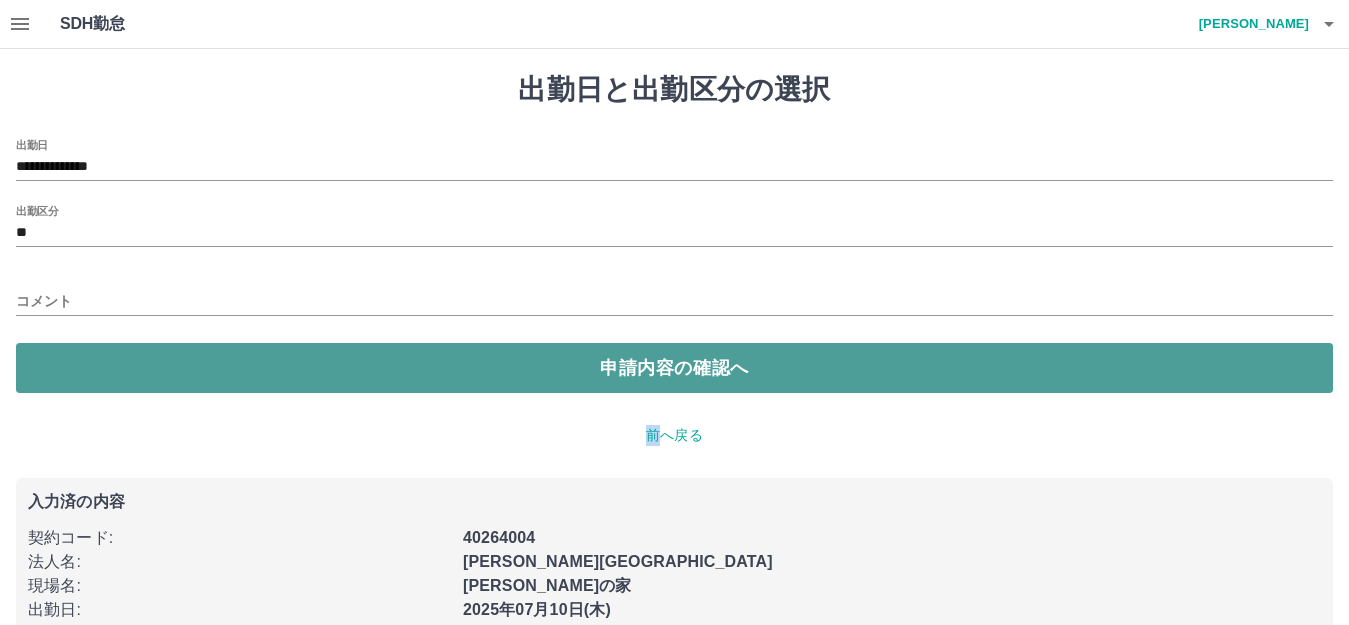 click on "申請内容の確認へ" at bounding box center (674, 368) 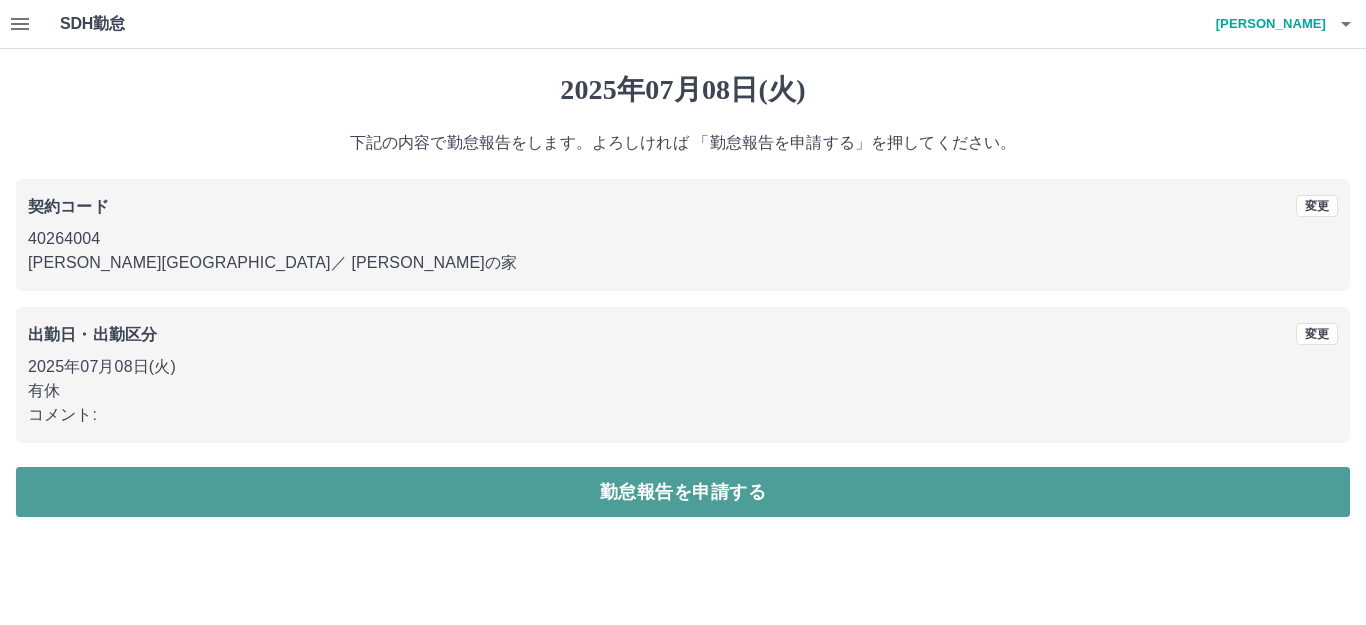 click on "勤怠報告を申請する" at bounding box center (683, 492) 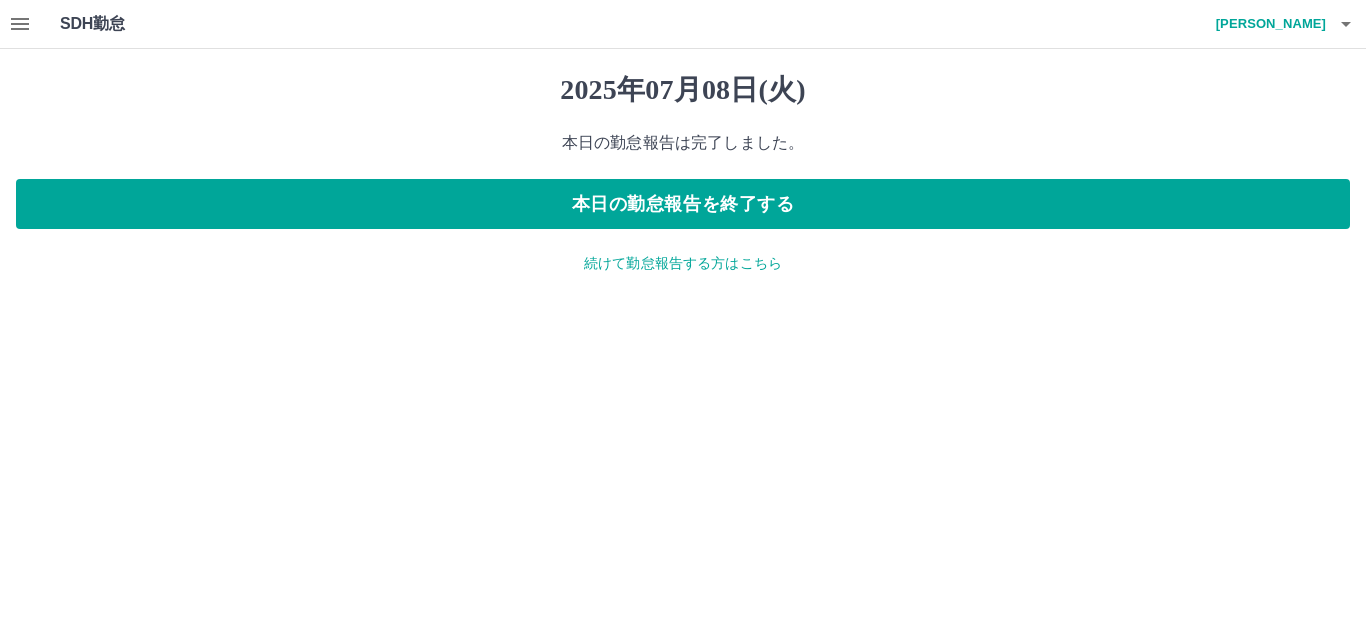 click on "続けて勤怠報告する方はこちら" at bounding box center (683, 263) 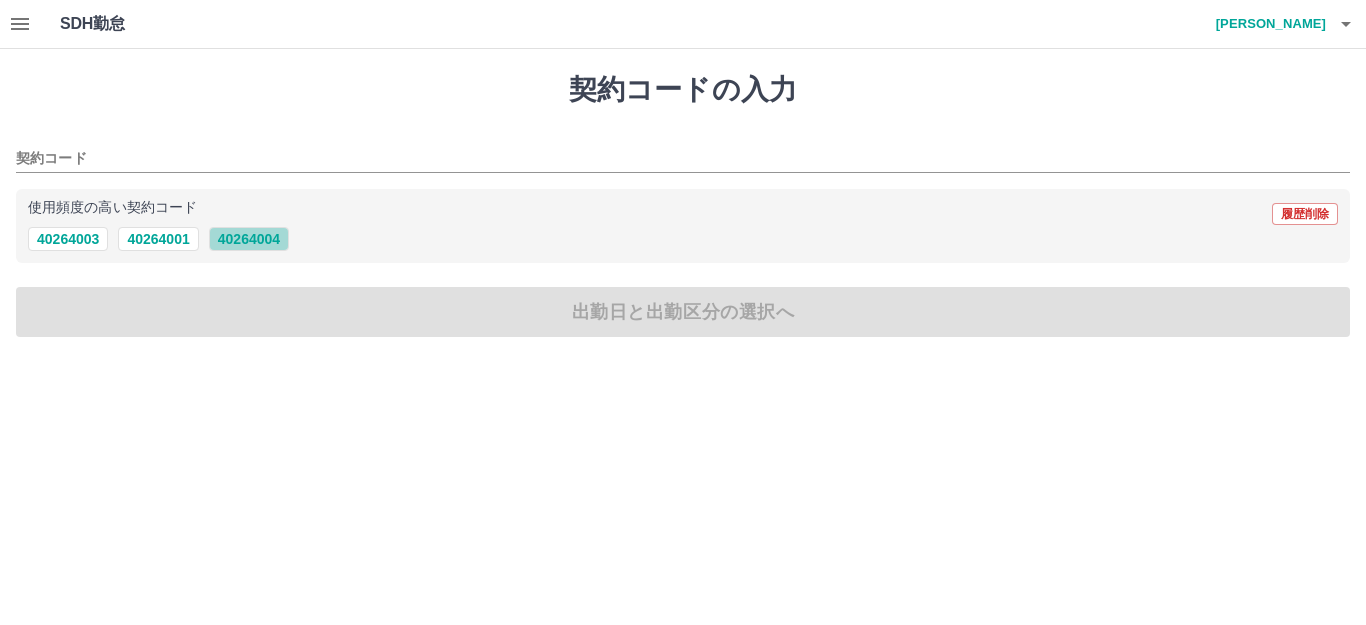 click on "40264004" at bounding box center (249, 239) 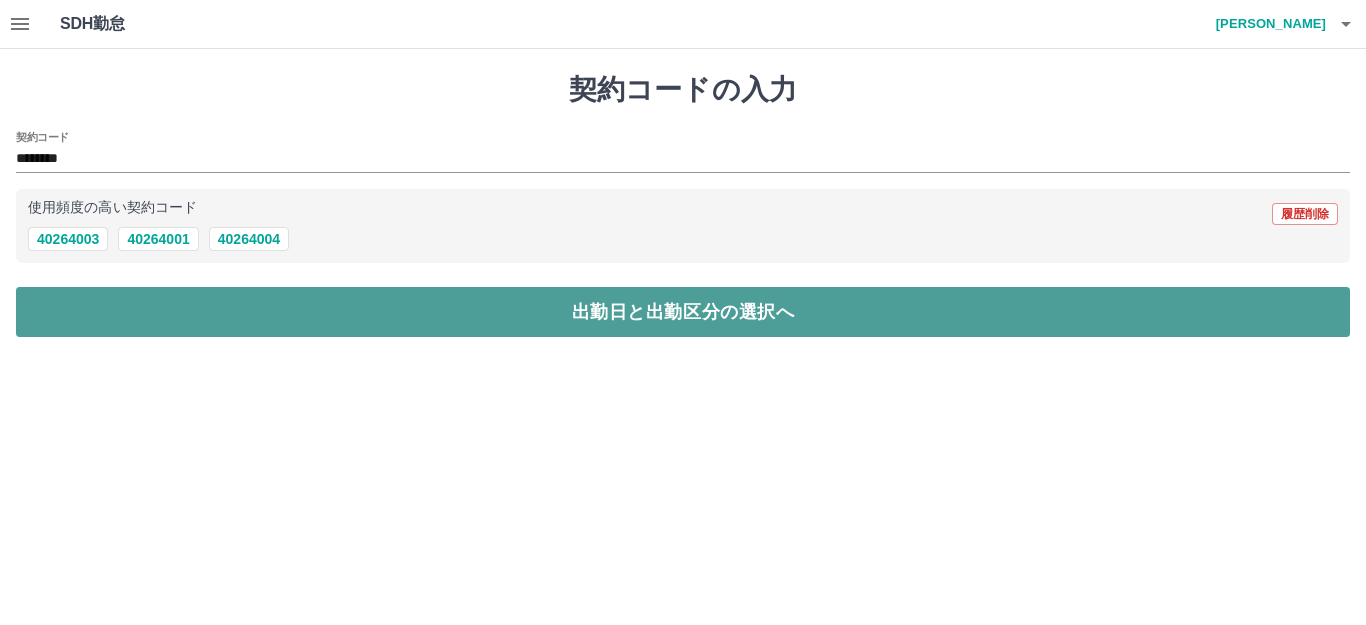 click on "出勤日と出勤区分の選択へ" at bounding box center (683, 312) 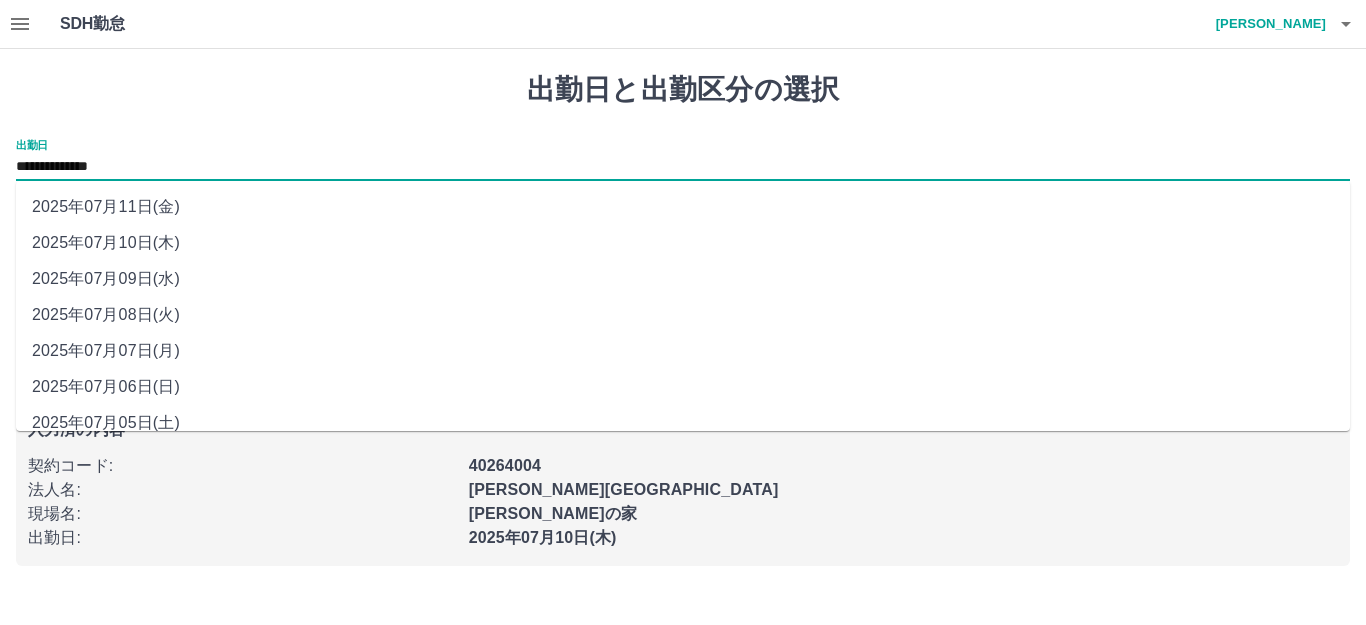 click on "**********" at bounding box center (683, 167) 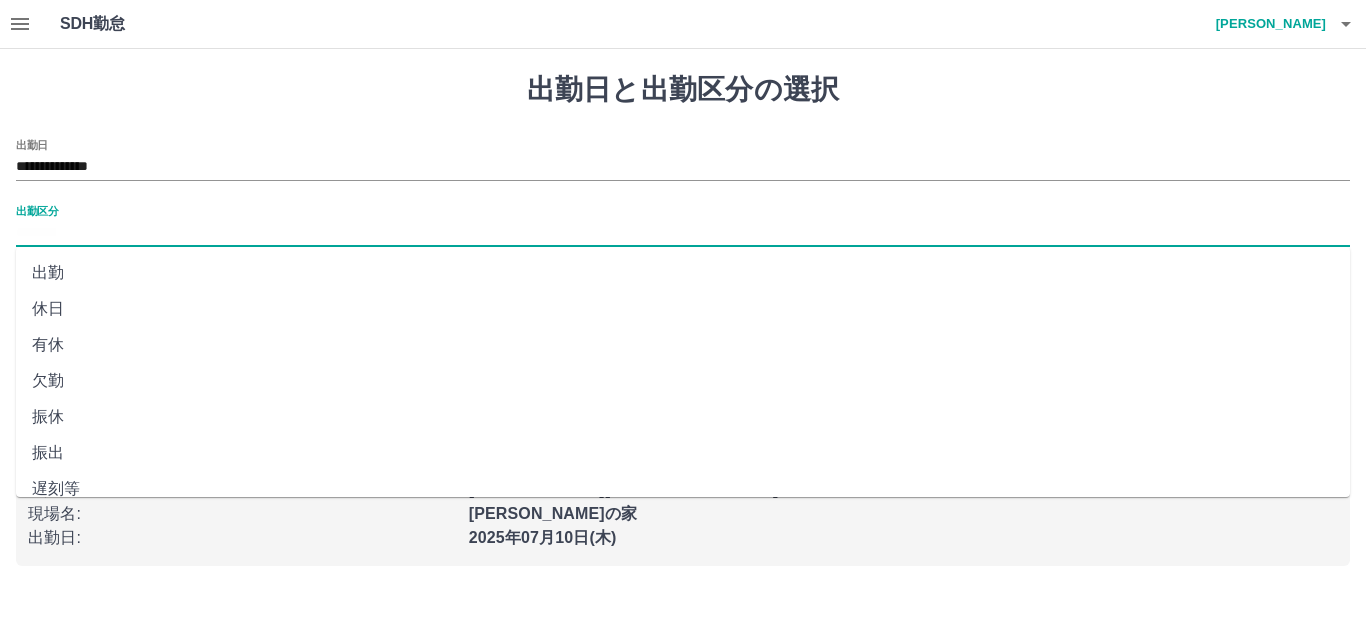 click on "出勤区分" at bounding box center [683, 233] 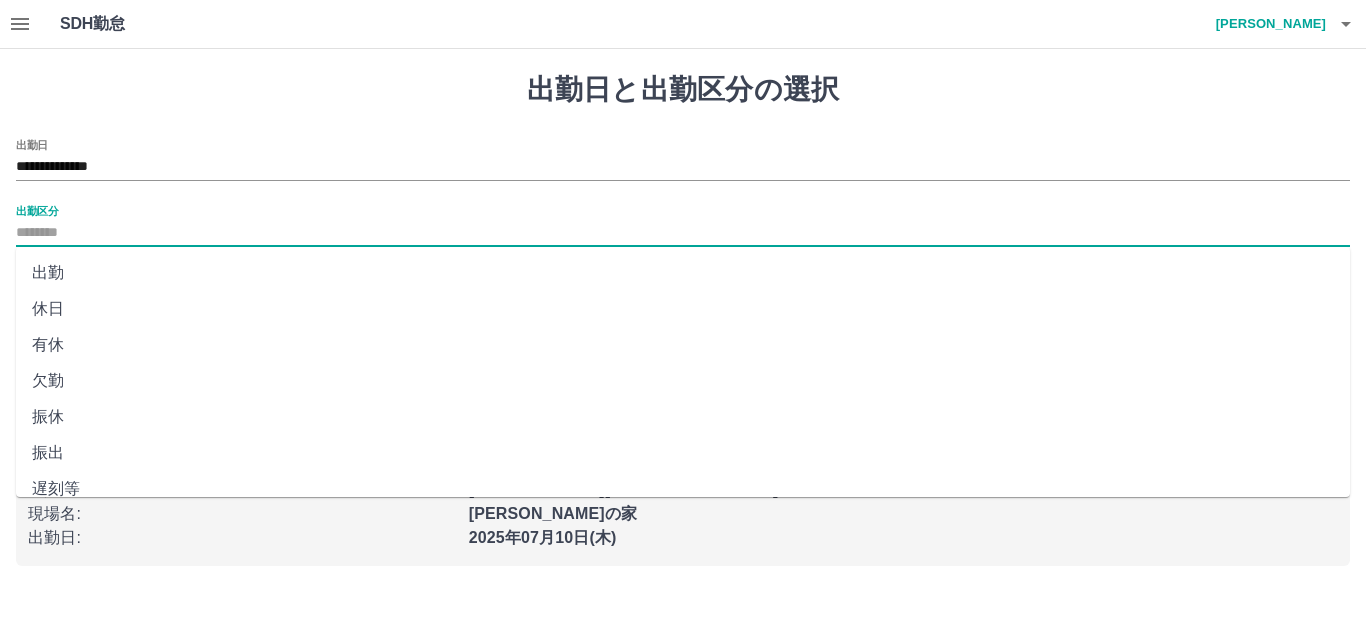 click on "有休" at bounding box center (683, 345) 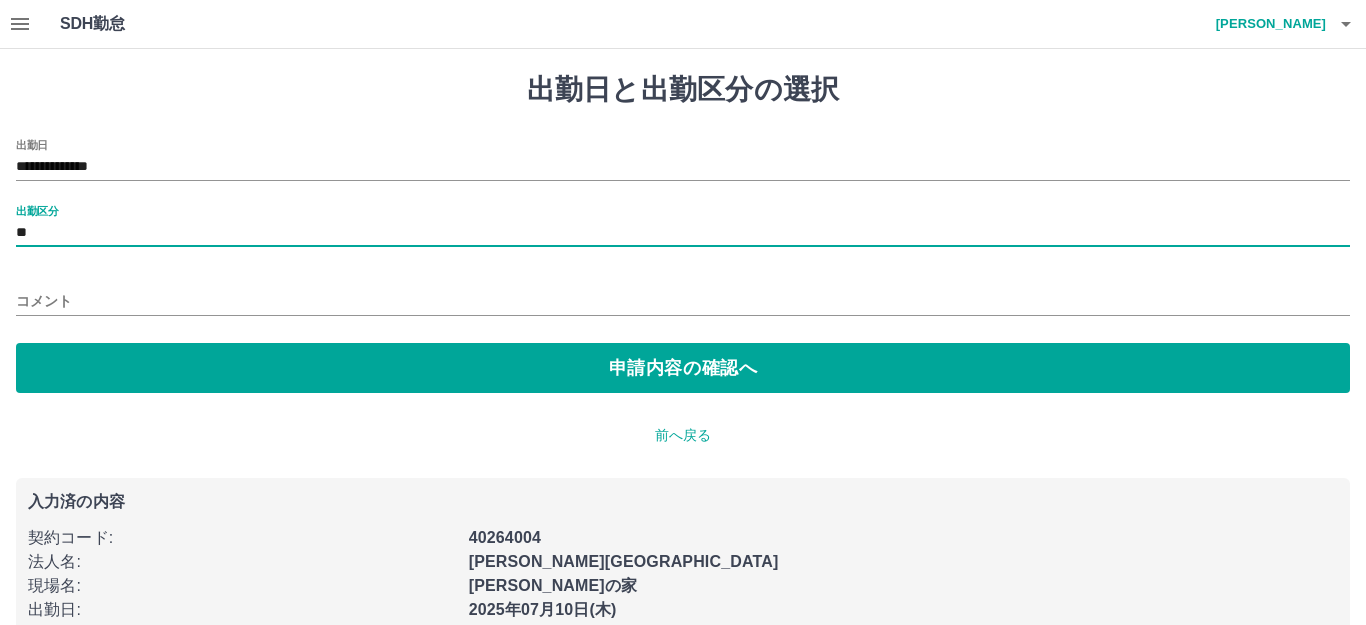 type on "**" 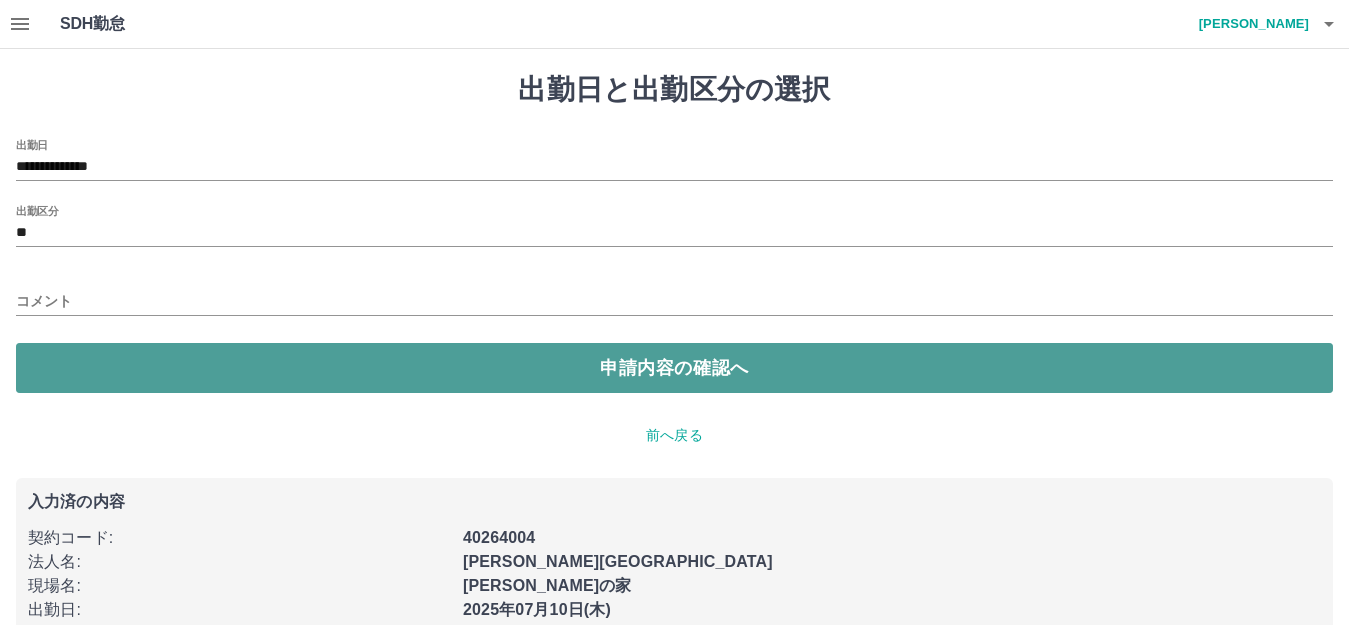 click on "申請内容の確認へ" at bounding box center [674, 368] 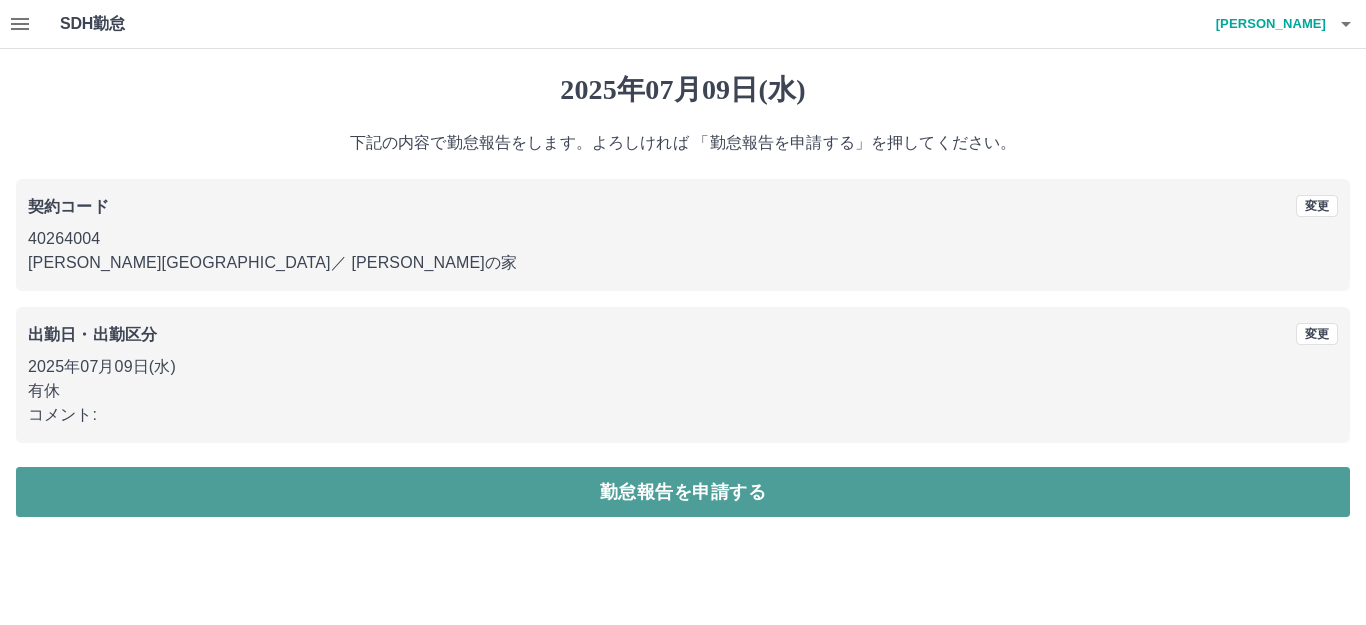 click on "勤怠報告を申請する" at bounding box center (683, 492) 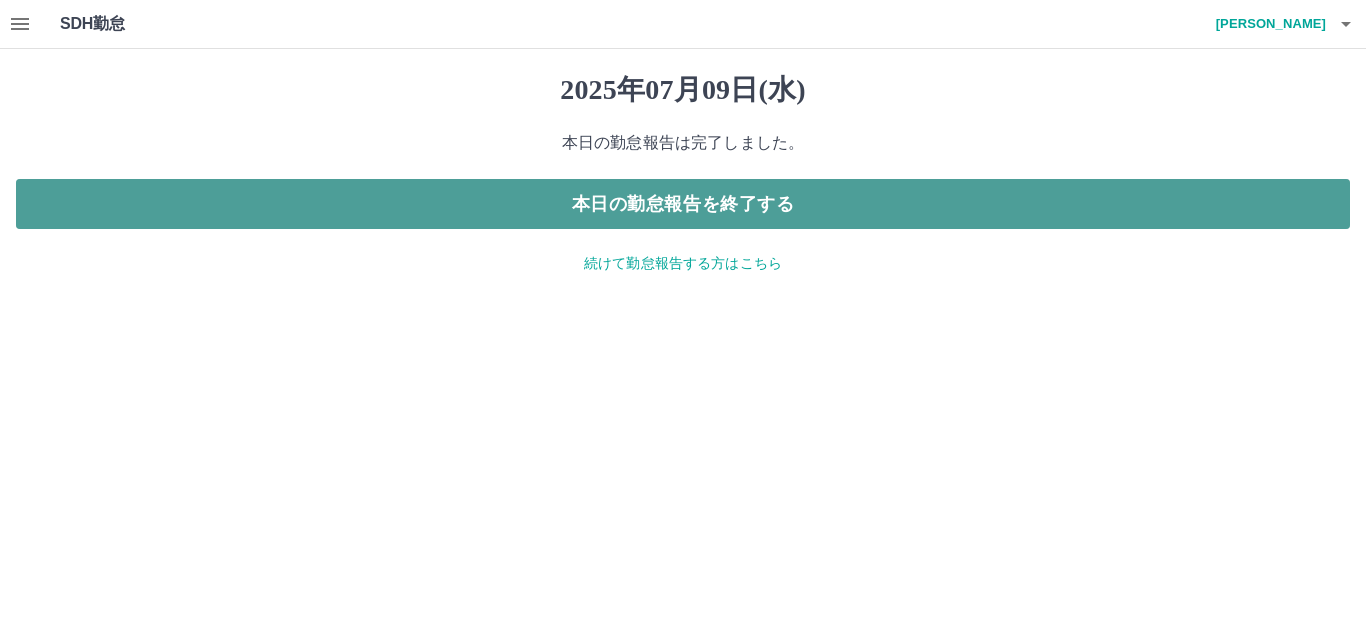 click on "本日の勤怠報告を終了する" at bounding box center [683, 204] 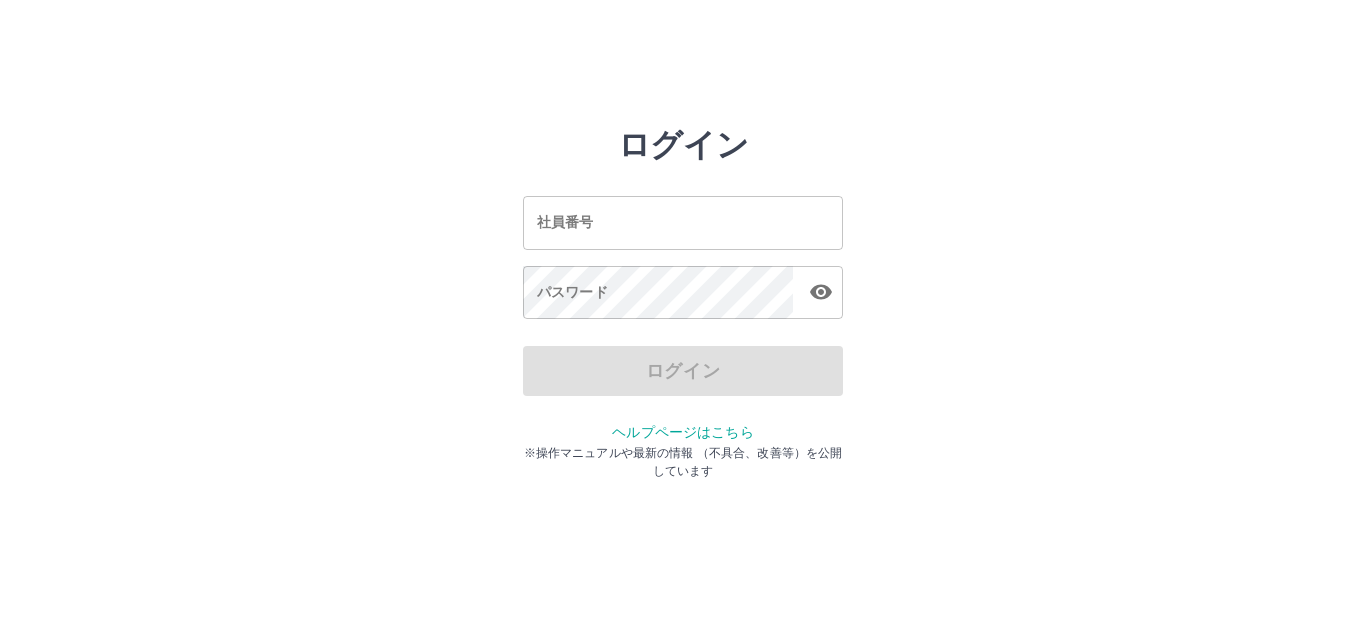 scroll, scrollTop: 0, scrollLeft: 0, axis: both 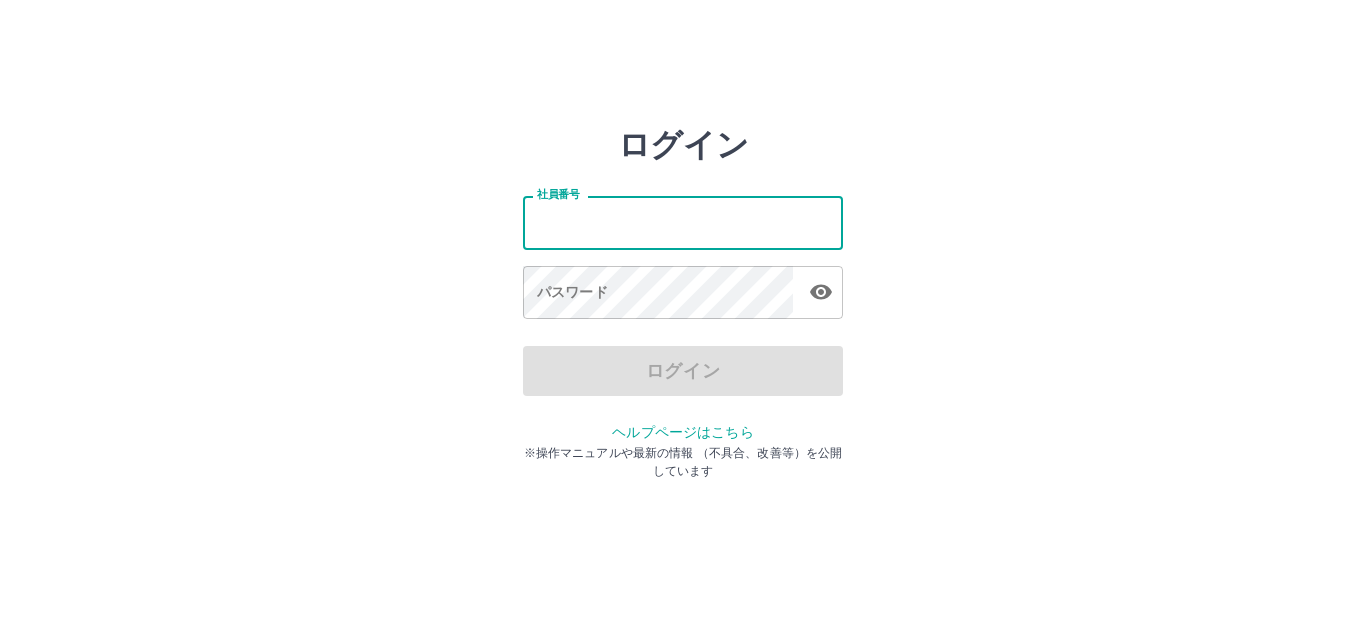 click on "社員番号" at bounding box center [683, 222] 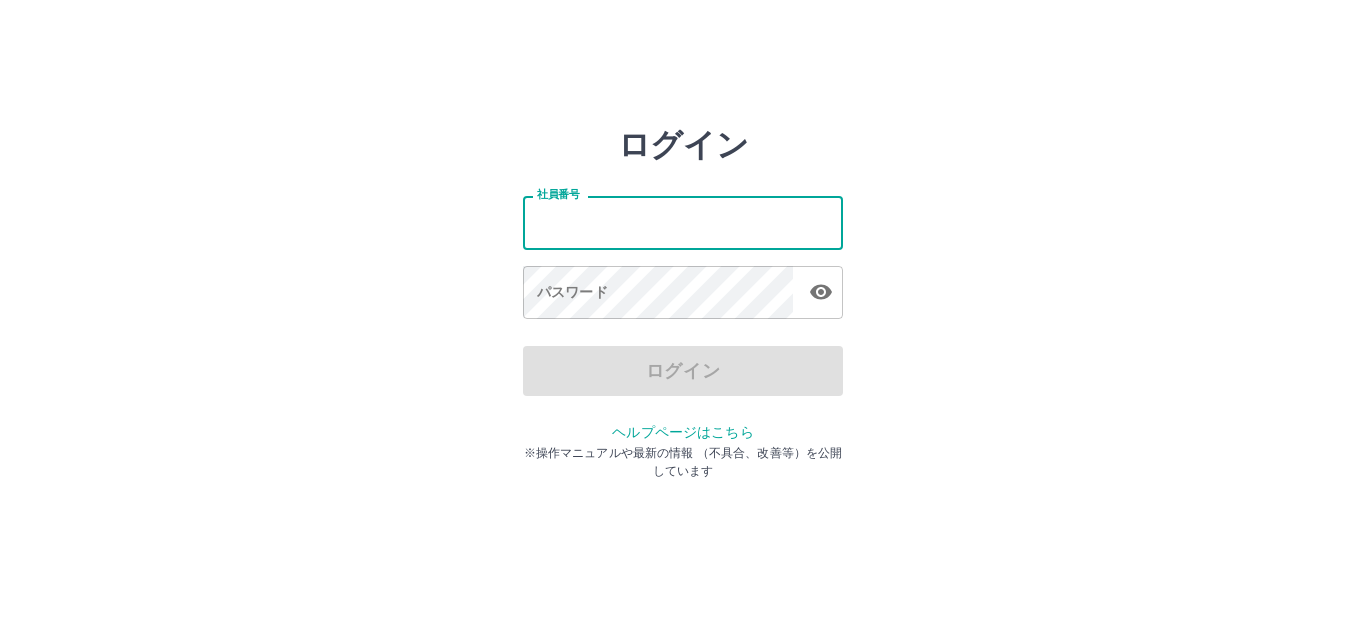 type on "*******" 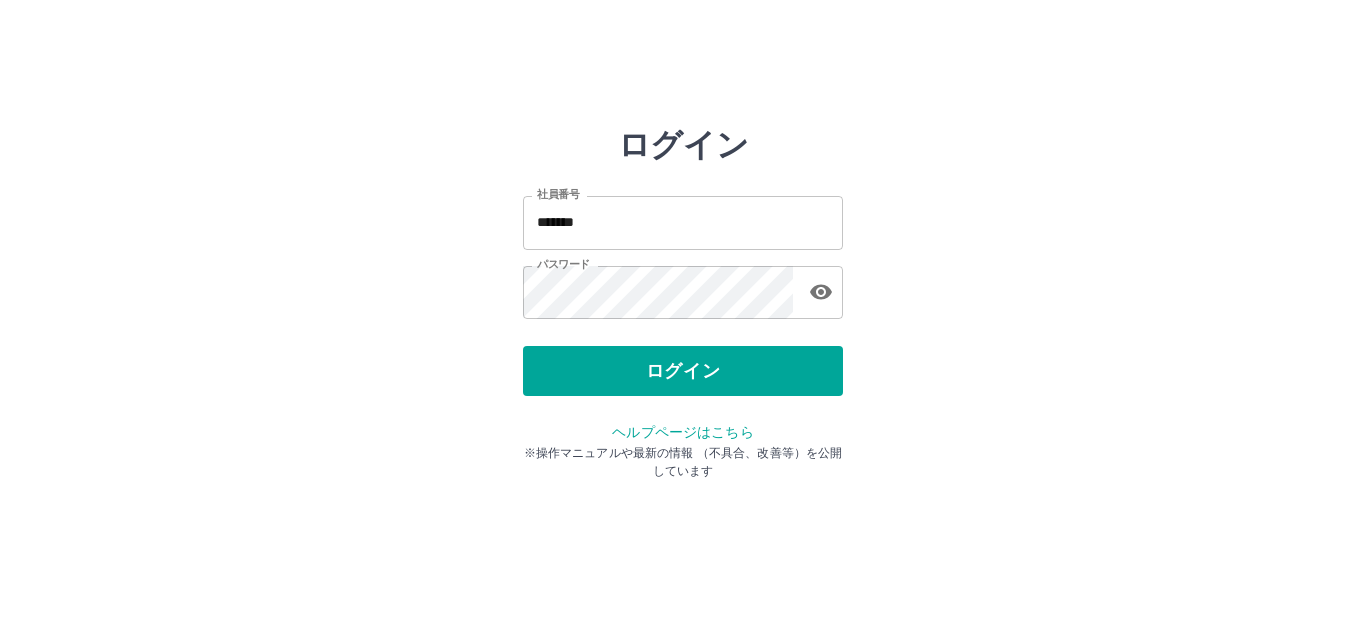 click on "ログイン 社員番号 ******* 社員番号 パスワード パスワード ログイン ヘルプページはこちら ※操作マニュアルや最新の情報 （不具合、改善等）を公開しています" at bounding box center (683, 286) 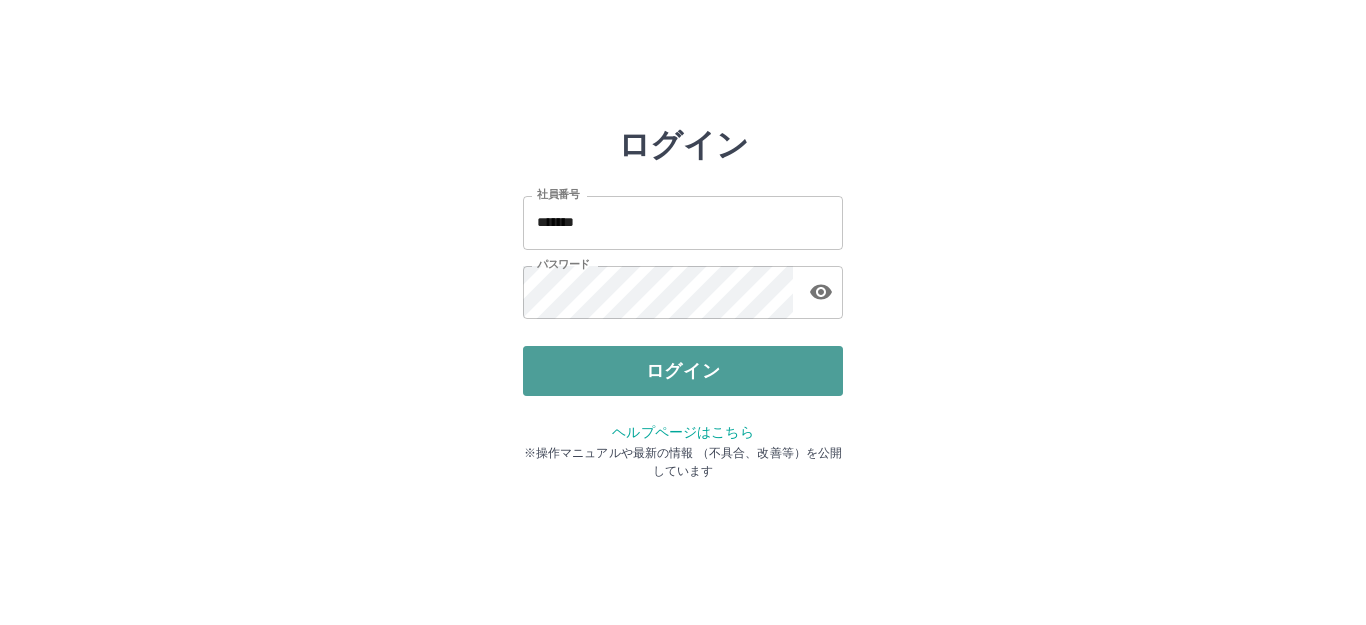 click on "ログイン" at bounding box center (683, 371) 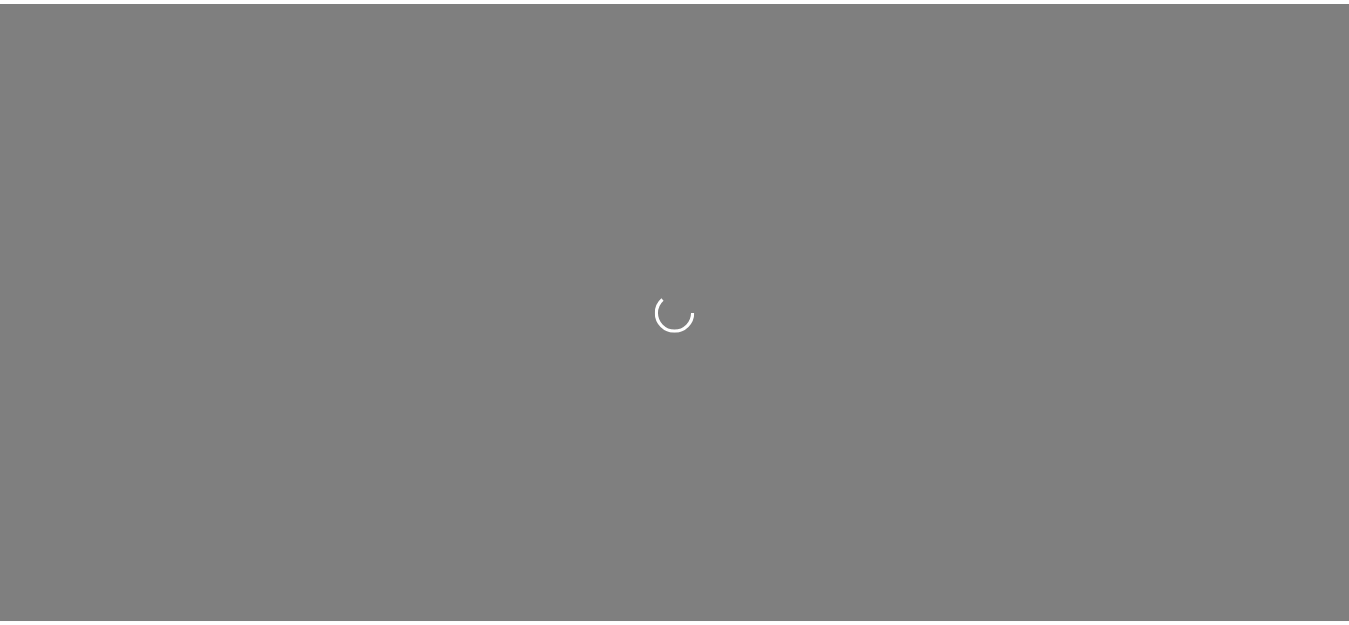 scroll, scrollTop: 0, scrollLeft: 0, axis: both 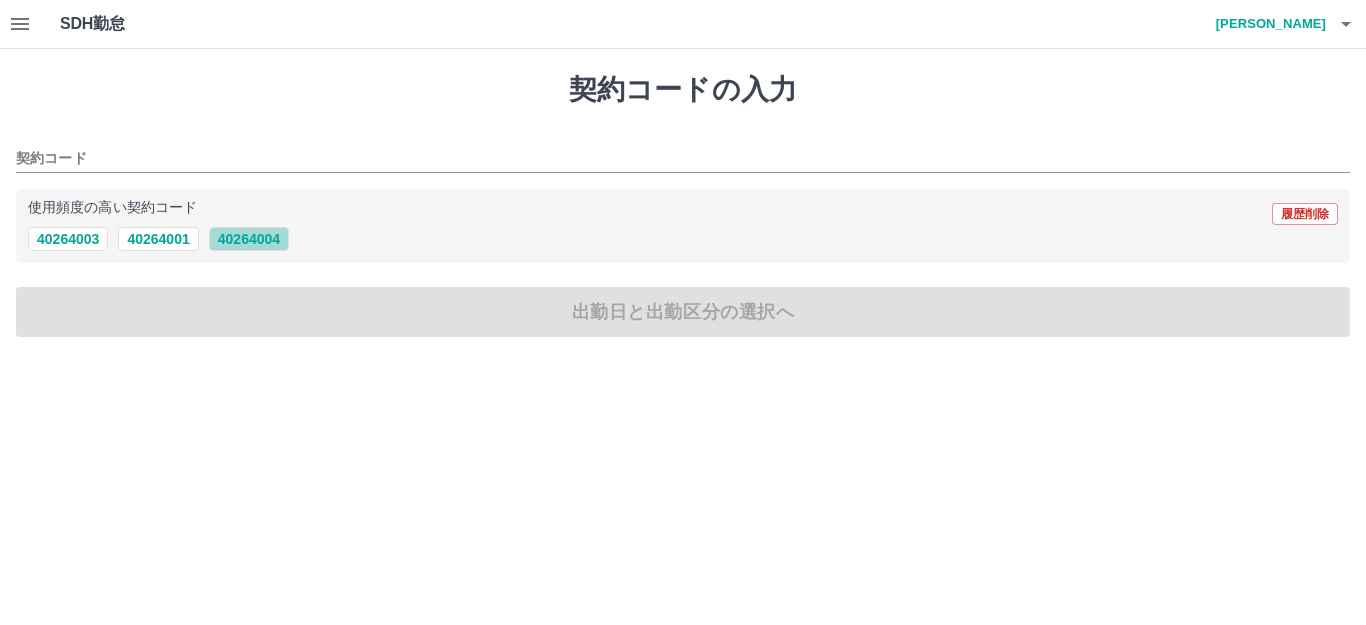 click on "40264004" at bounding box center (249, 239) 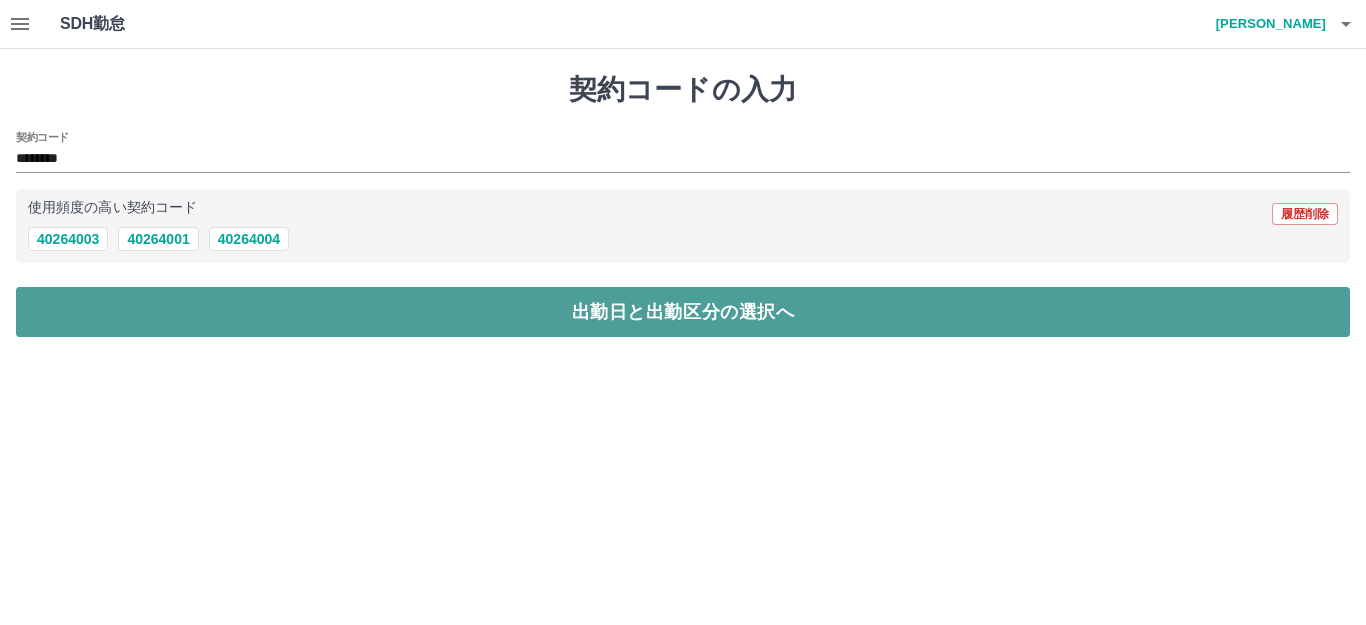 click on "出勤日と出勤区分の選択へ" at bounding box center (683, 312) 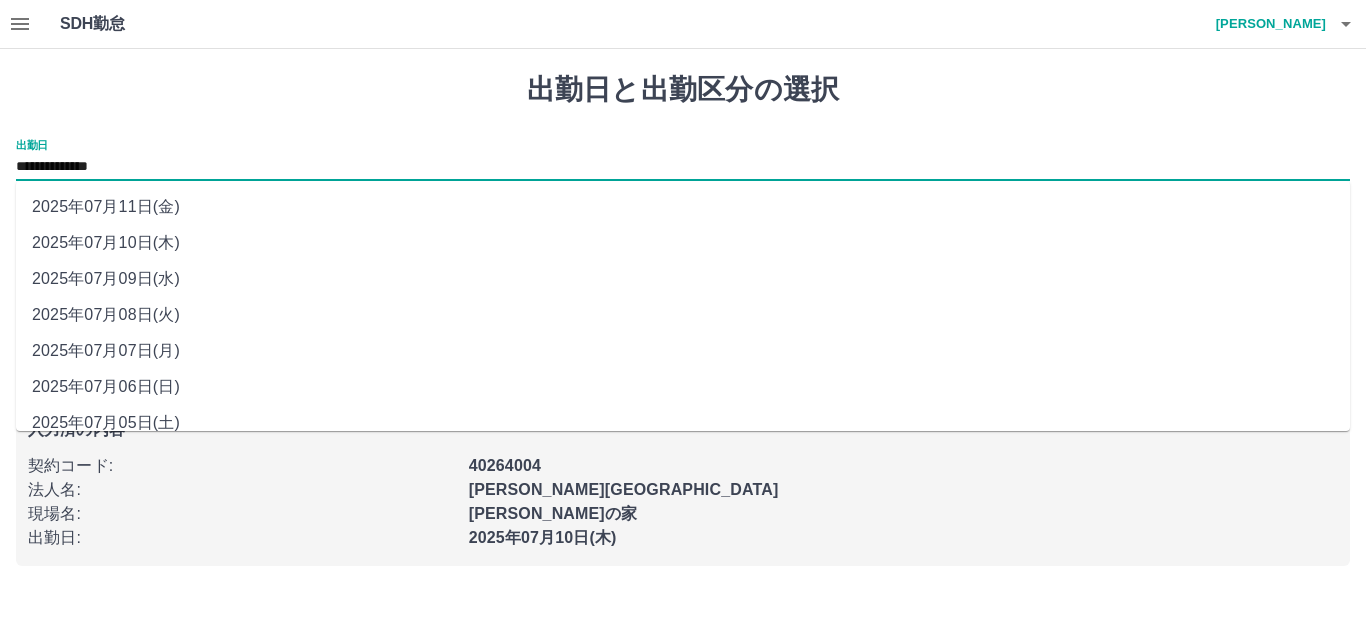 click on "**********" at bounding box center [683, 167] 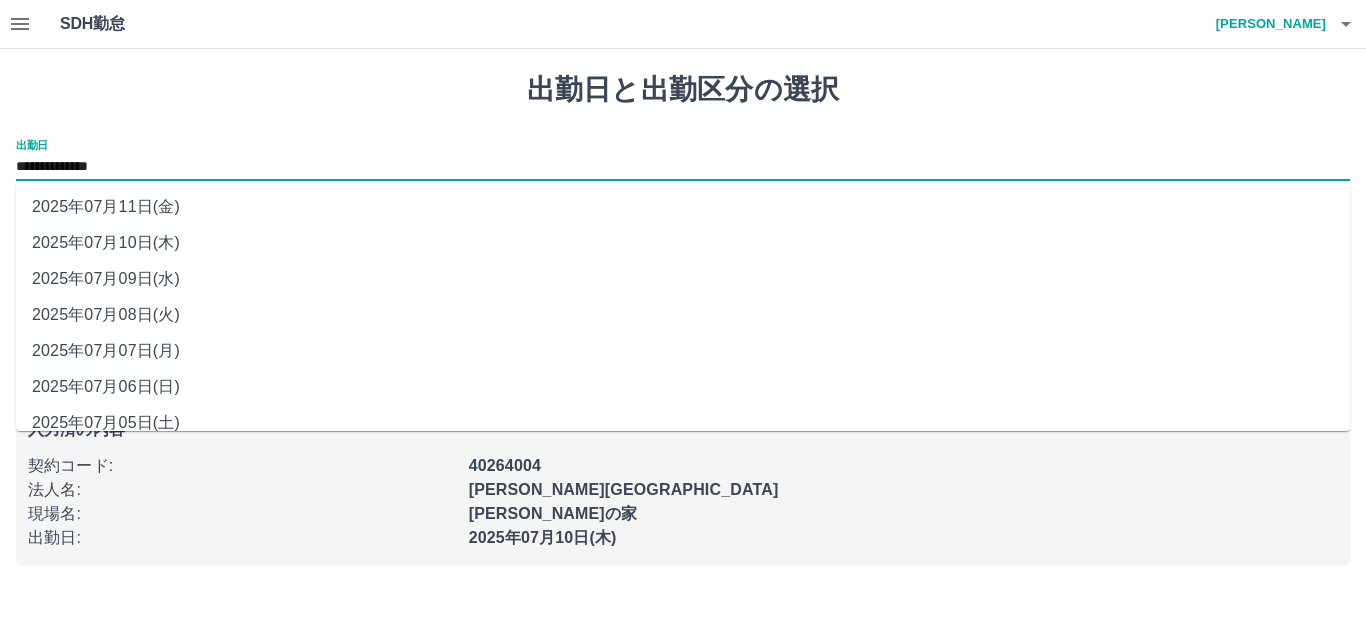 click on "2025年07月07日(月)" at bounding box center (683, 351) 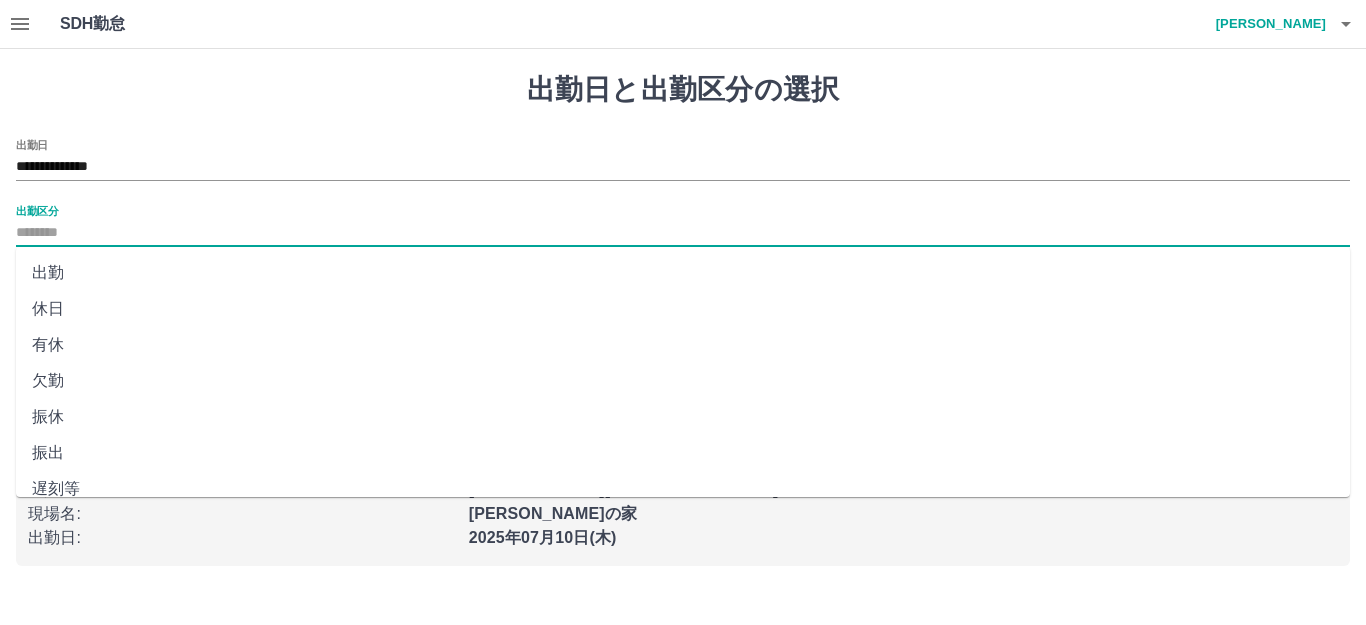 click on "出勤区分" at bounding box center (683, 233) 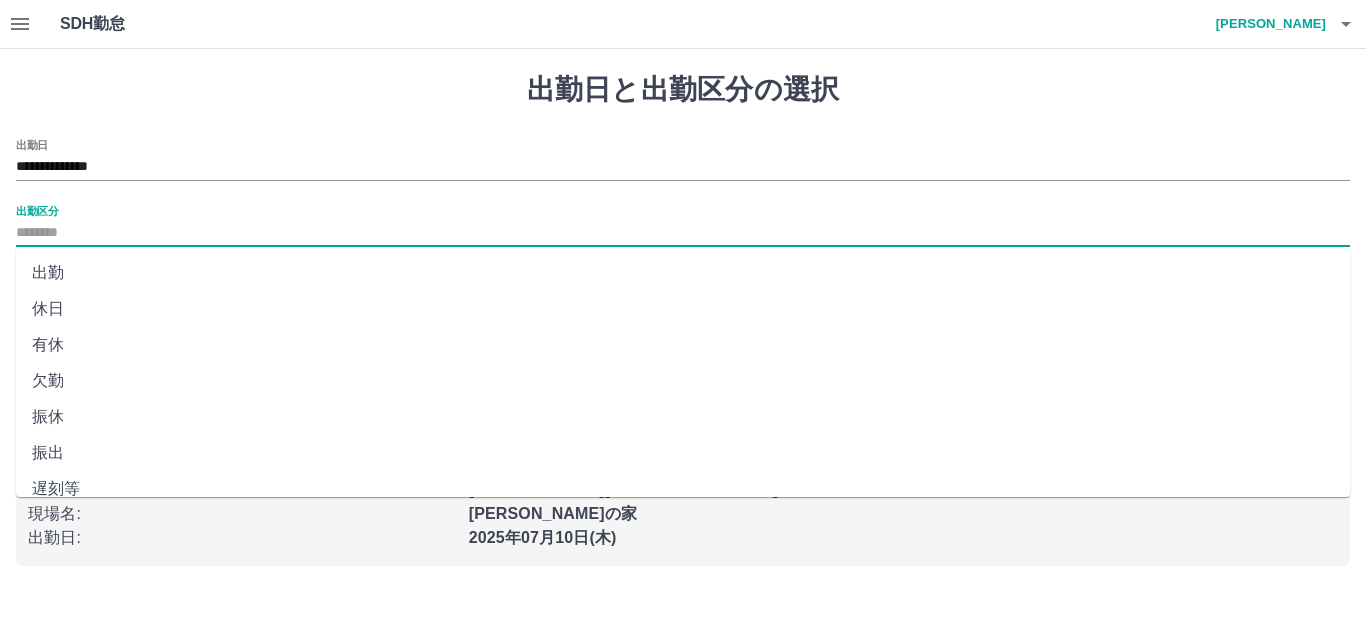 click on "休日" at bounding box center [683, 309] 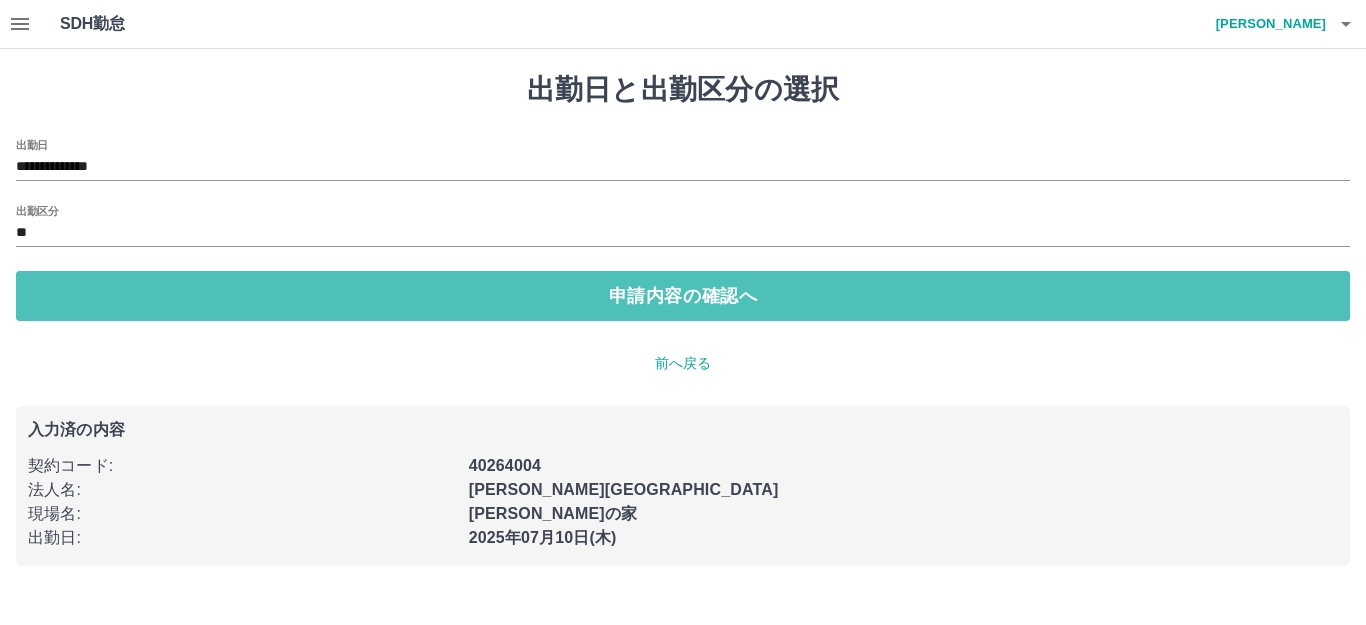 click on "申請内容の確認へ" at bounding box center (683, 296) 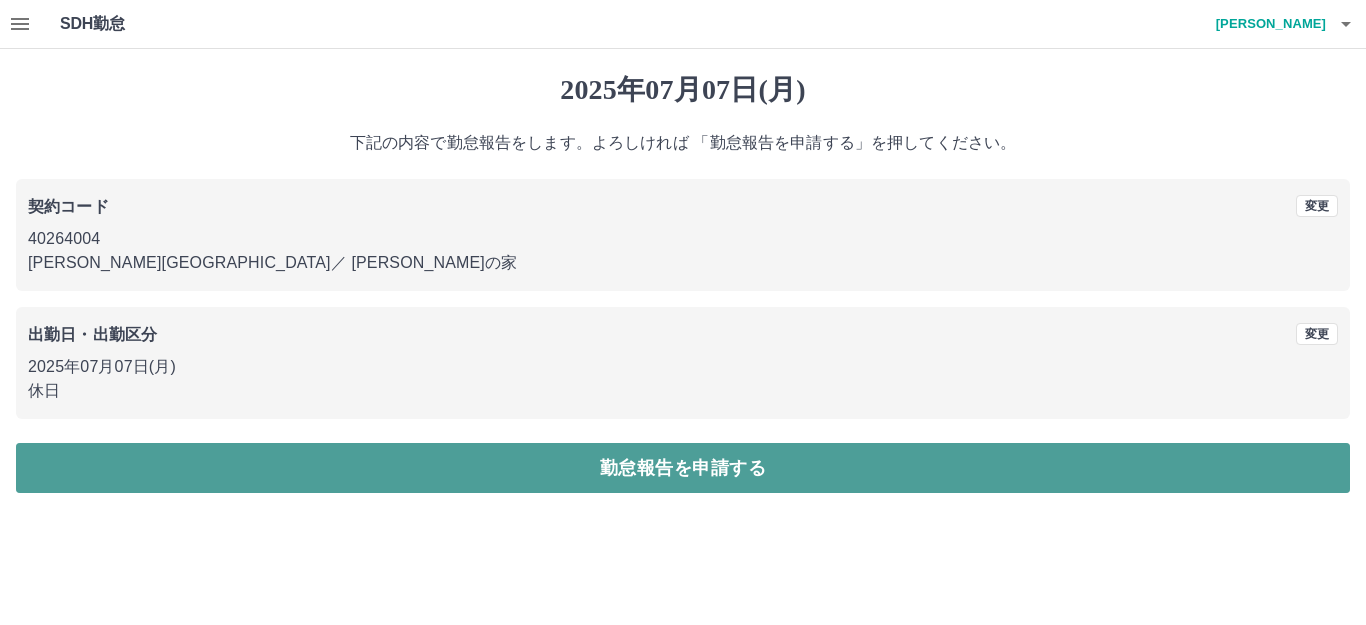 click on "勤怠報告を申請する" at bounding box center [683, 468] 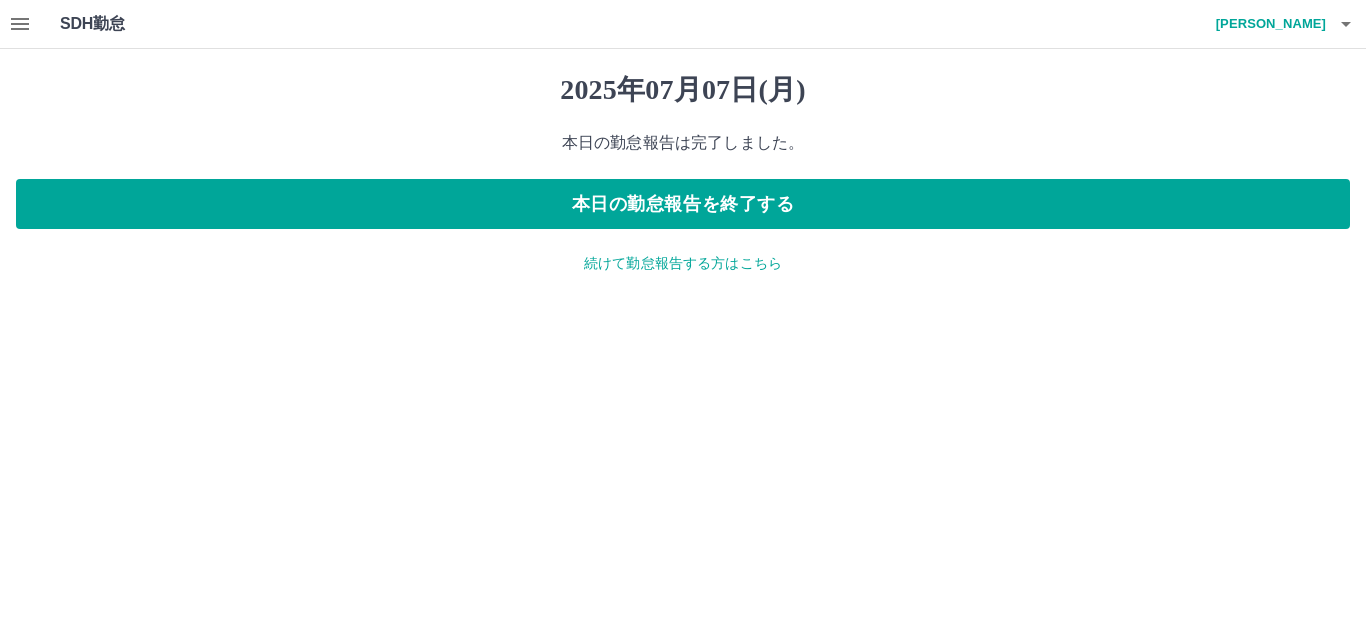 click on "続けて勤怠報告する方はこちら" at bounding box center (683, 263) 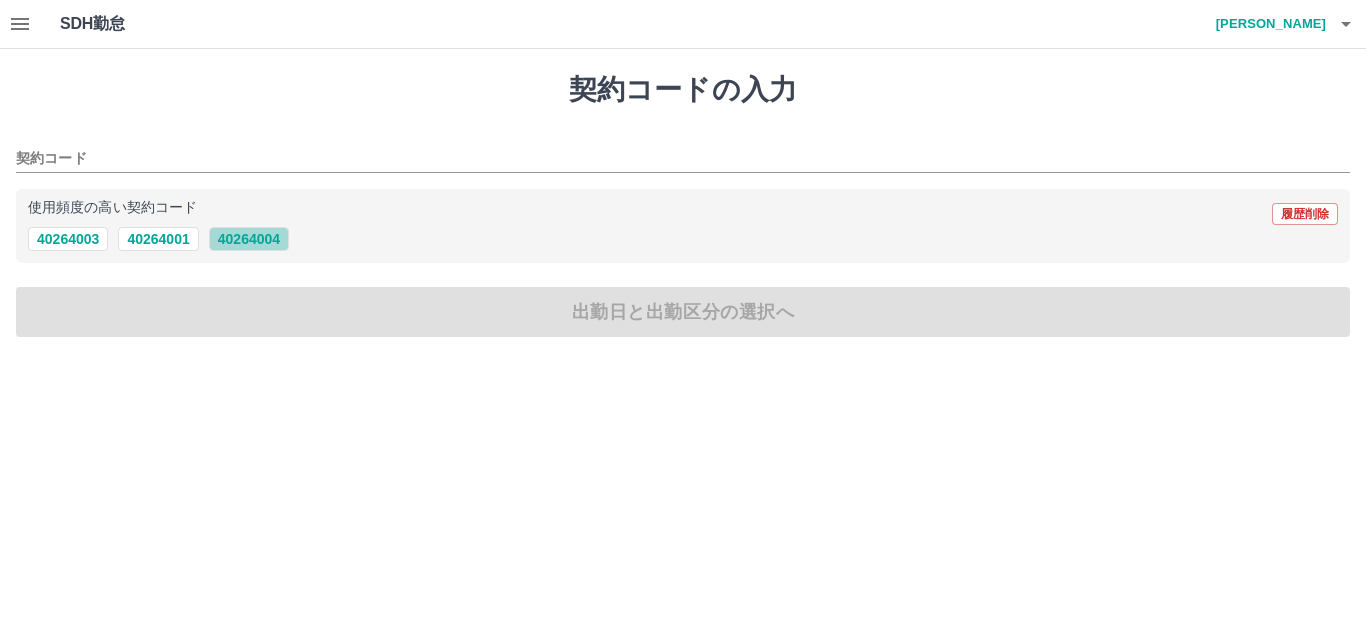 click on "40264004" at bounding box center (249, 239) 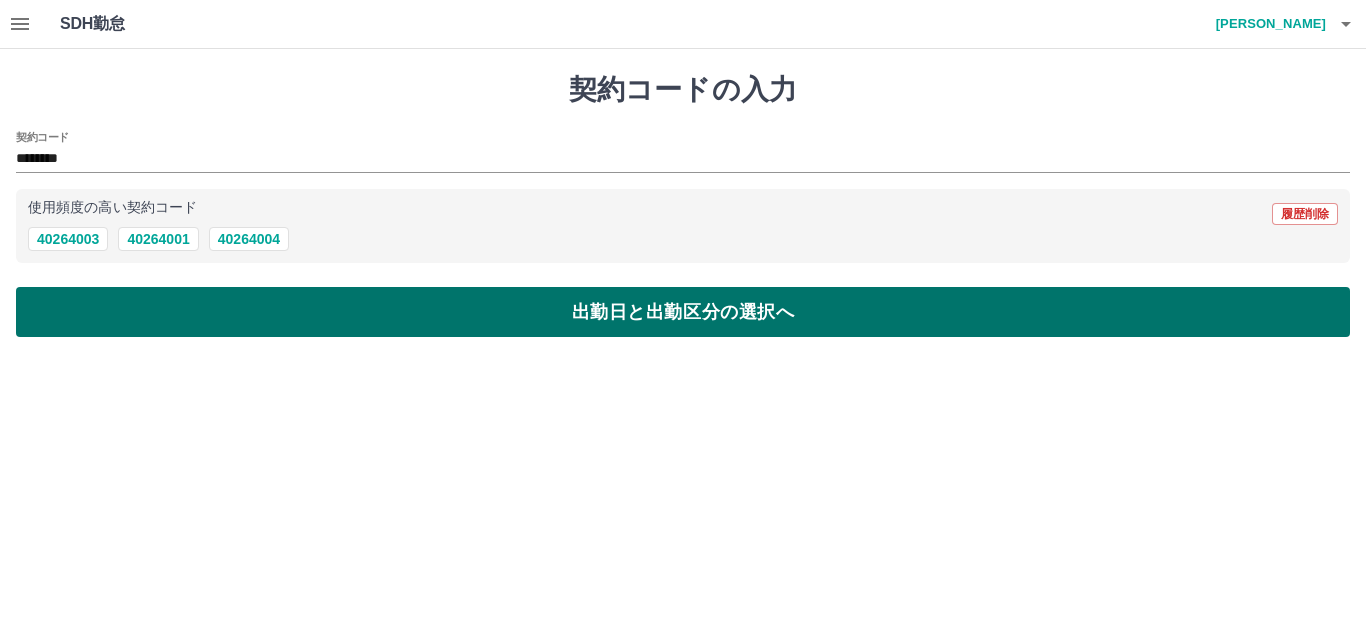 click on "出勤日と出勤区分の選択へ" at bounding box center [683, 312] 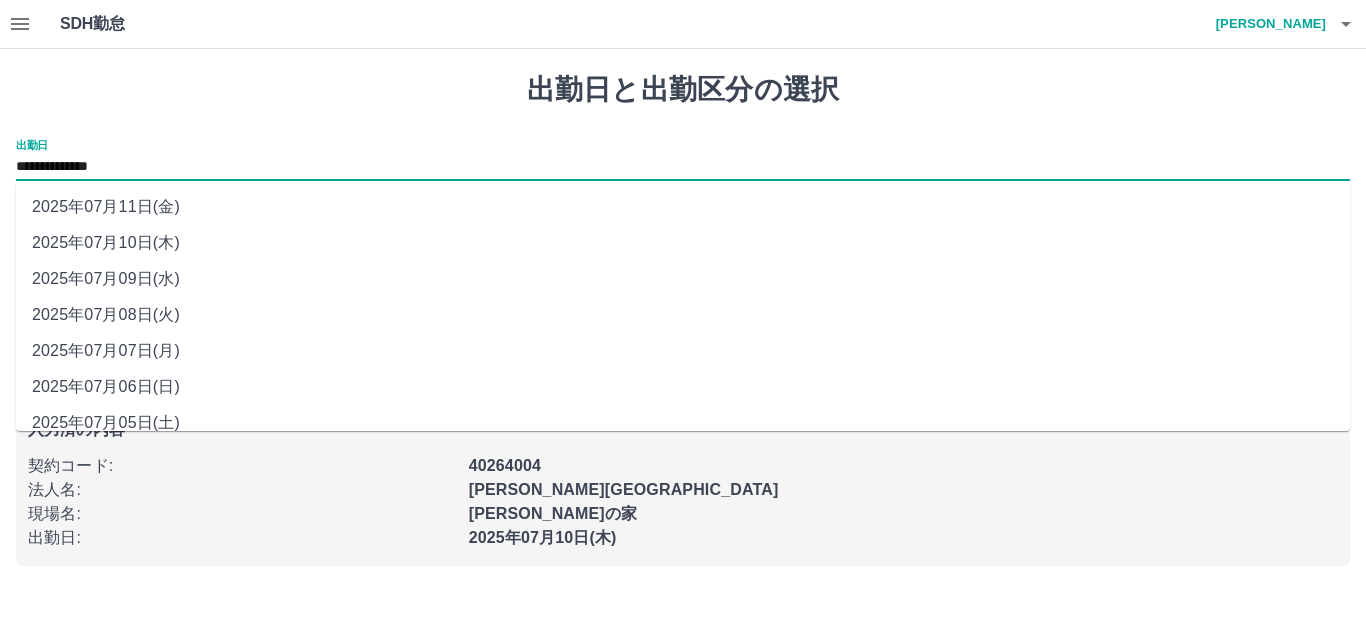 click on "**********" at bounding box center [683, 167] 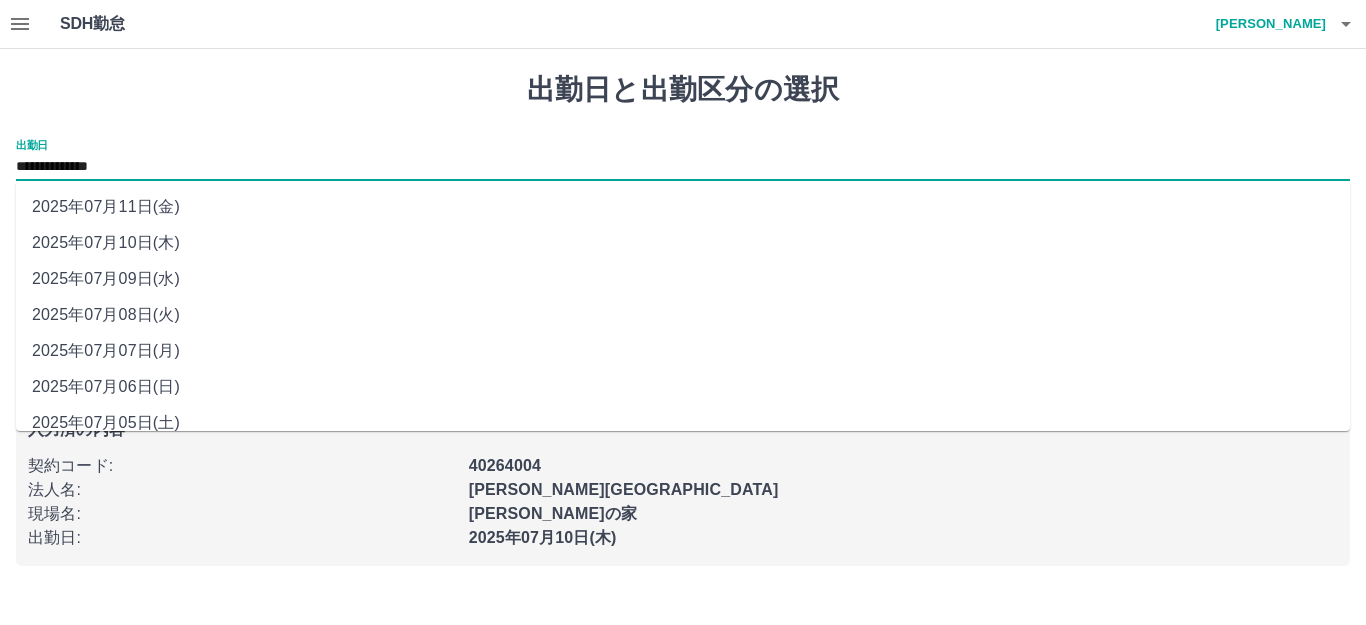 click on "2025年07月08日(火)" at bounding box center [683, 315] 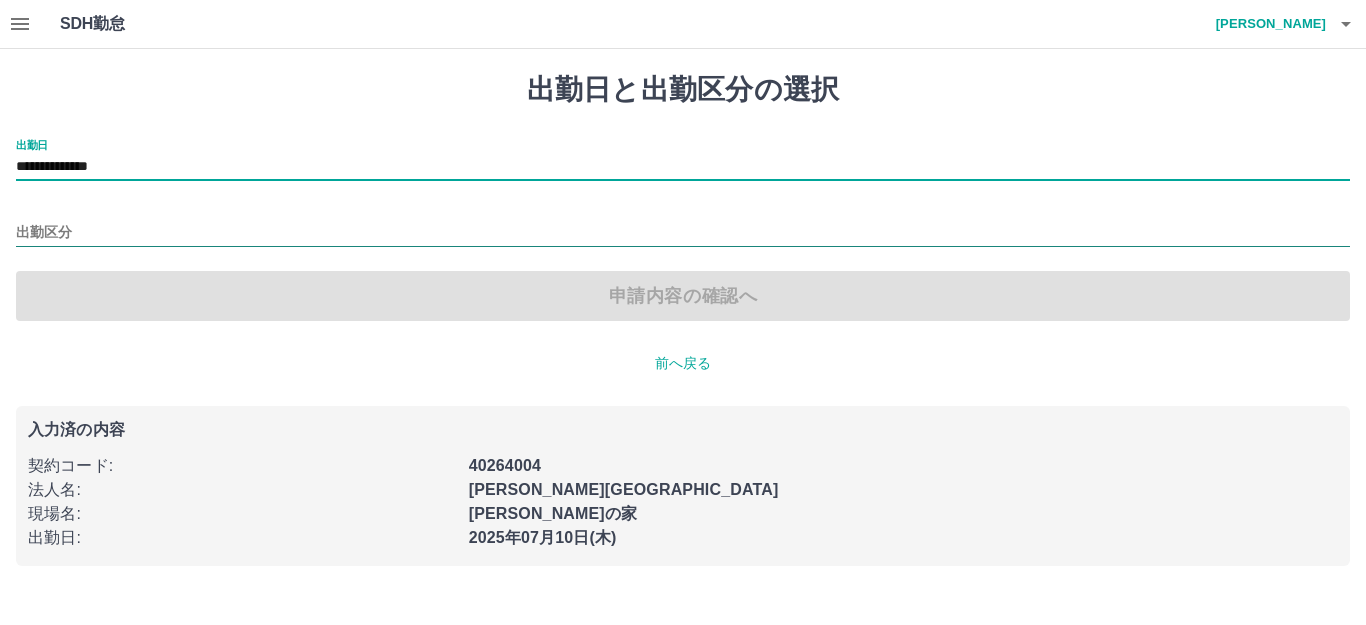 click on "出勤区分" at bounding box center (683, 233) 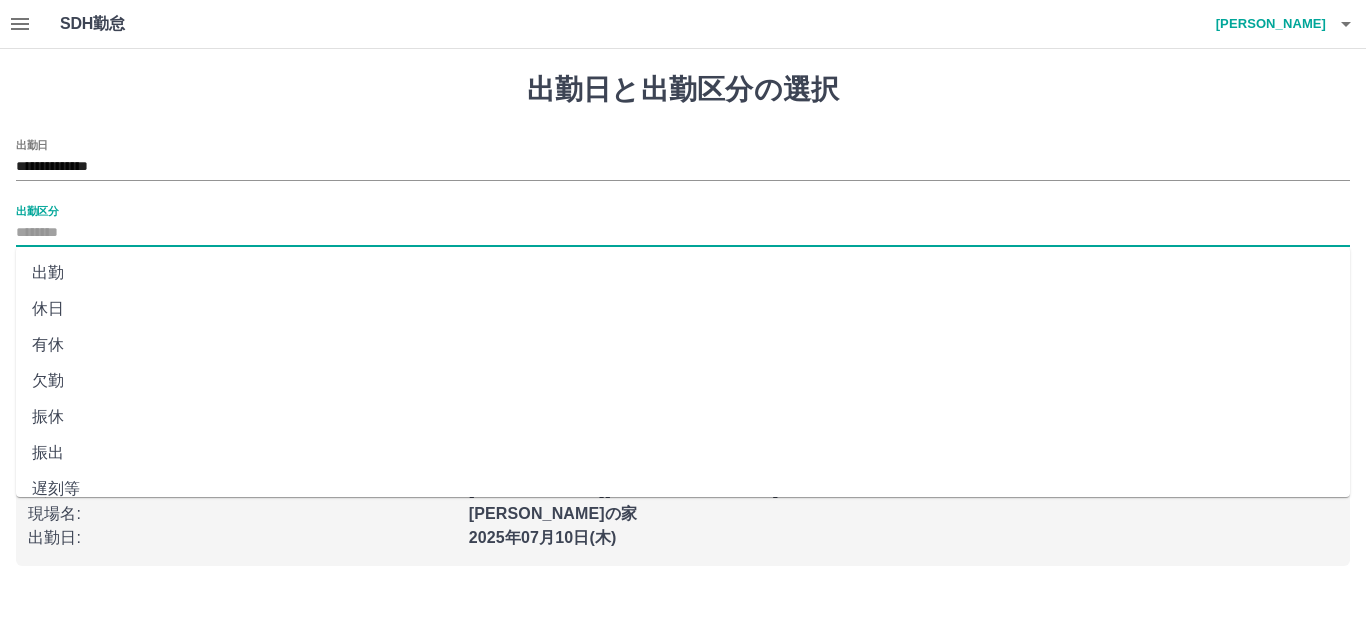 click on "出勤" at bounding box center (683, 273) 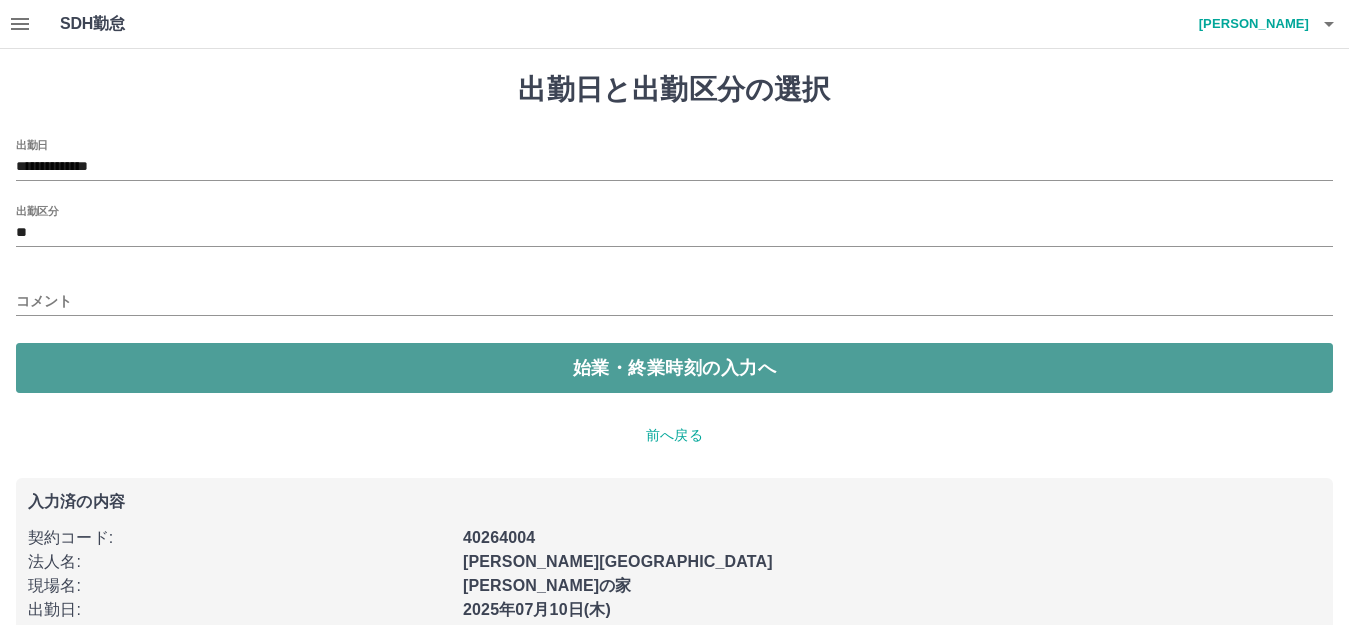 click on "始業・終業時刻の入力へ" at bounding box center [674, 368] 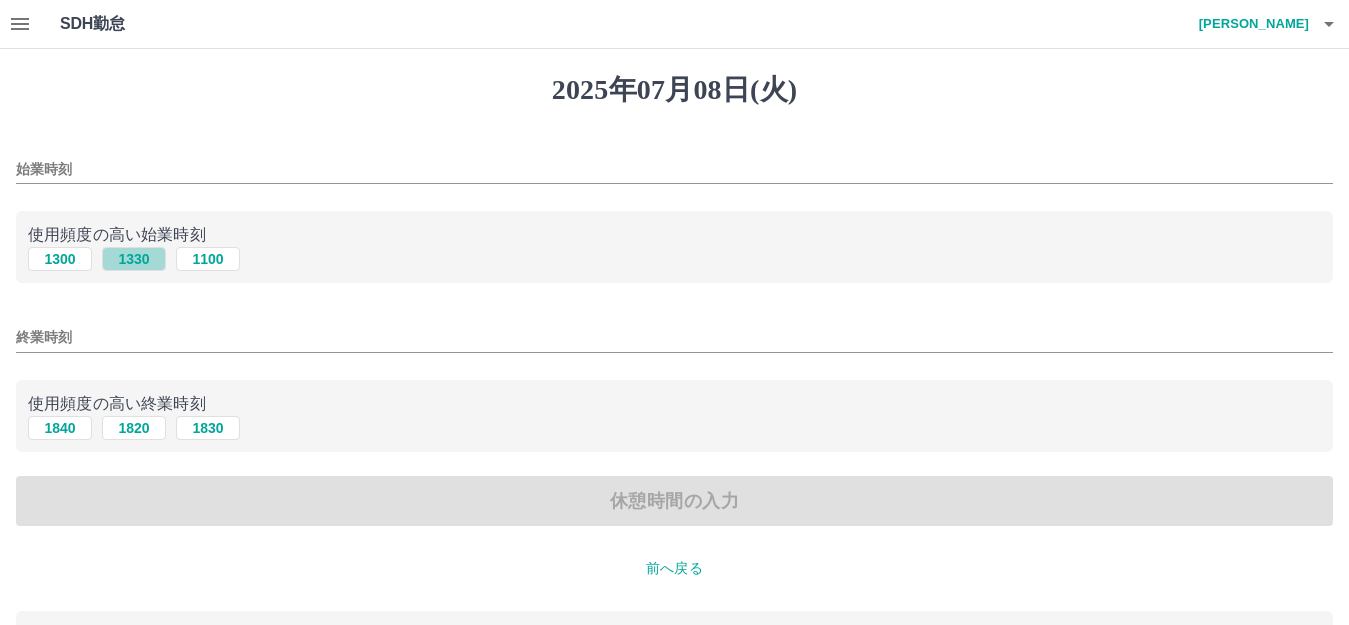 click on "1330" at bounding box center [134, 259] 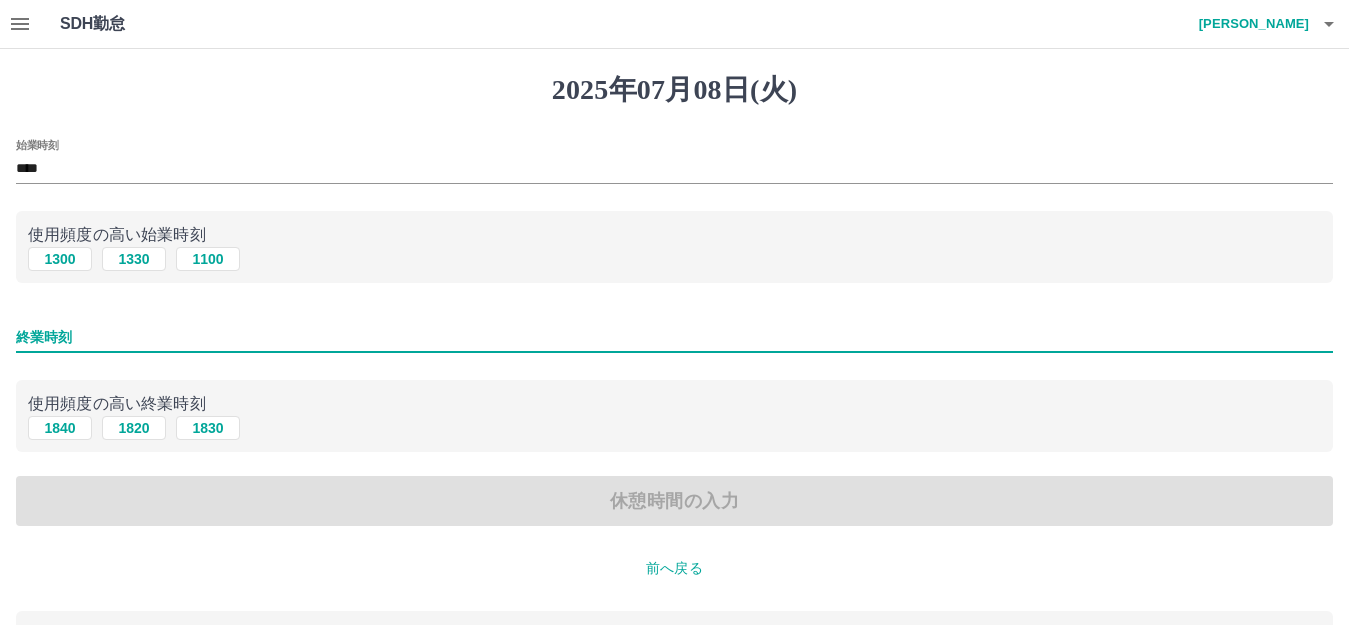 click on "終業時刻" at bounding box center (674, 337) 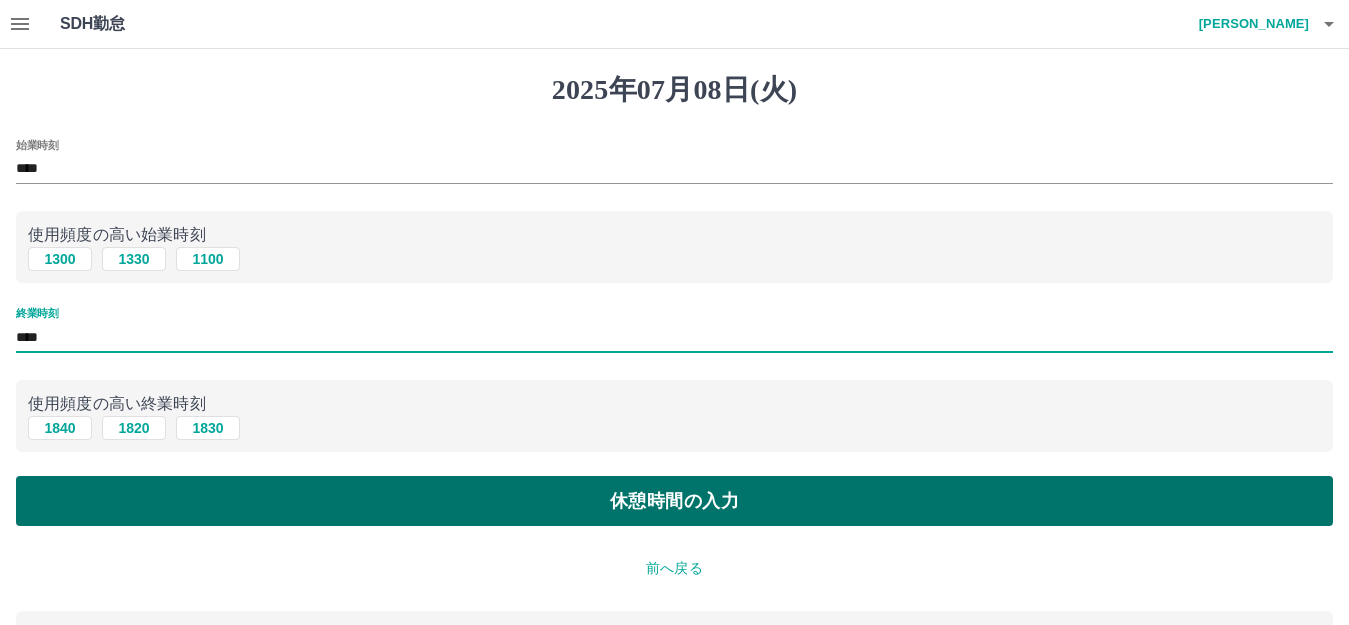 type on "****" 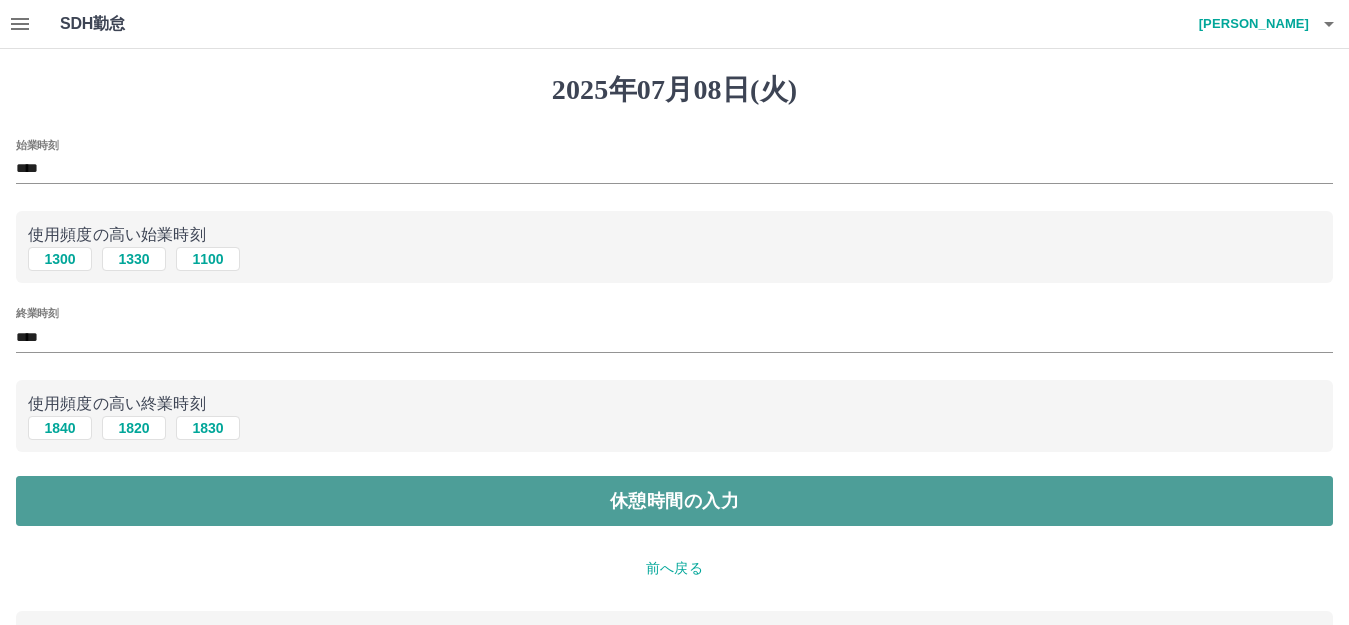 click on "休憩時間の入力" at bounding box center [674, 501] 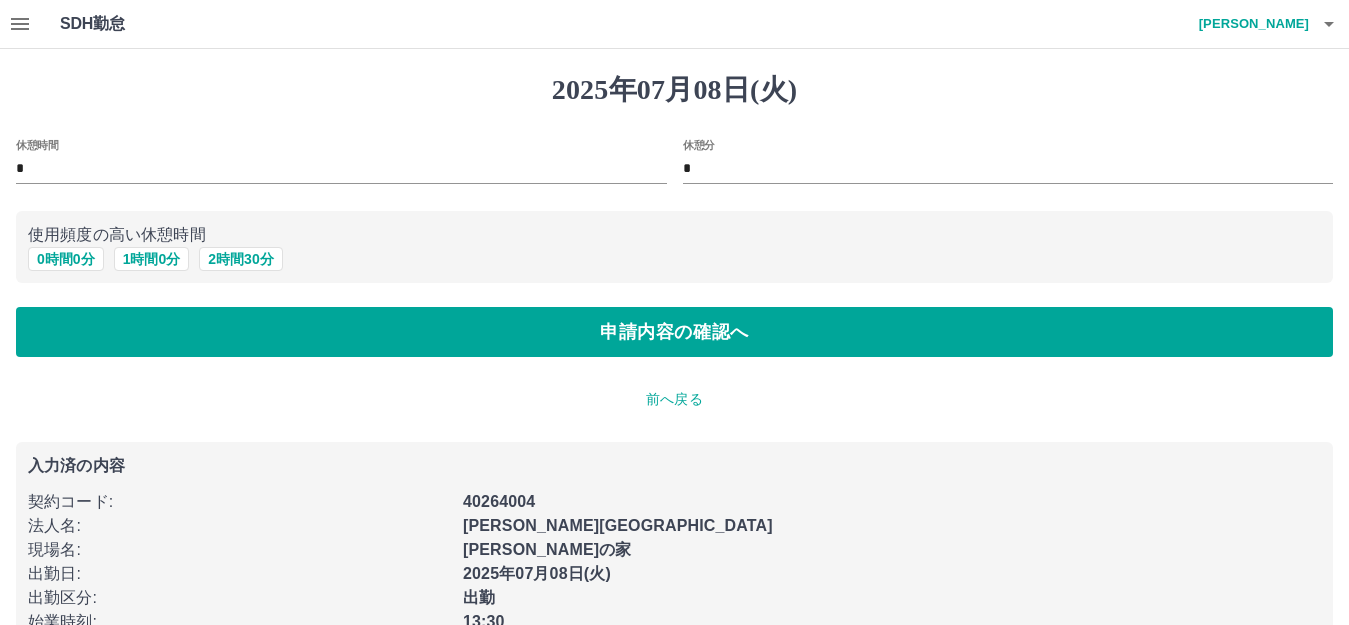 click on "契約コード :" at bounding box center [233, 496] 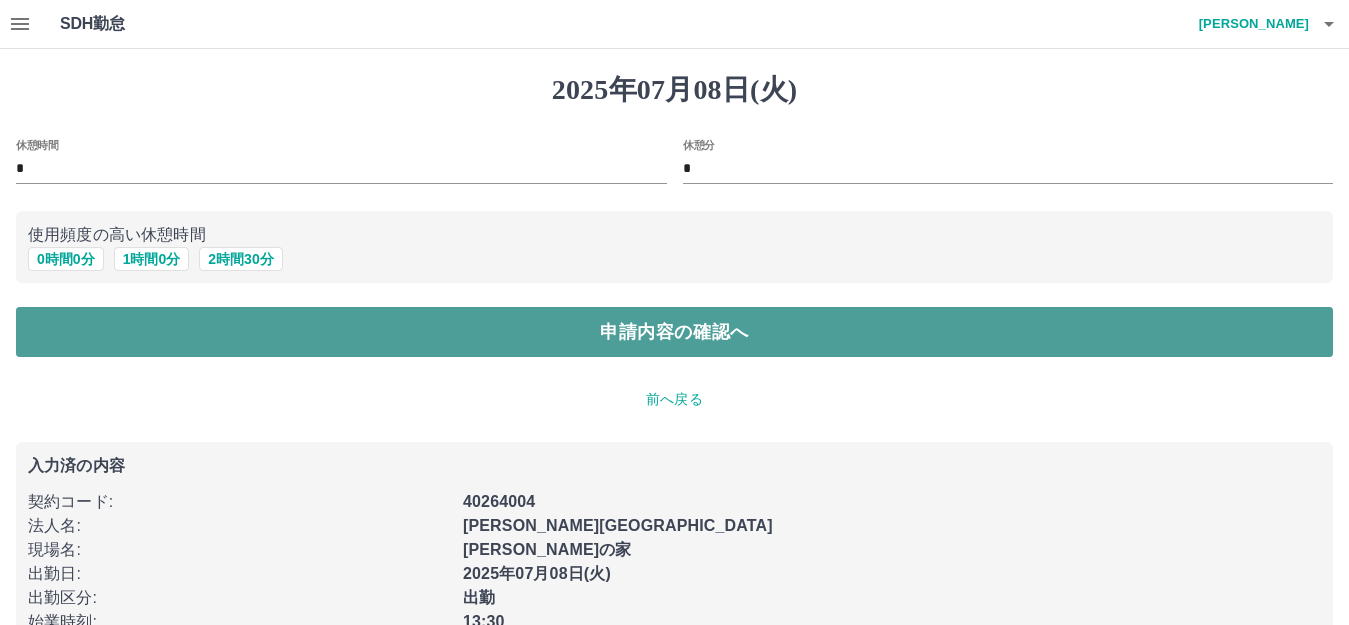click on "申請内容の確認へ" at bounding box center (674, 332) 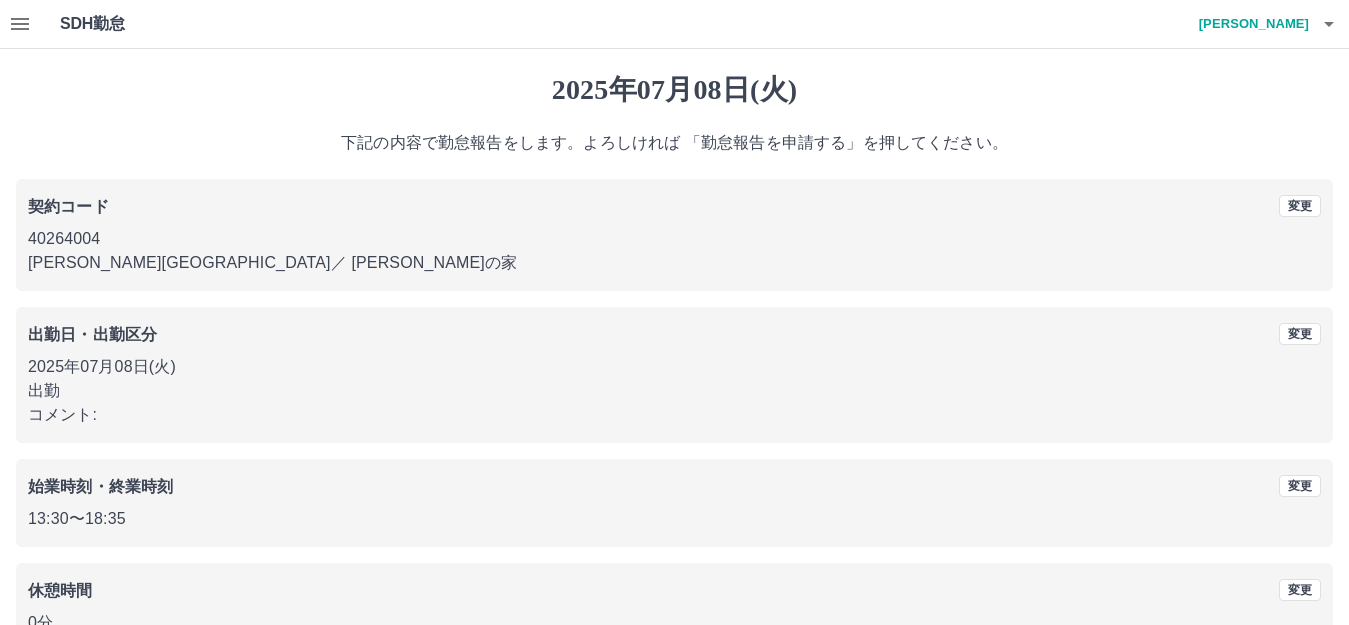 click on "出勤日・出勤区分" at bounding box center [513, 335] 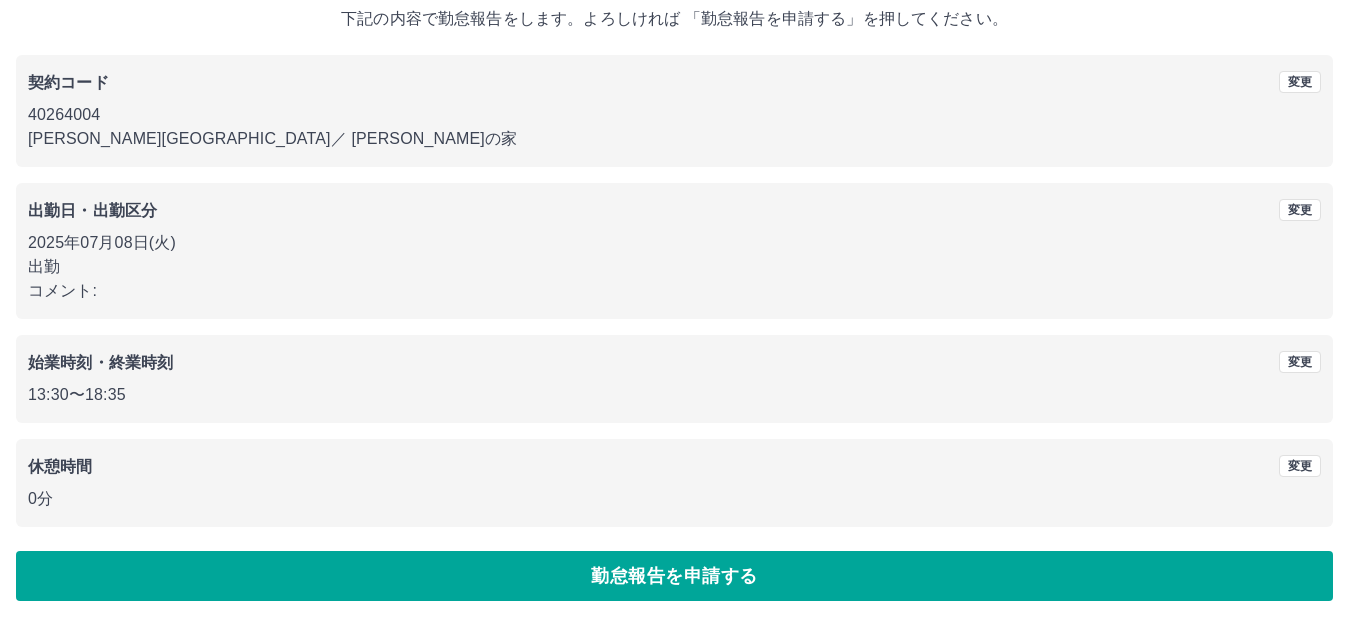 click on "[DATE] 下記の内容で勤怠報告をします。よろしければ 「勤怠報告を申請する」を押してください。 契約コード 変更 40264004 [PERSON_NAME][GEOGRAPHIC_DATA]  ／   豊井児童の家 出勤日・出勤区分 変更 [DATE] 出勤 コメント:  始業時刻・終業時刻 変更 13:30 〜 18:35 休憩時間 変更 0分 勤怠報告を申請する" at bounding box center [674, 275] 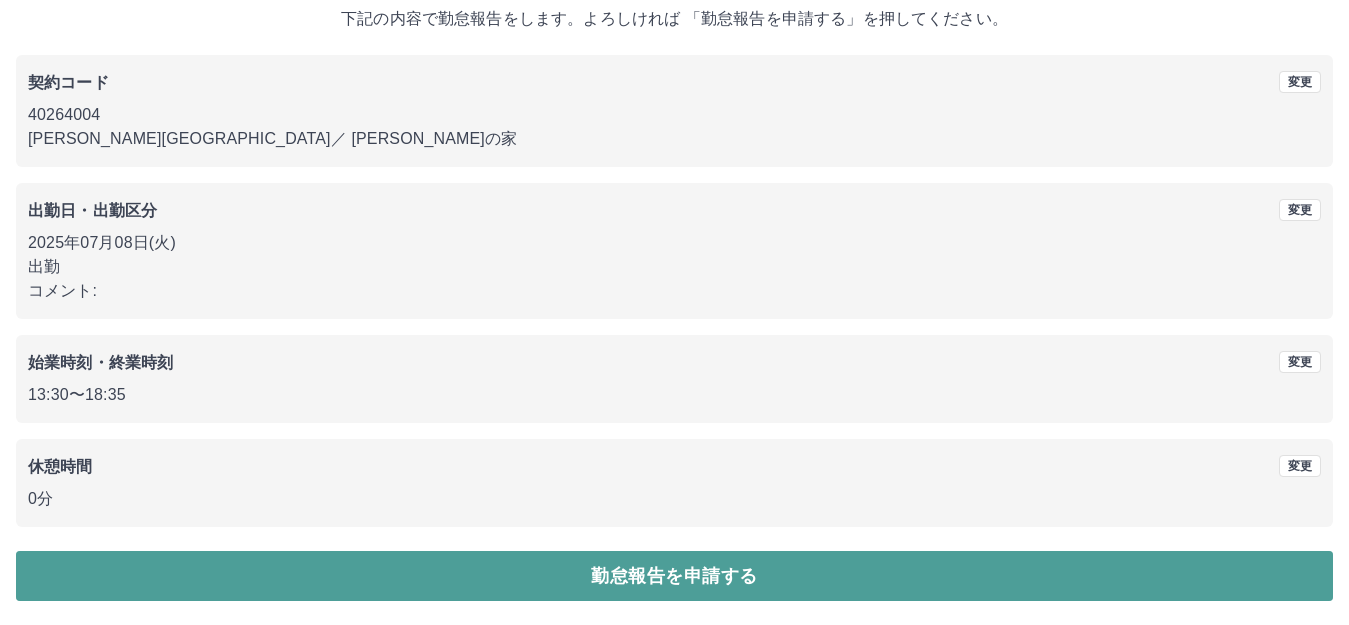 click on "勤怠報告を申請する" at bounding box center (674, 576) 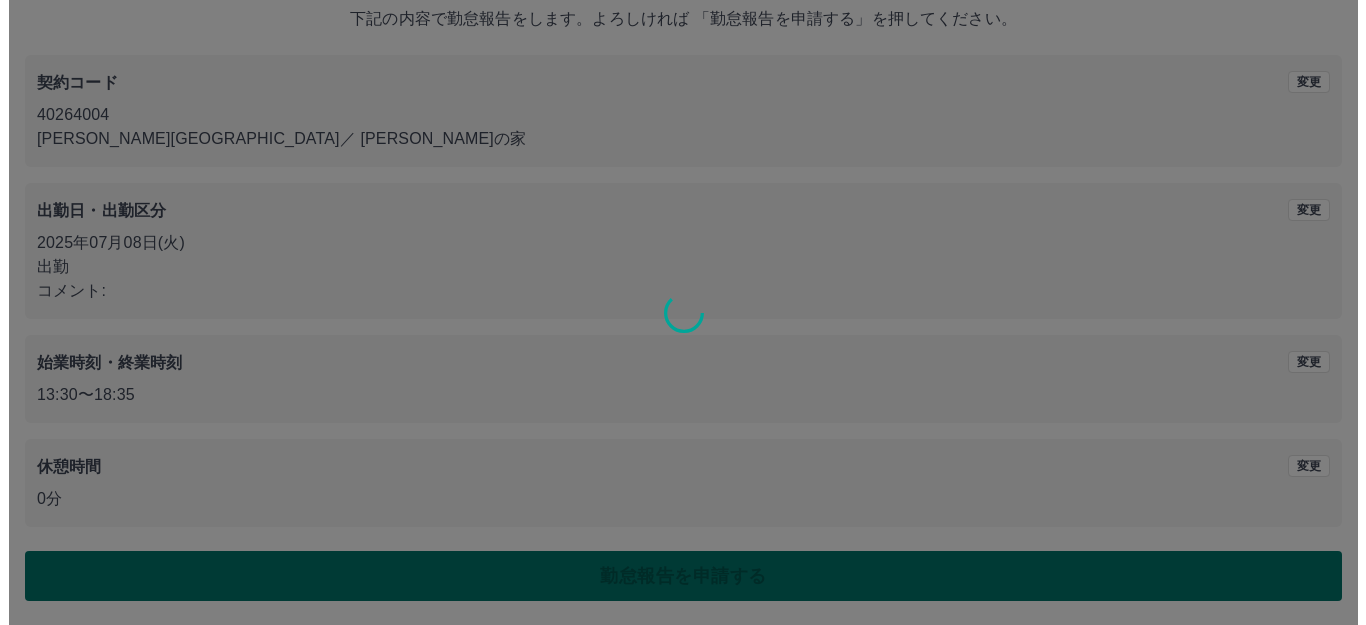 scroll, scrollTop: 0, scrollLeft: 0, axis: both 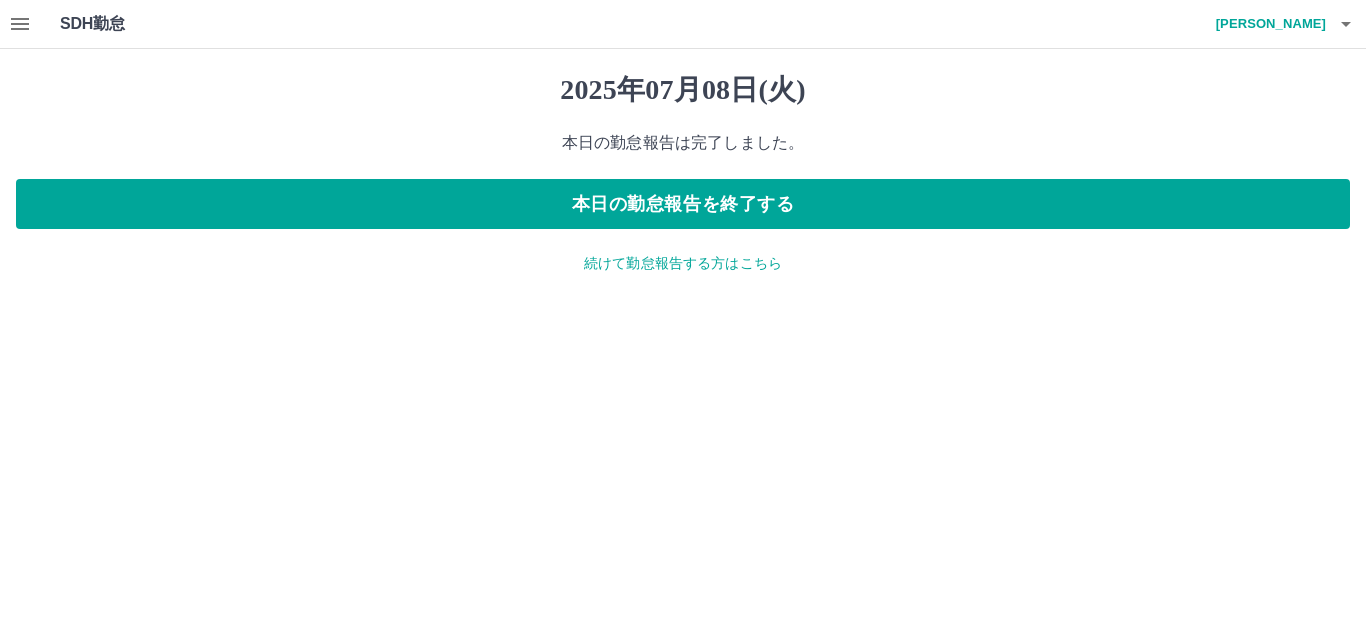 click on "続けて勤怠報告する方はこちら" at bounding box center (683, 263) 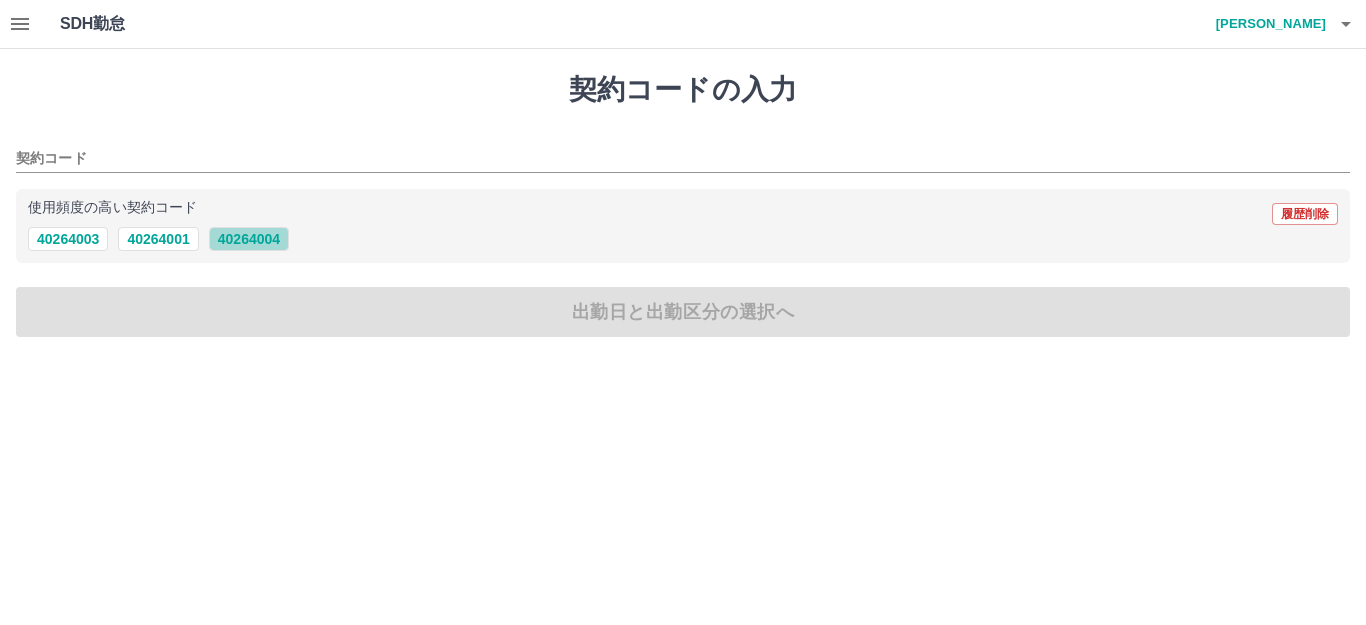 click on "40264004" at bounding box center [249, 239] 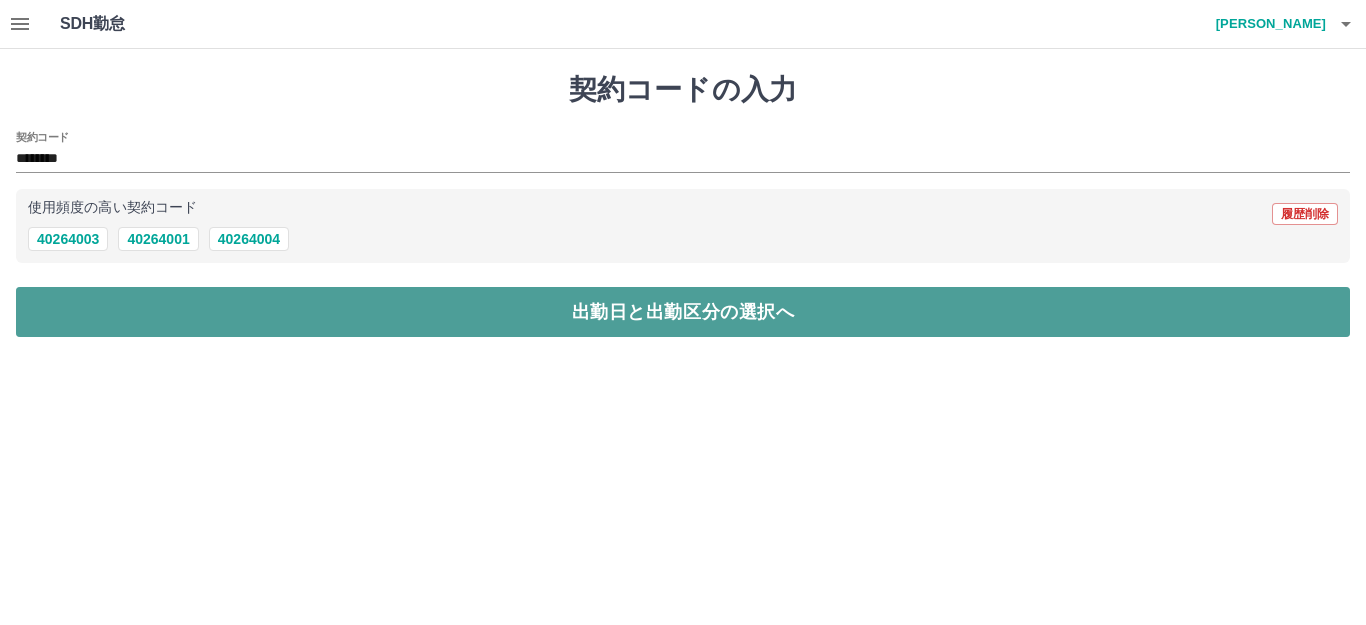 click on "出勤日と出勤区分の選択へ" at bounding box center [683, 312] 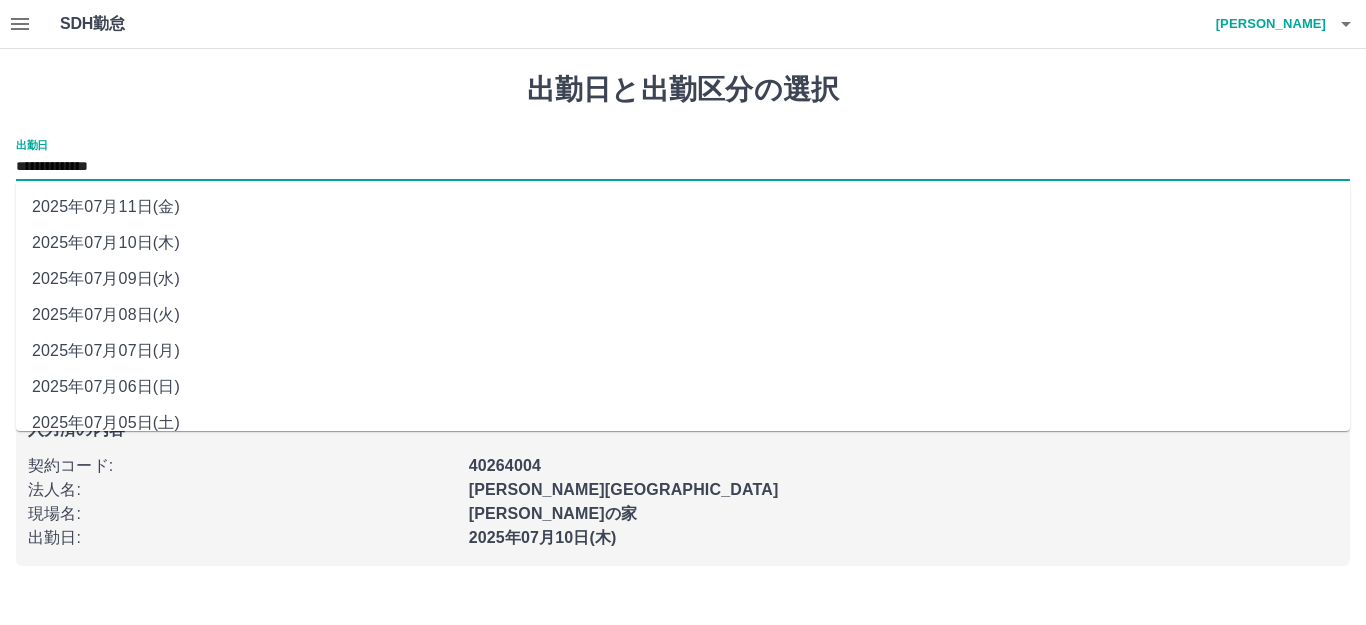 click on "**********" at bounding box center (683, 167) 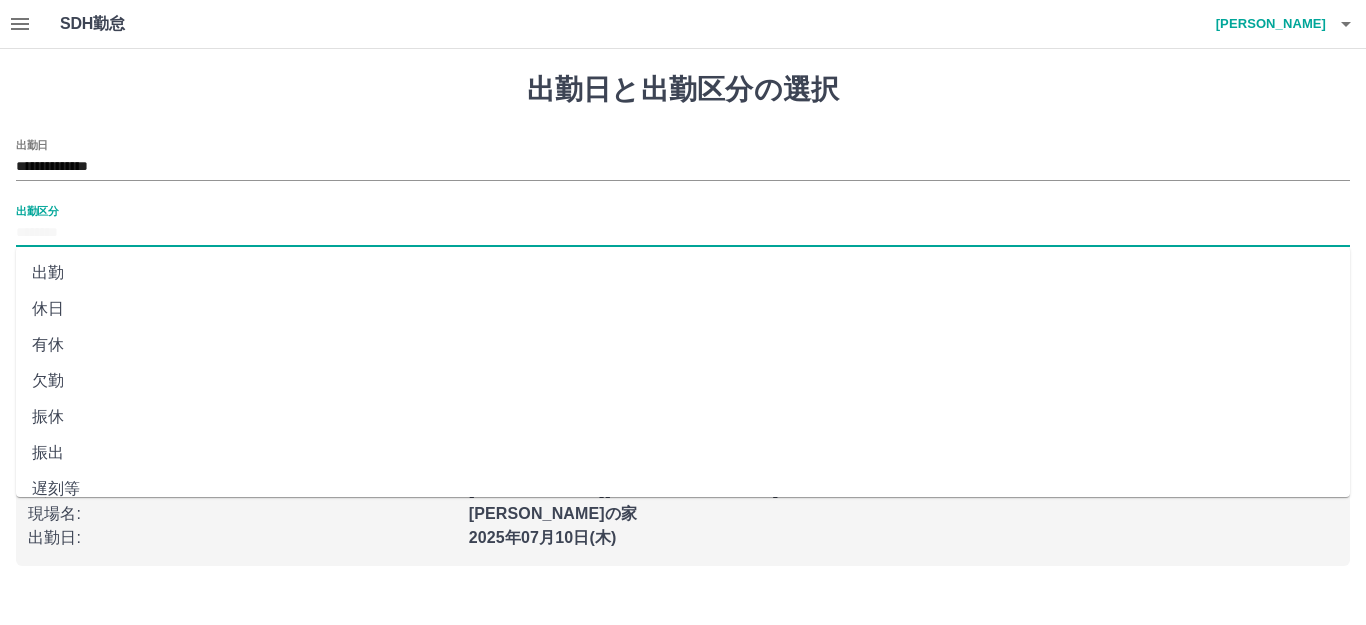 click on "出勤区分" at bounding box center [683, 233] 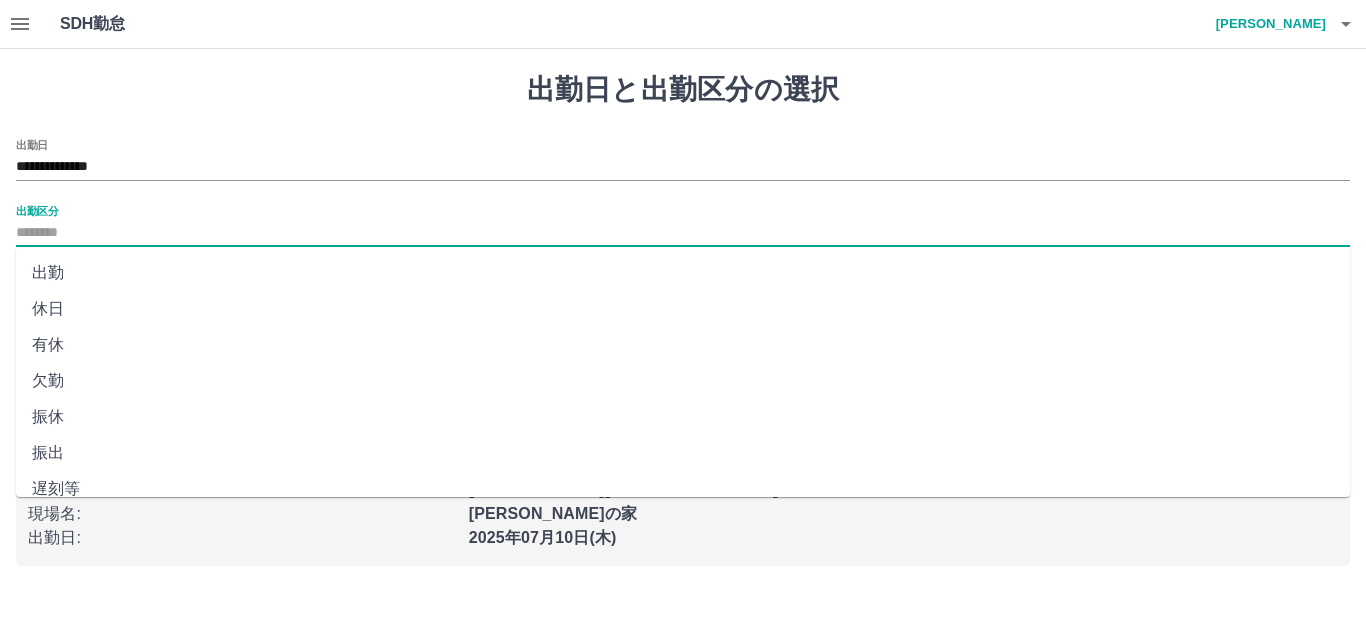 click on "休日" at bounding box center (683, 309) 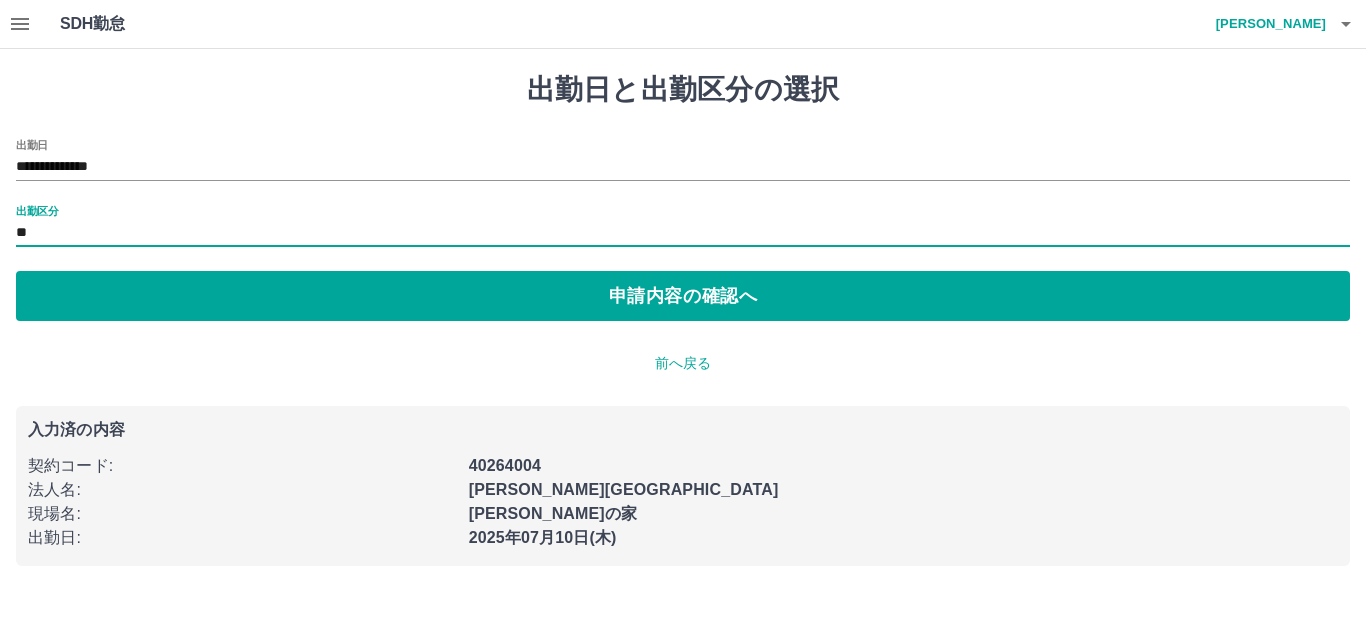 click on "申請内容の確認へ" at bounding box center (683, 296) 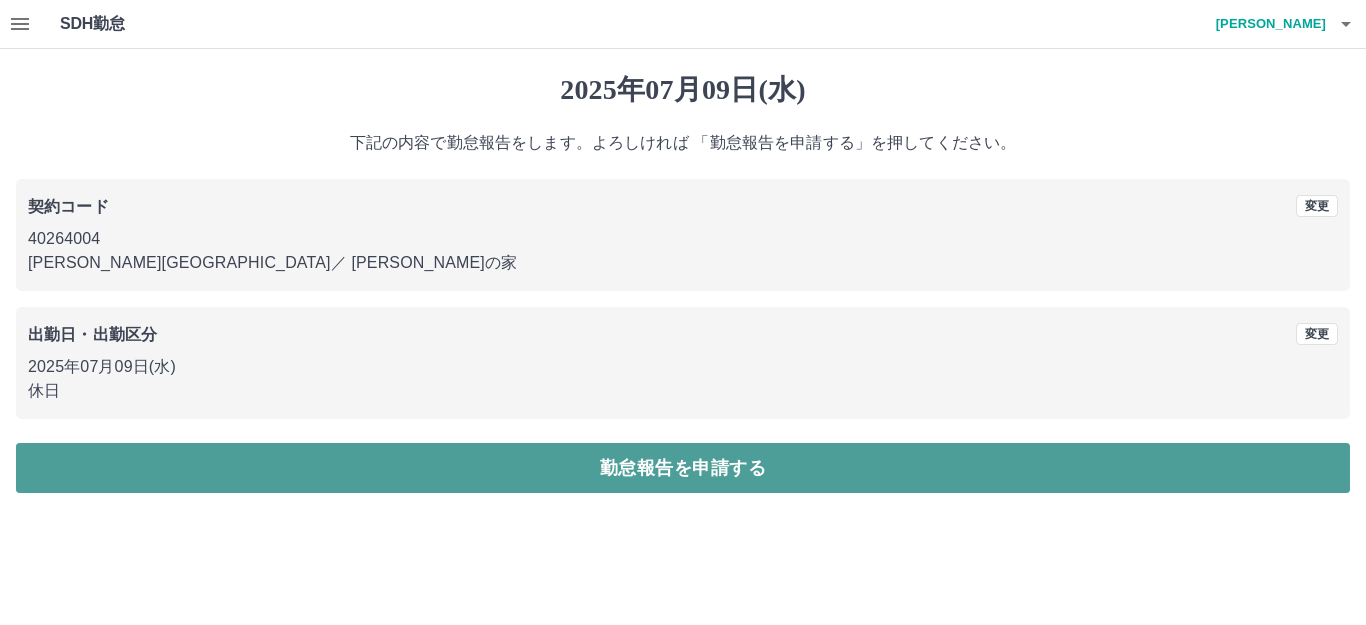 click on "勤怠報告を申請する" at bounding box center [683, 468] 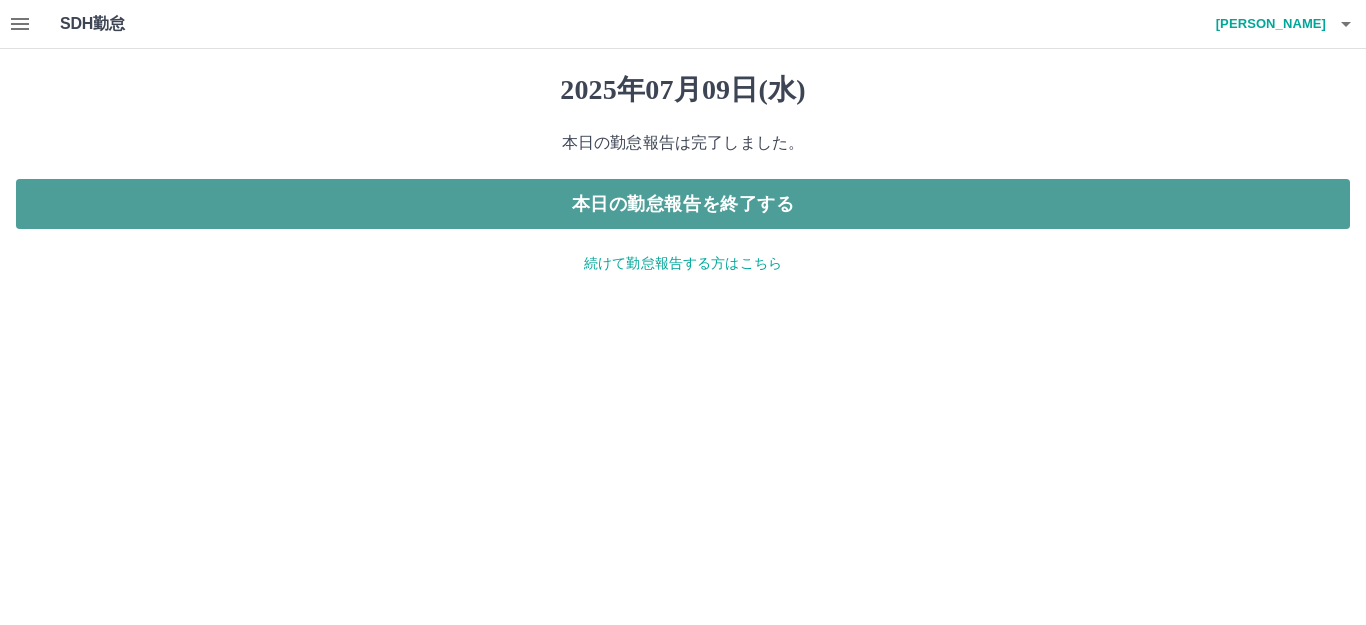 click on "本日の勤怠報告を終了する" at bounding box center (683, 204) 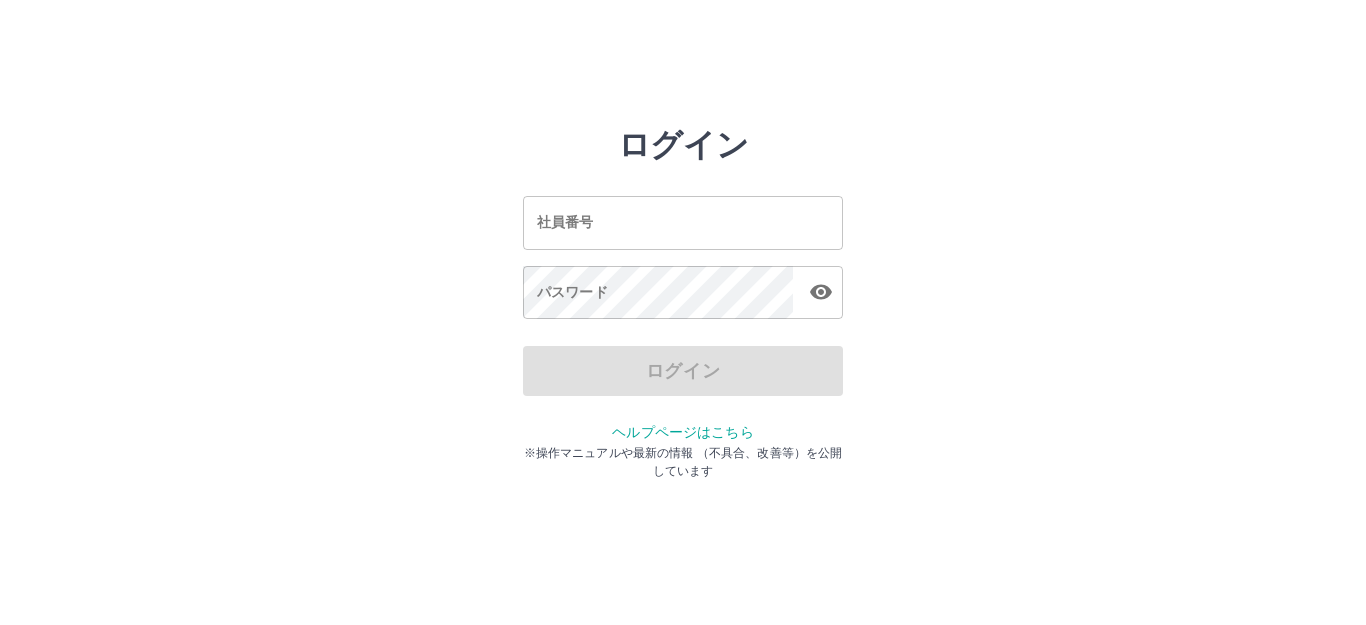 scroll, scrollTop: 0, scrollLeft: 0, axis: both 